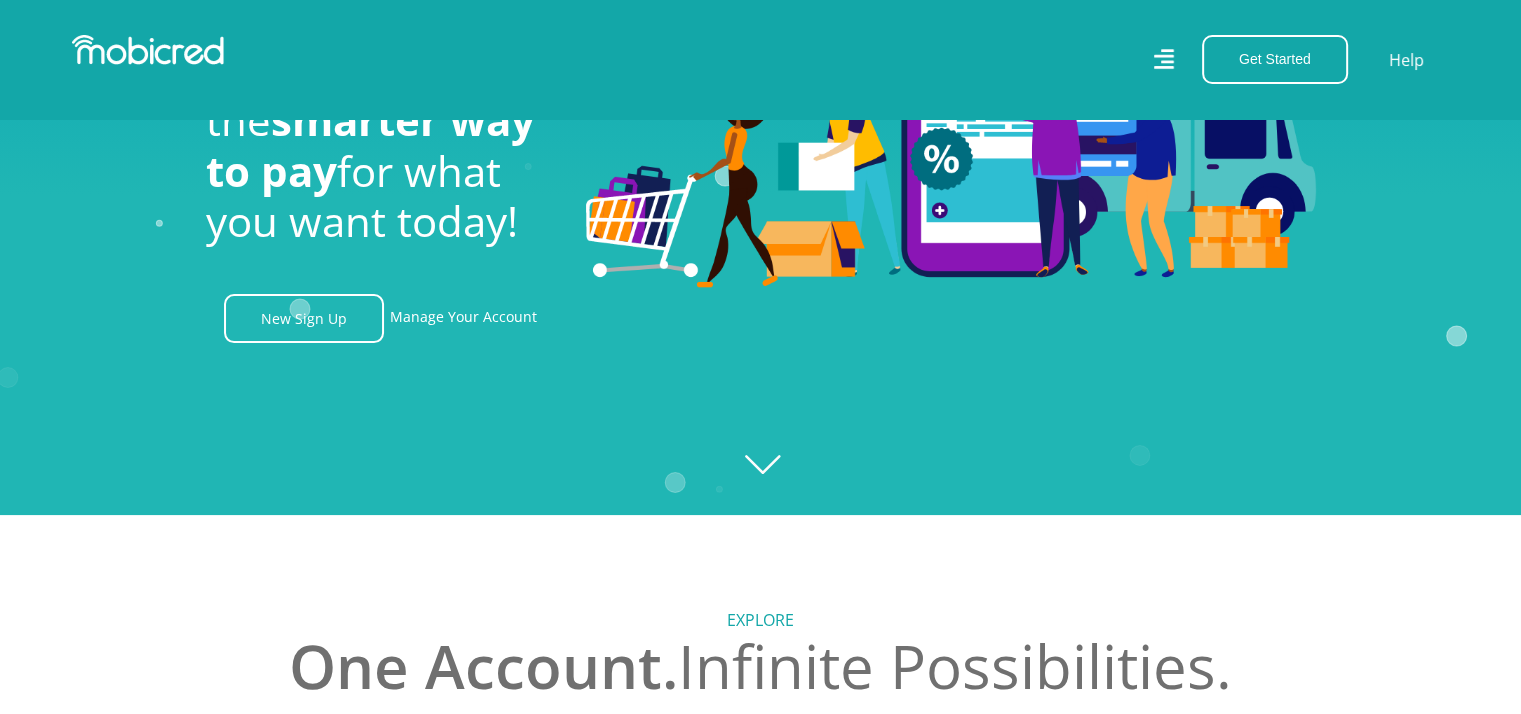 scroll, scrollTop: 200, scrollLeft: 0, axis: vertical 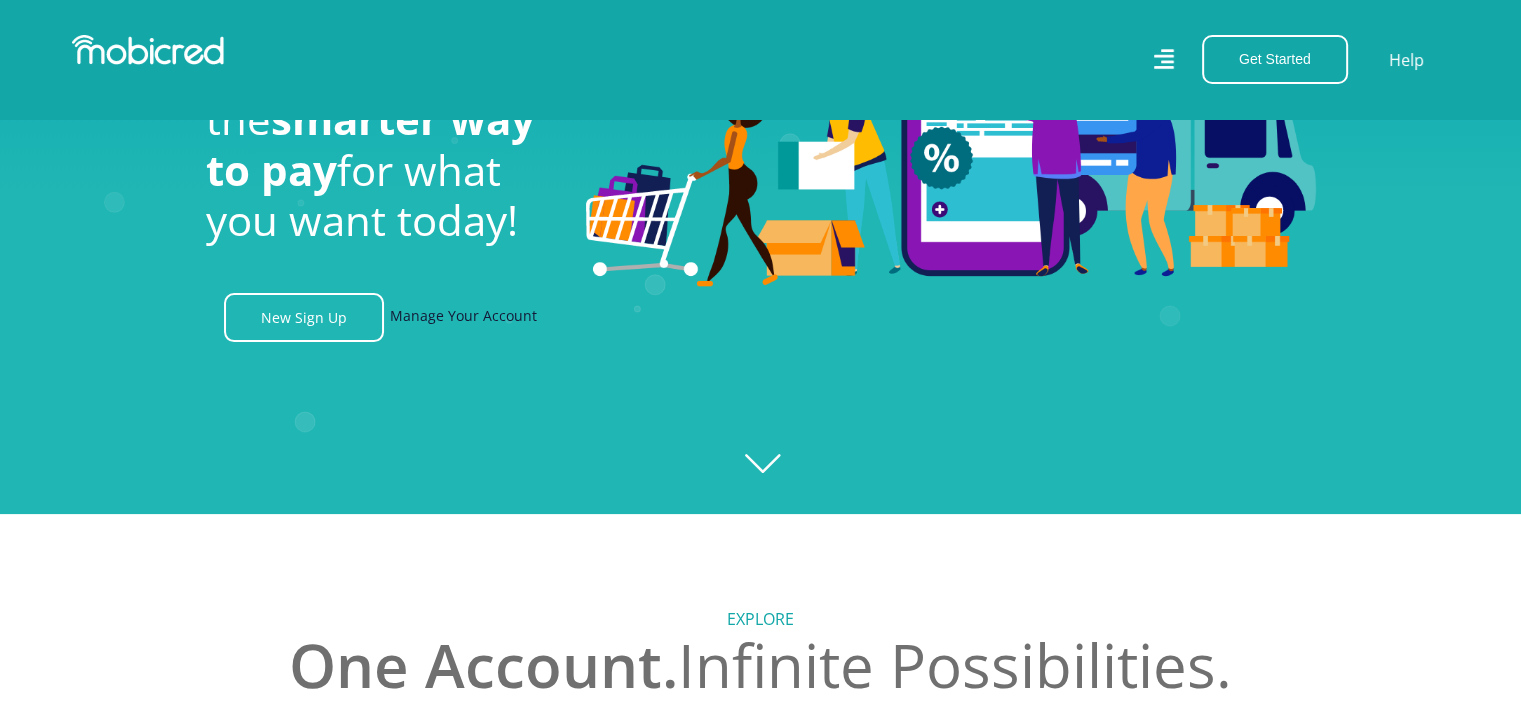 click on "Manage Your Account" at bounding box center (463, 317) 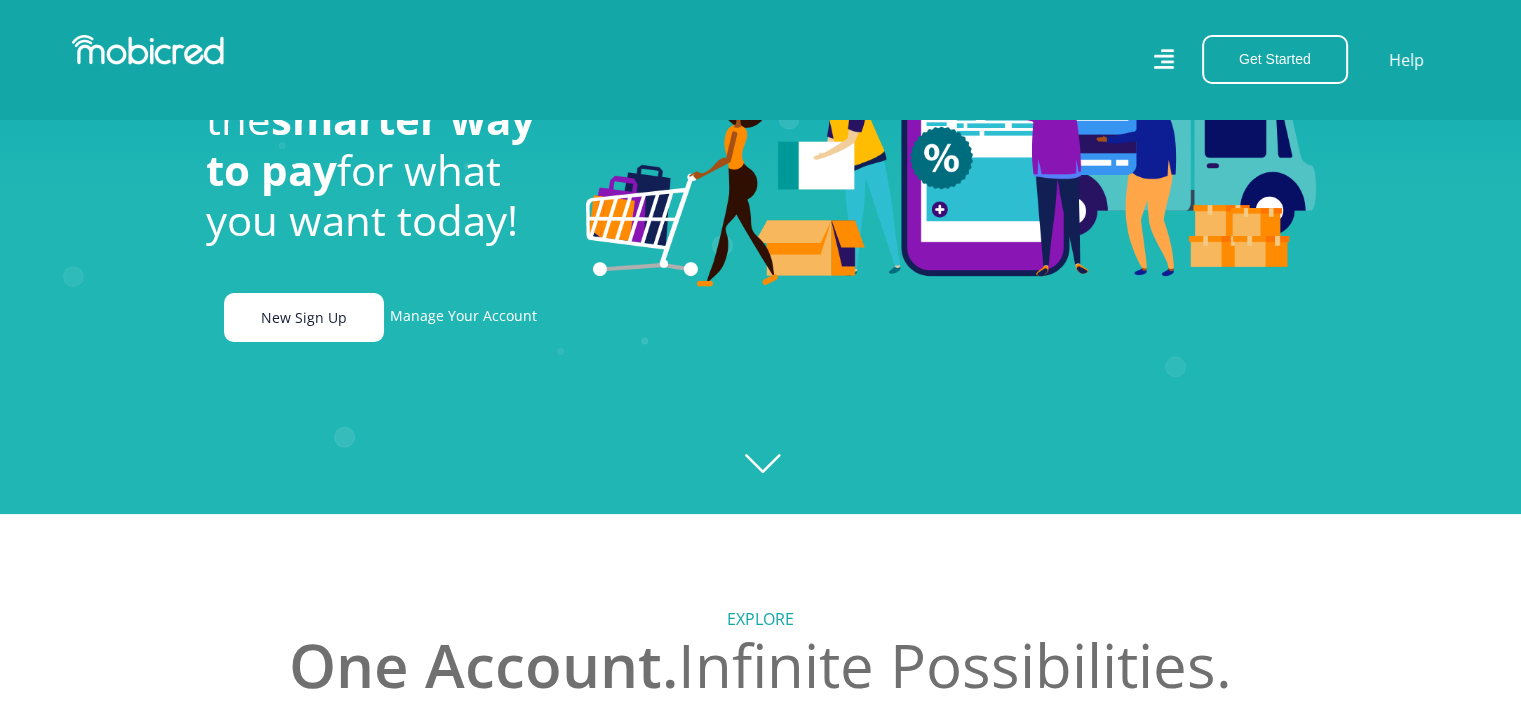 scroll, scrollTop: 0, scrollLeft: 4560, axis: horizontal 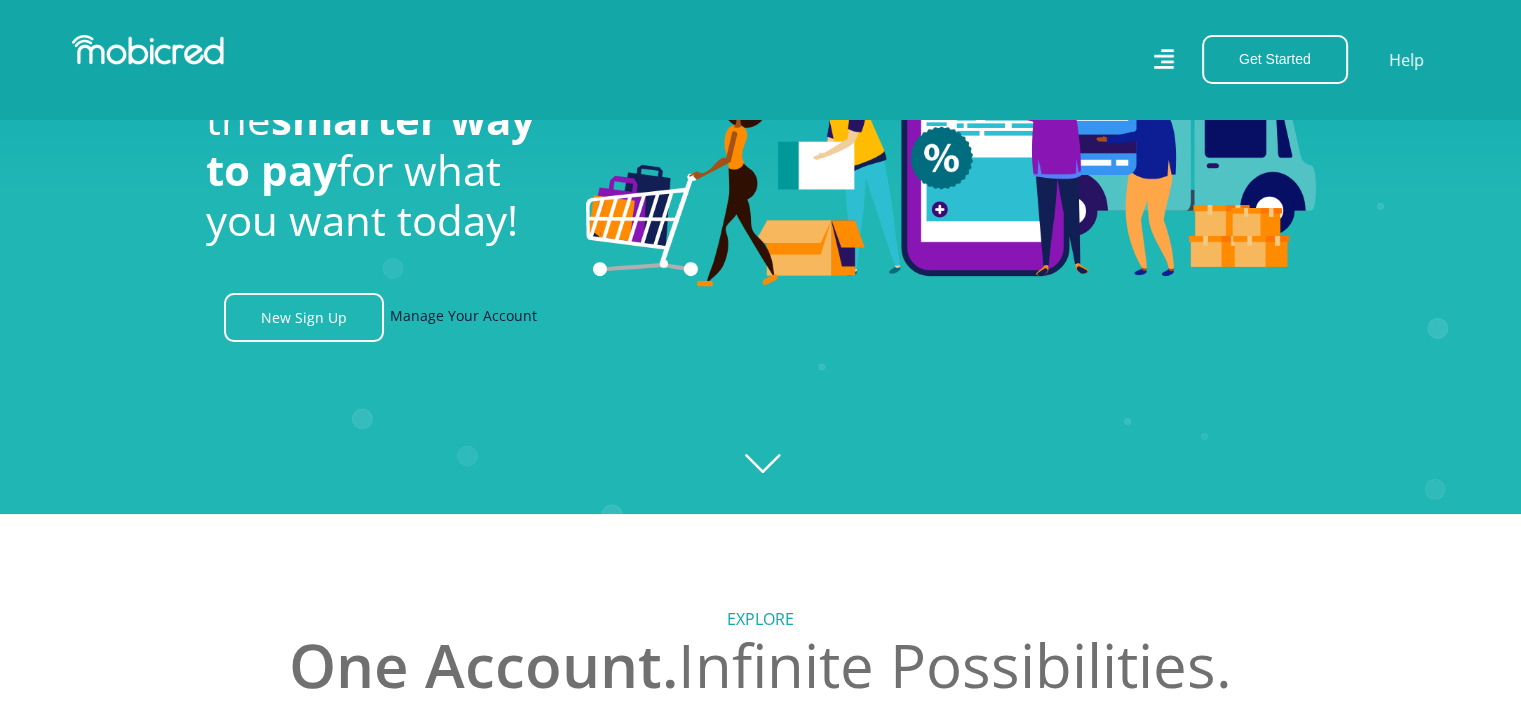 click on "Manage Your Account" at bounding box center [463, 317] 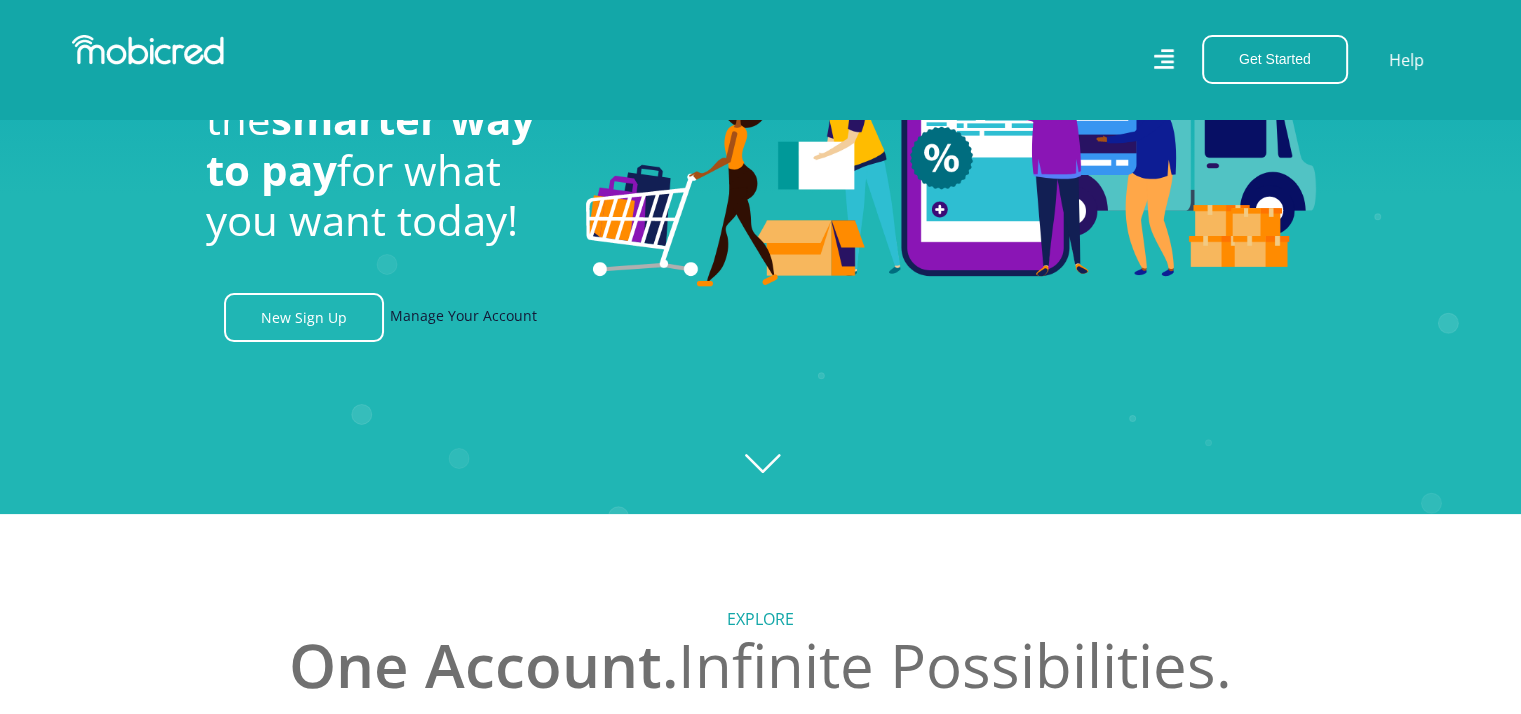 scroll, scrollTop: 0, scrollLeft: 1139, axis: horizontal 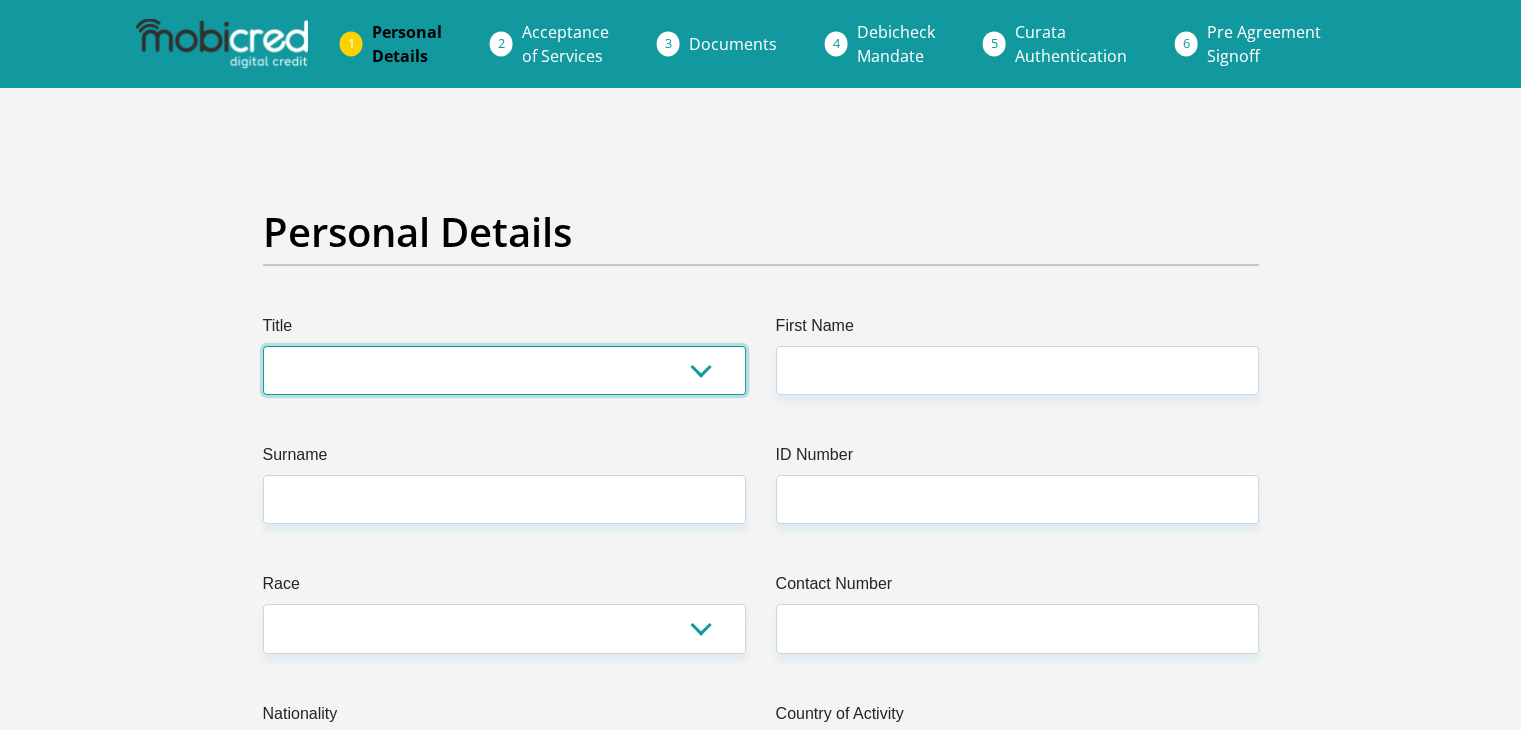 click on "Mr
Ms
Mrs
Dr
Other" at bounding box center [504, 370] 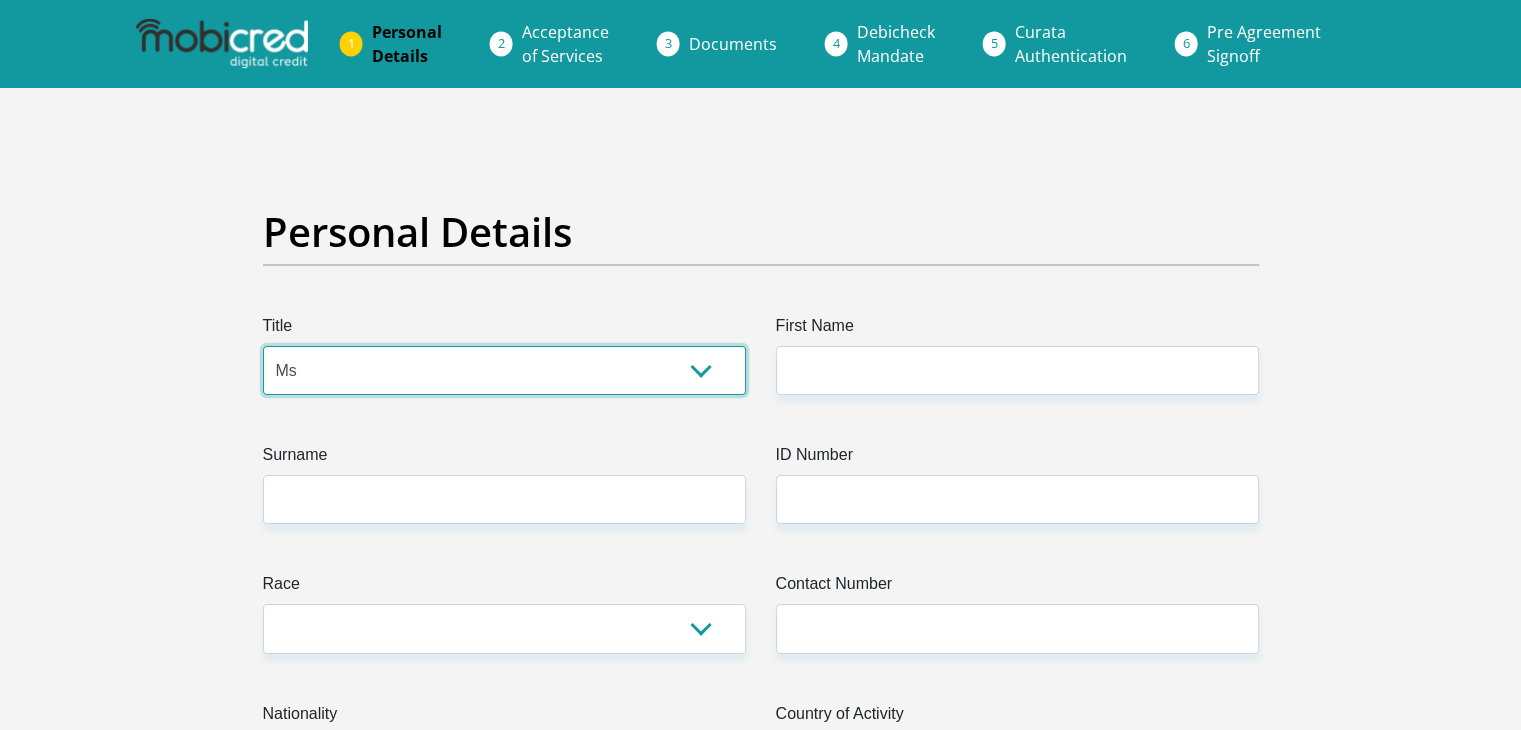 click on "Mr
Ms
Mrs
Dr
Other" at bounding box center (504, 370) 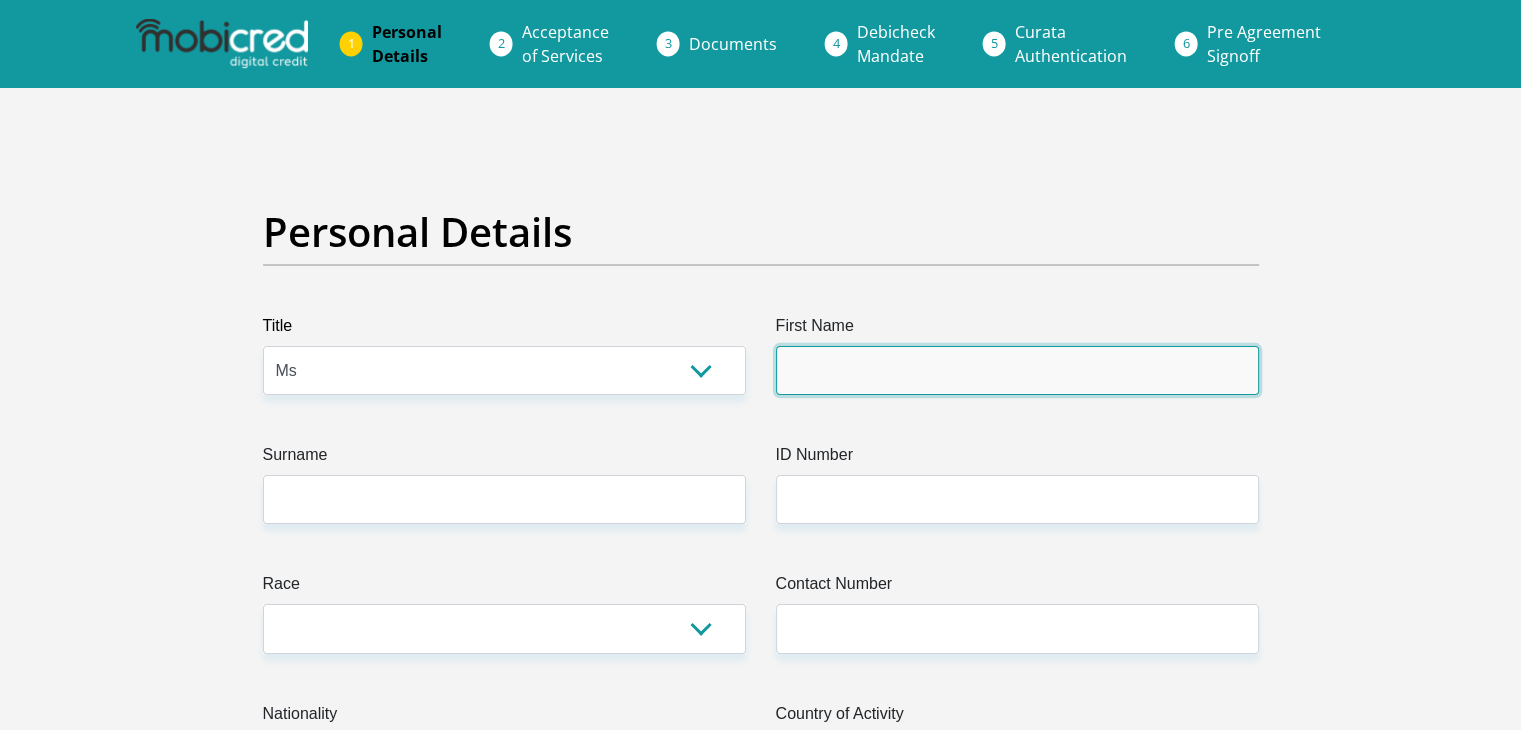 click on "First Name" at bounding box center (1017, 370) 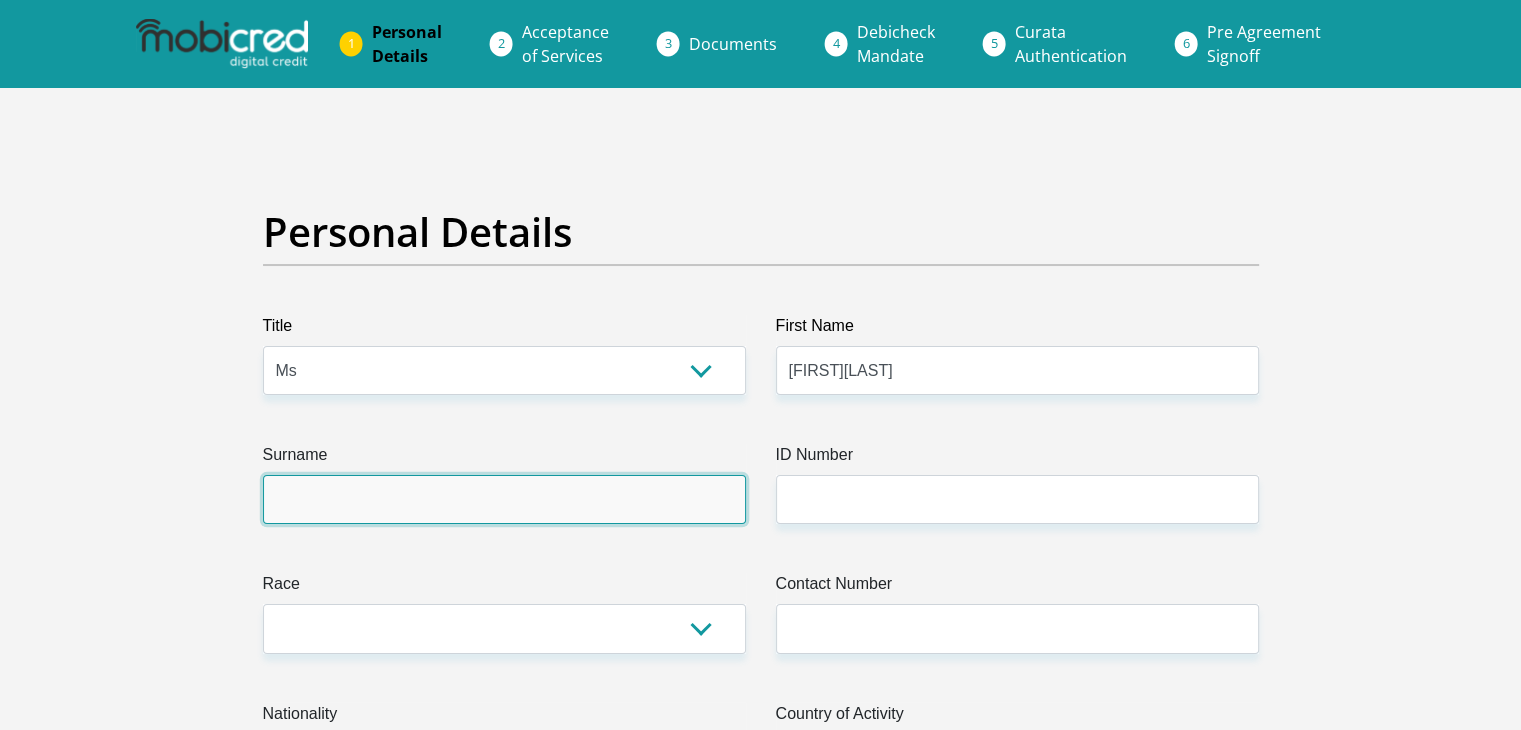 click on "Surname" at bounding box center (504, 499) 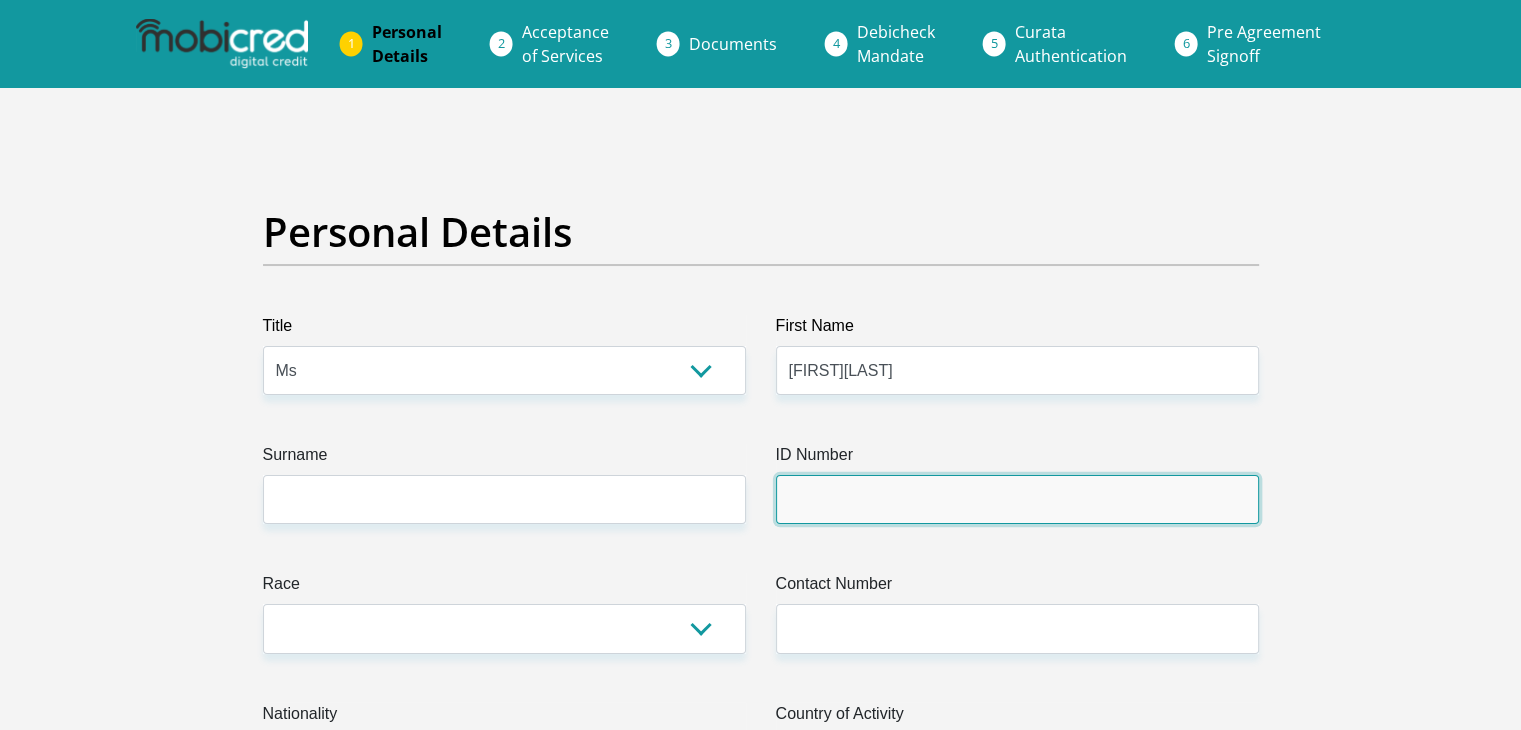 click on "ID Number" at bounding box center [1017, 499] 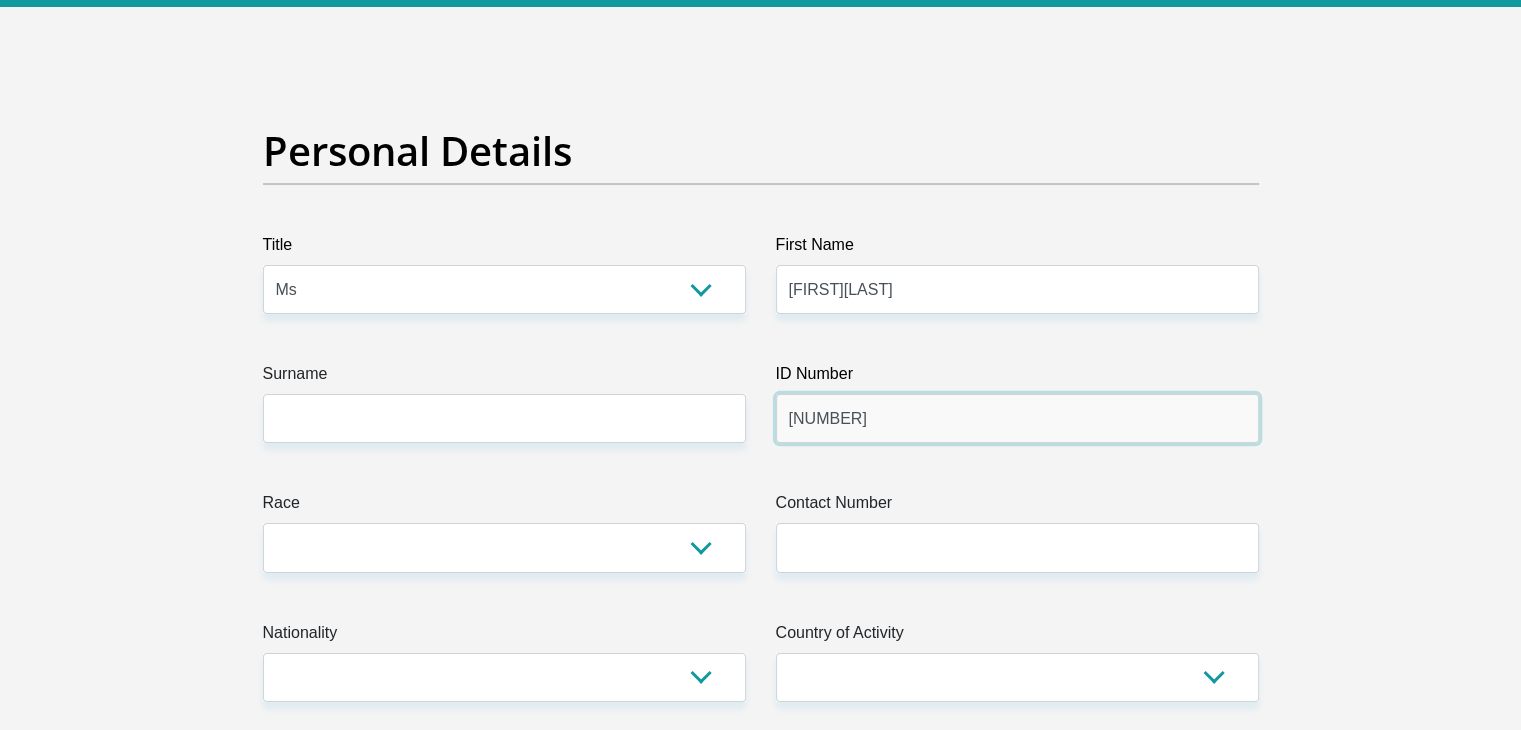 scroll, scrollTop: 200, scrollLeft: 0, axis: vertical 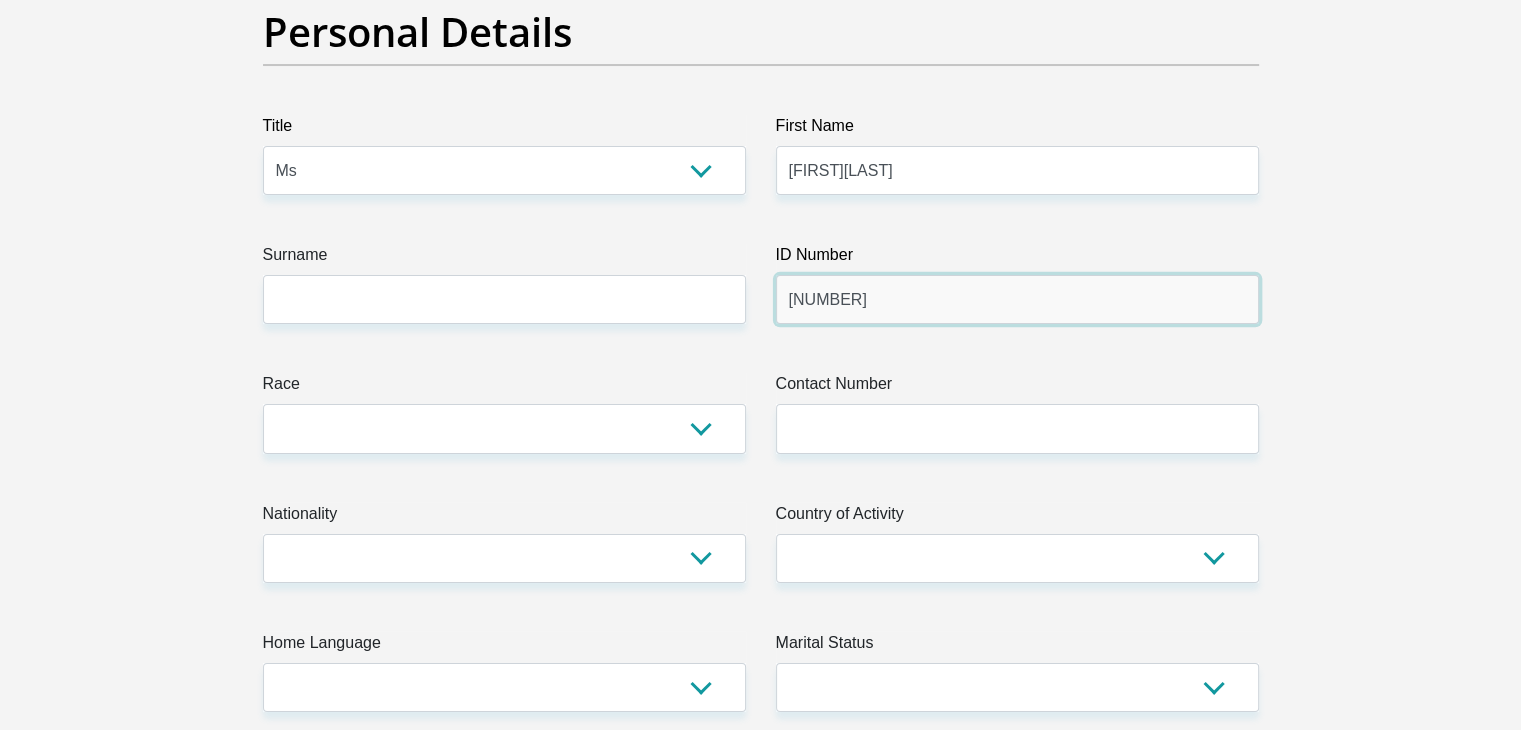 type on "9701110321084" 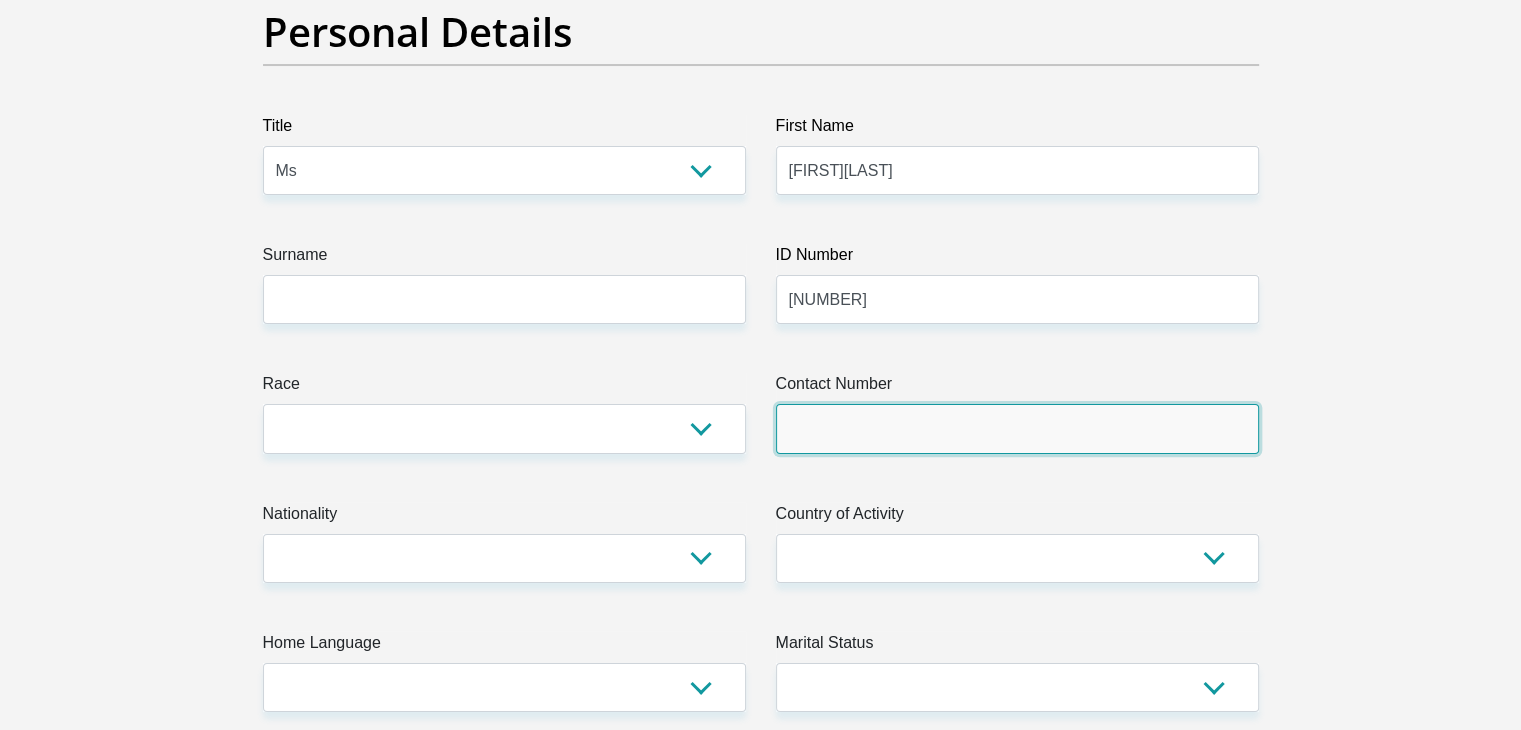 click on "Contact Number" at bounding box center (1017, 428) 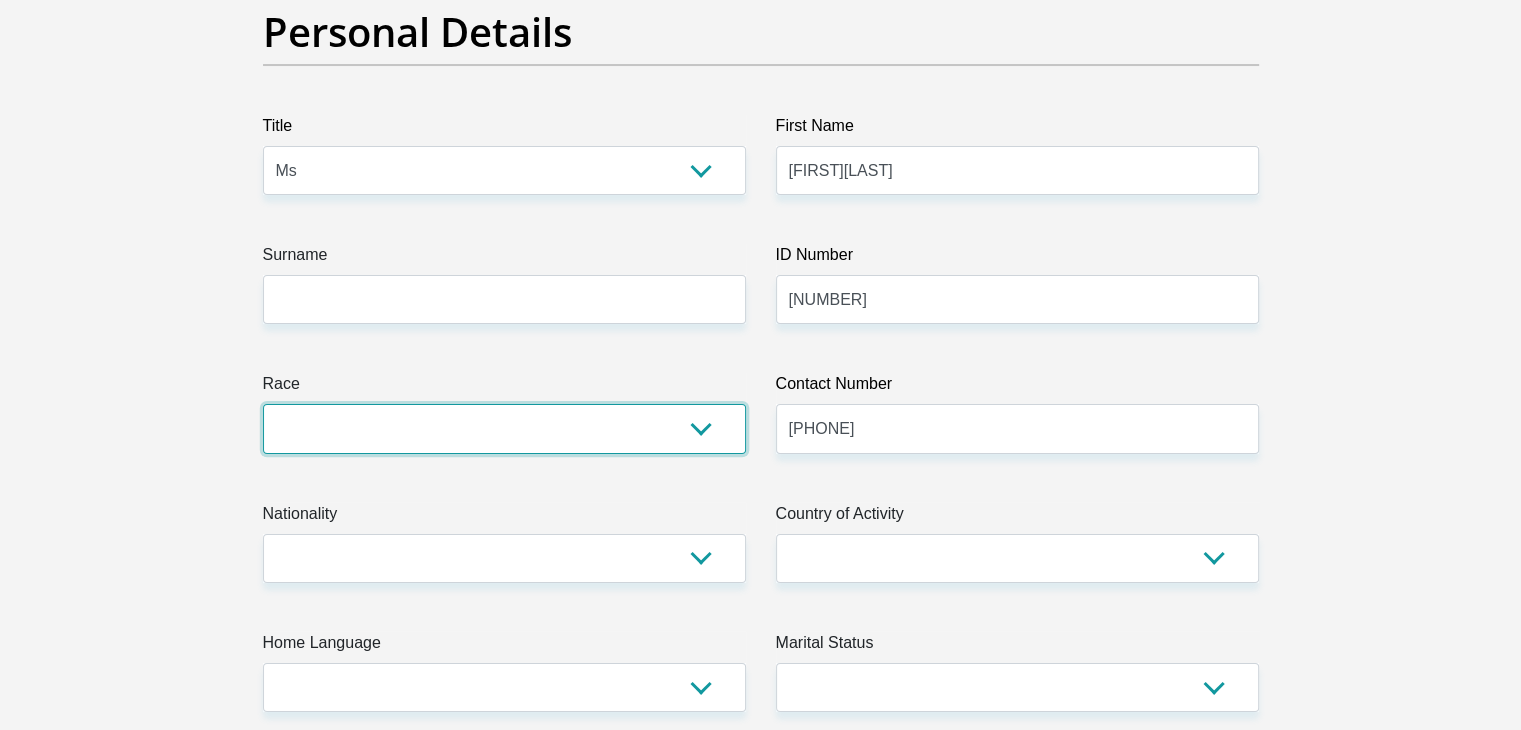 click on "Black
Coloured
Indian
White
Other" at bounding box center [504, 428] 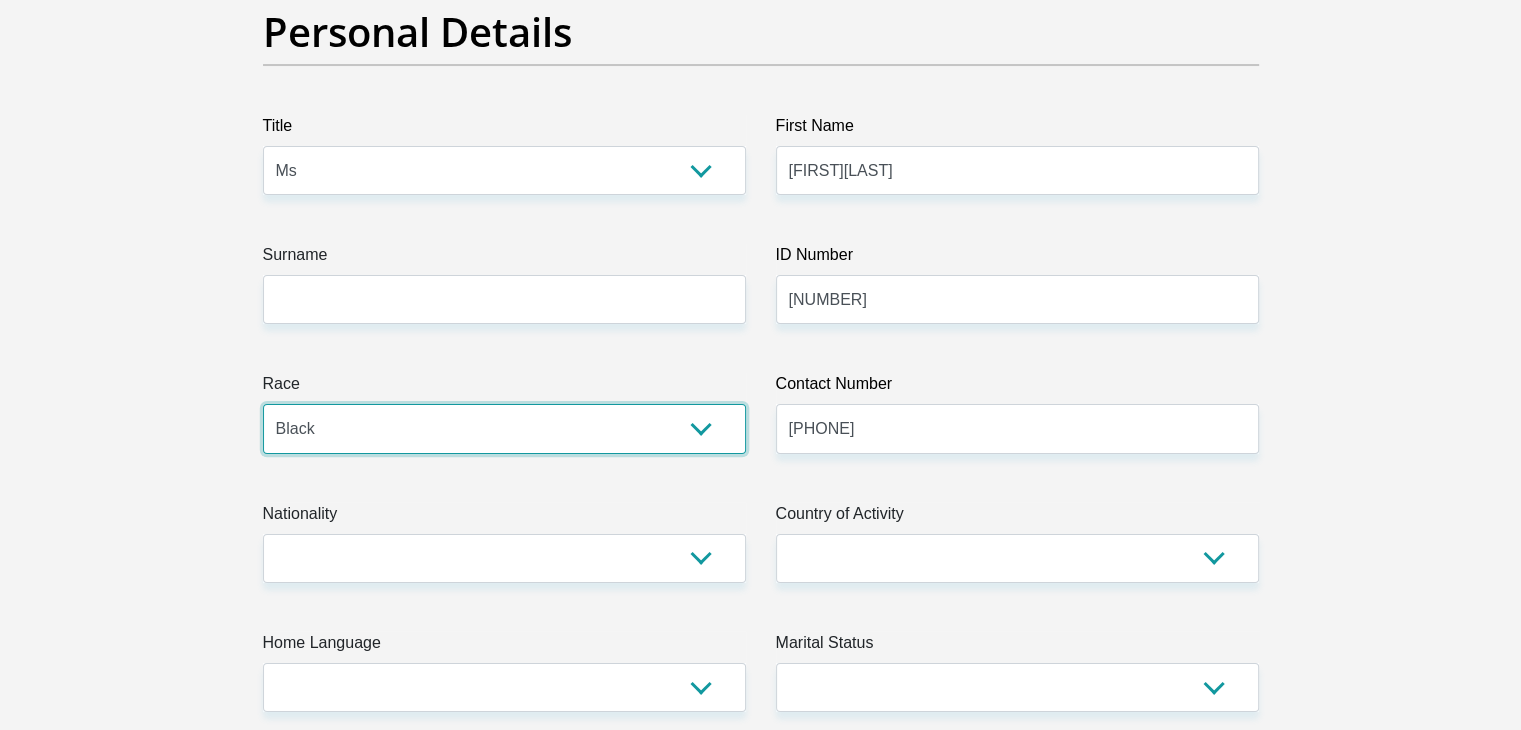 click on "Black
Coloured
Indian
White
Other" at bounding box center (504, 428) 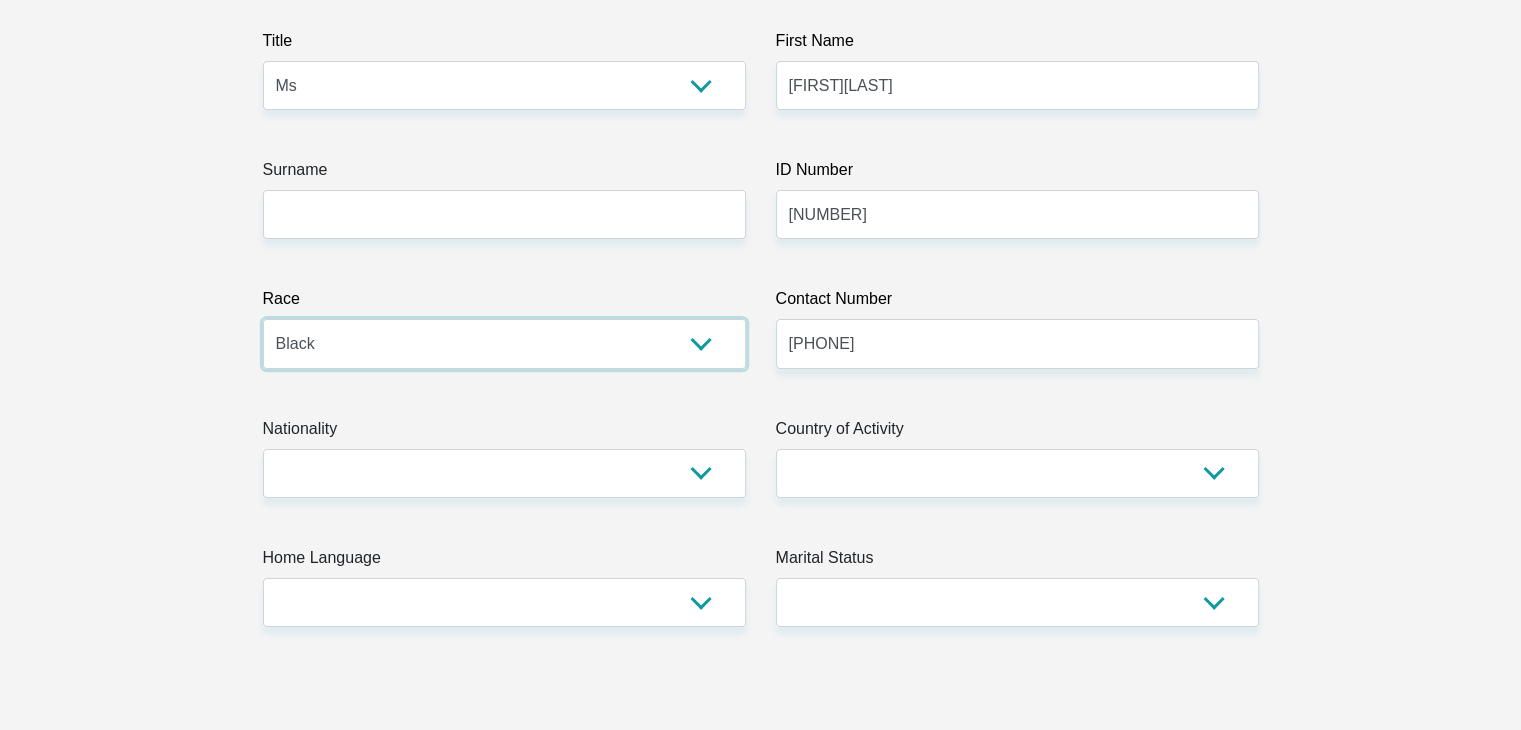scroll, scrollTop: 400, scrollLeft: 0, axis: vertical 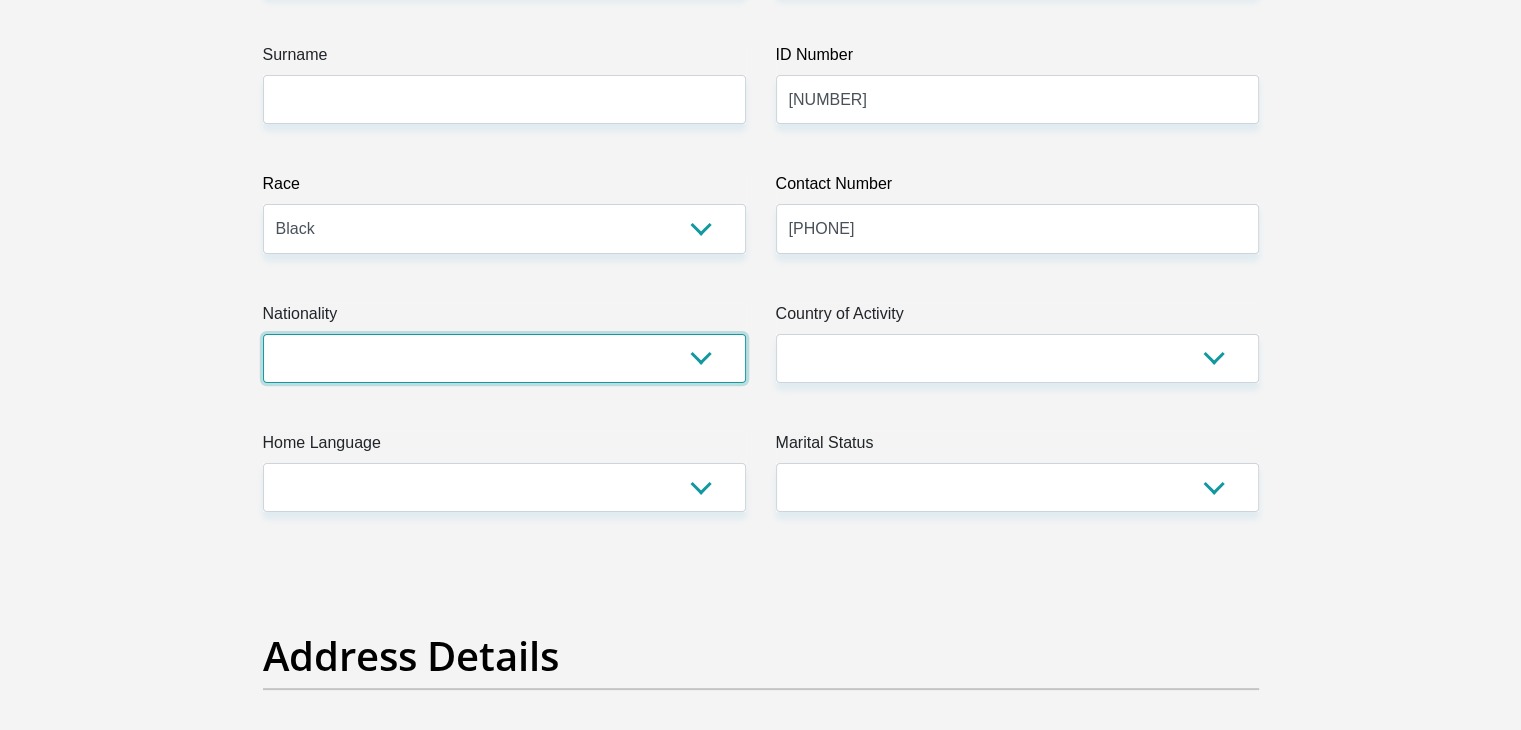 click on "South Africa
Afghanistan
Aland Islands
Albania
Algeria
America Samoa
American Virgin Islands
Andorra
Angola
Anguilla
Antarctica
Antigua and Barbuda
Argentina
Armenia
Aruba
Ascension Island
Australia
Austria
Azerbaijan
Bahamas
Bahrain
Bangladesh
Barbados
Chad" at bounding box center [504, 358] 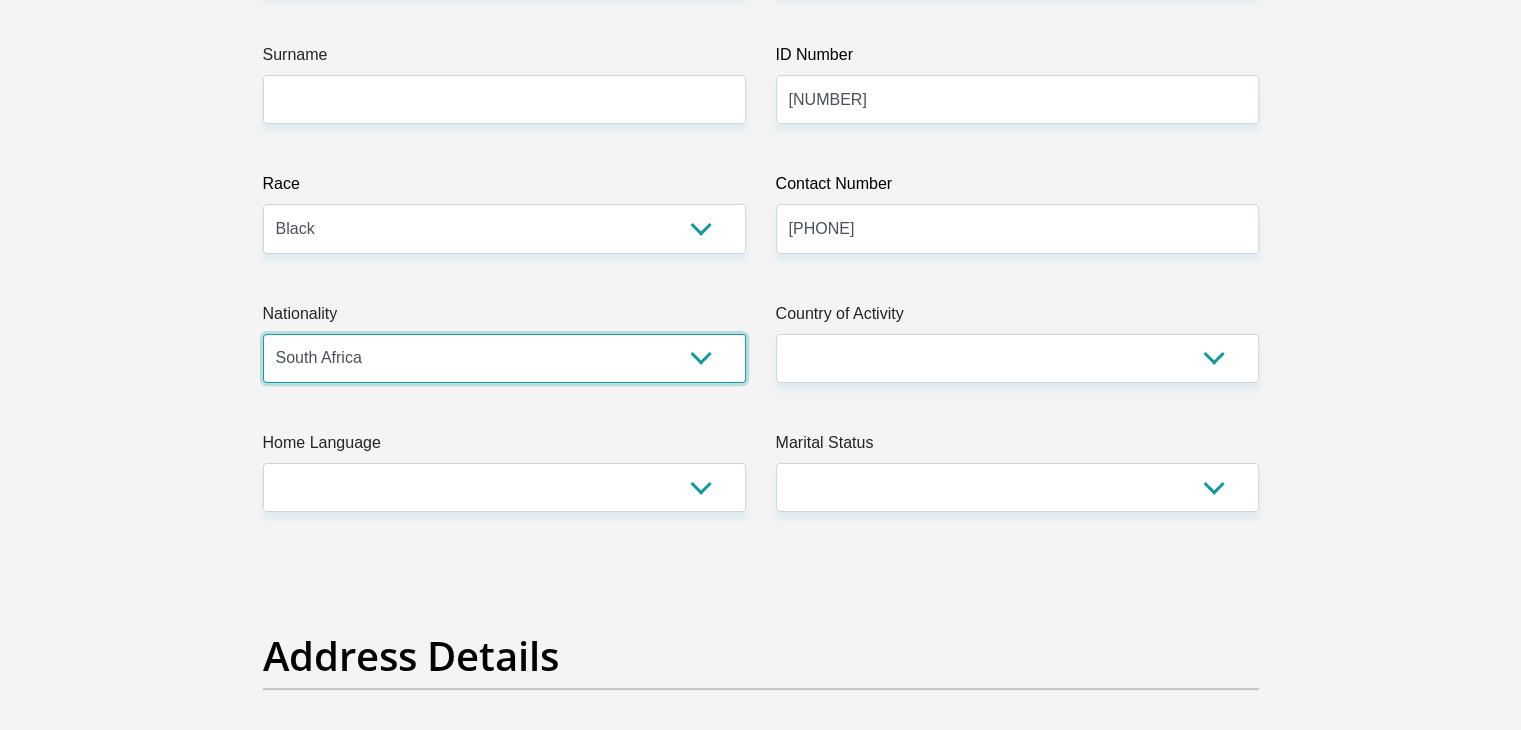 click on "South Africa
Afghanistan
Aland Islands
Albania
Algeria
America Samoa
American Virgin Islands
Andorra
Angola
Anguilla
Antarctica
Antigua and Barbuda
Argentina
Armenia
Aruba
Ascension Island
Australia
Austria
Azerbaijan
Bahamas
Bahrain
Bangladesh
Barbados
Chad" at bounding box center (504, 358) 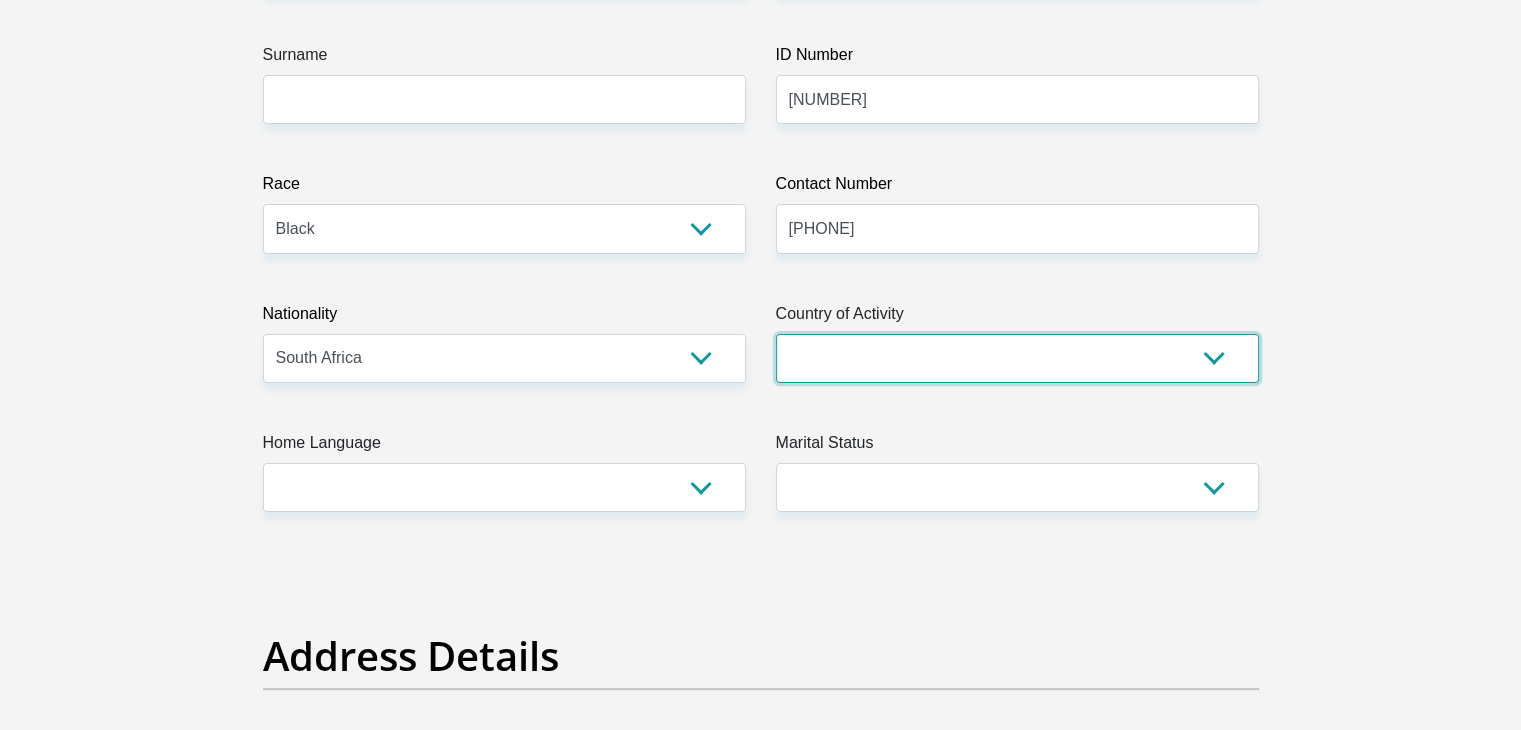 click on "South Africa
Afghanistan
Aland Islands
Albania
Algeria
America Samoa
American Virgin Islands
Andorra
Angola
Anguilla
Antarctica
Antigua and Barbuda
Argentina
Armenia
Aruba
Ascension Island
Australia
Austria
Azerbaijan
Chad" at bounding box center (1017, 358) 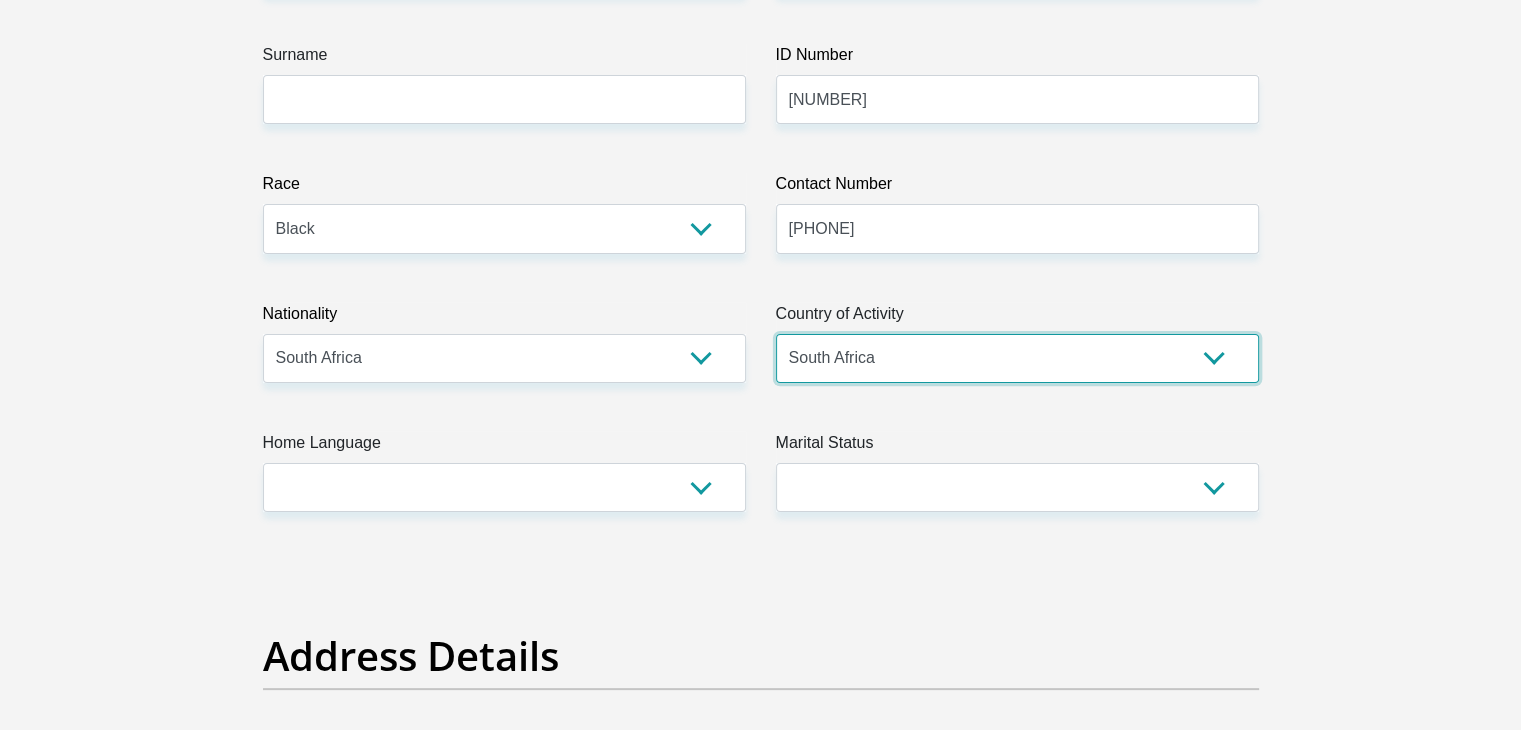click on "South Africa
Afghanistan
Aland Islands
Albania
Algeria
America Samoa
American Virgin Islands
Andorra
Angola
Anguilla
Antarctica
Antigua and Barbuda
Argentina
Armenia
Aruba
Ascension Island
Australia
Austria
Azerbaijan
Chad" at bounding box center [1017, 358] 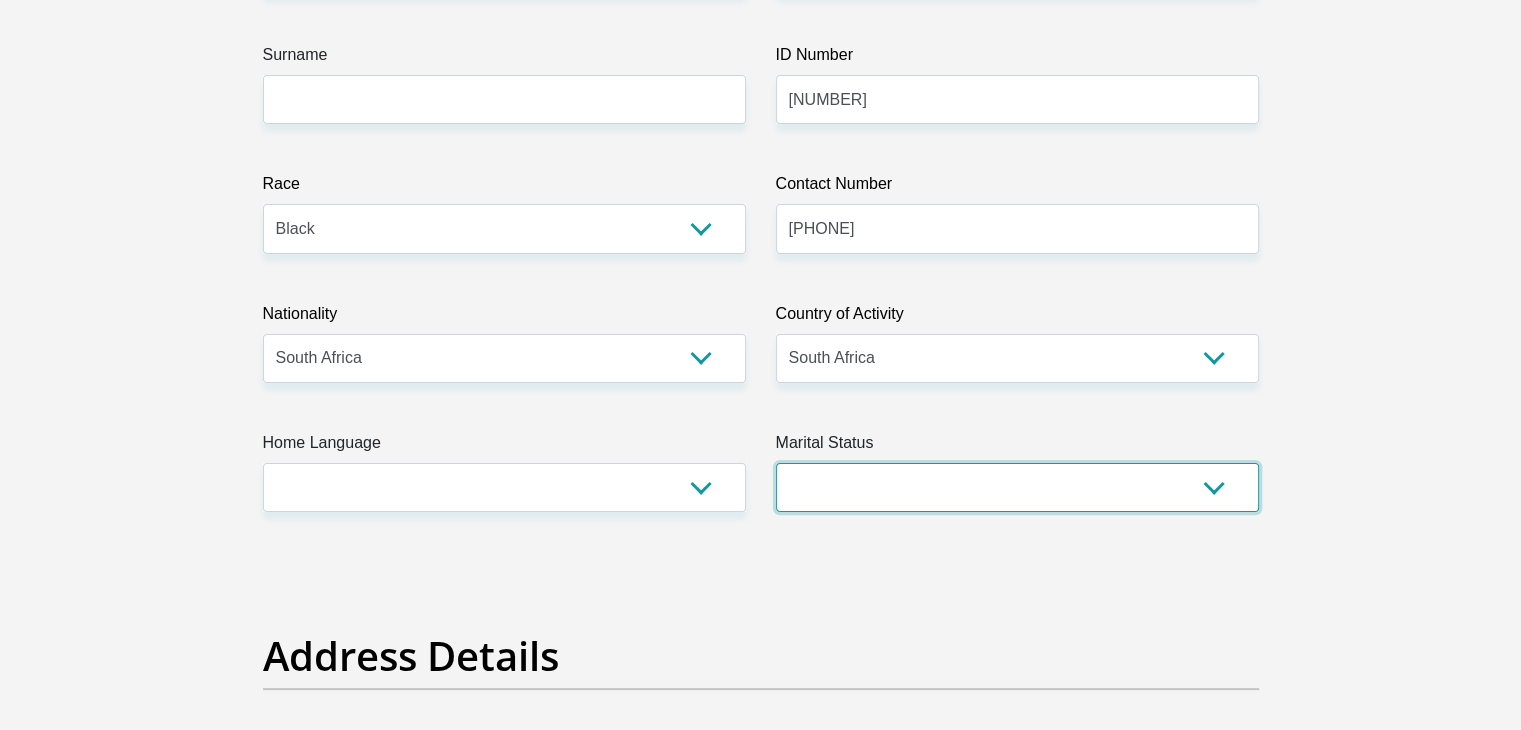 click on "Married ANC
Single
Divorced
Widowed
Married COP or Customary Law" at bounding box center [1017, 487] 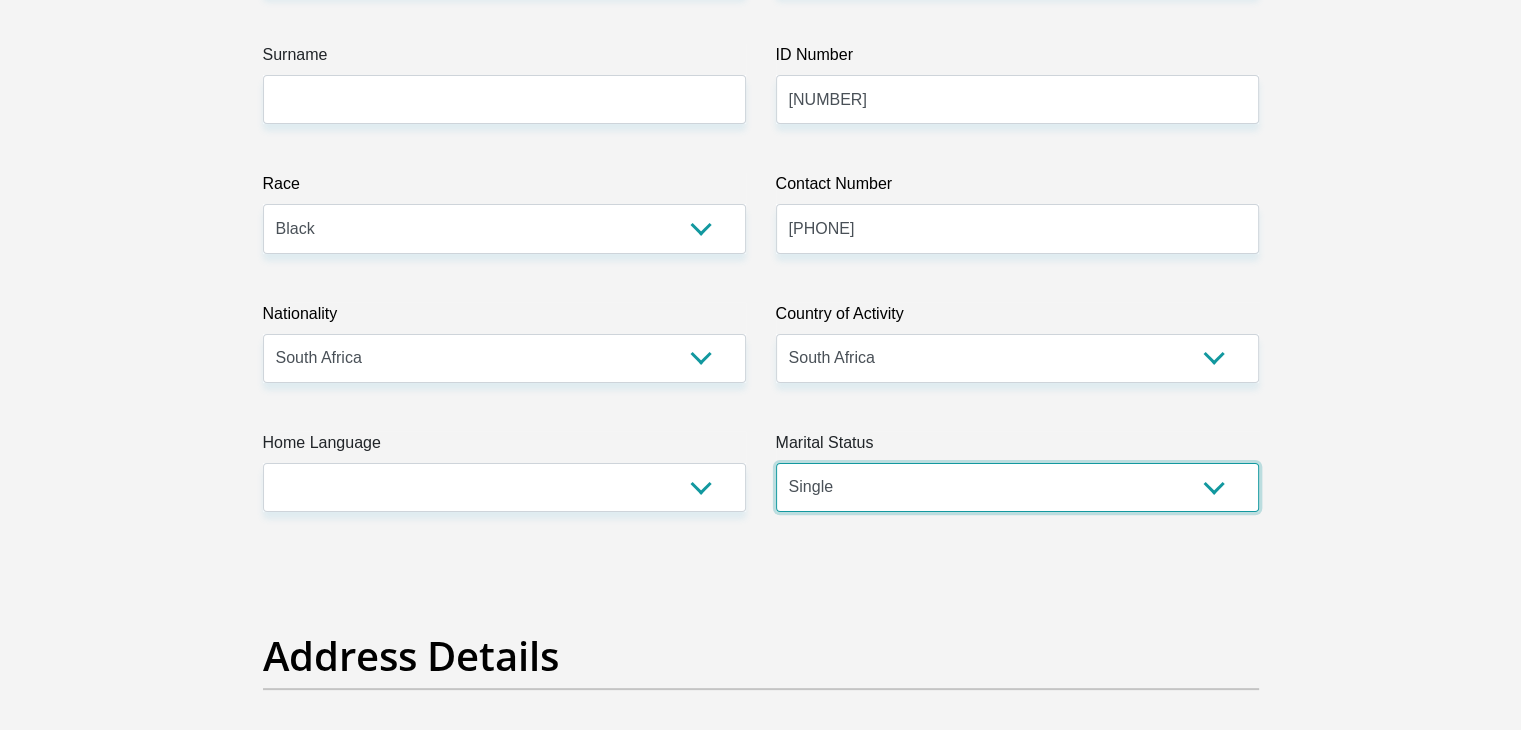 click on "Married ANC
Single
Divorced
Widowed
Married COP or Customary Law" at bounding box center (1017, 487) 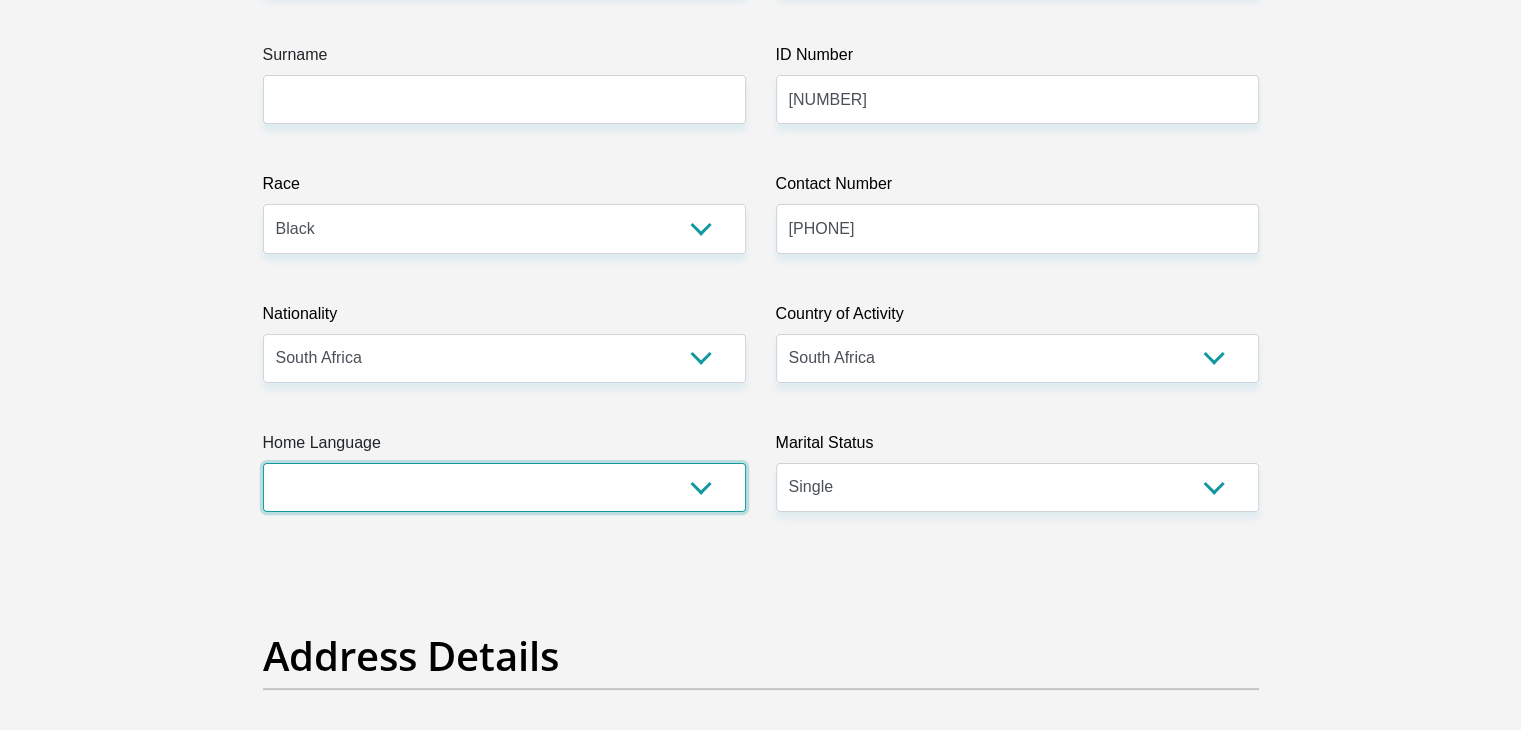 click on "Afrikaans
English
Sepedi
South Ndebele
Southern Sotho
Swati
Tsonga
Tswana
Venda
Xhosa
Zulu
Other" at bounding box center (504, 487) 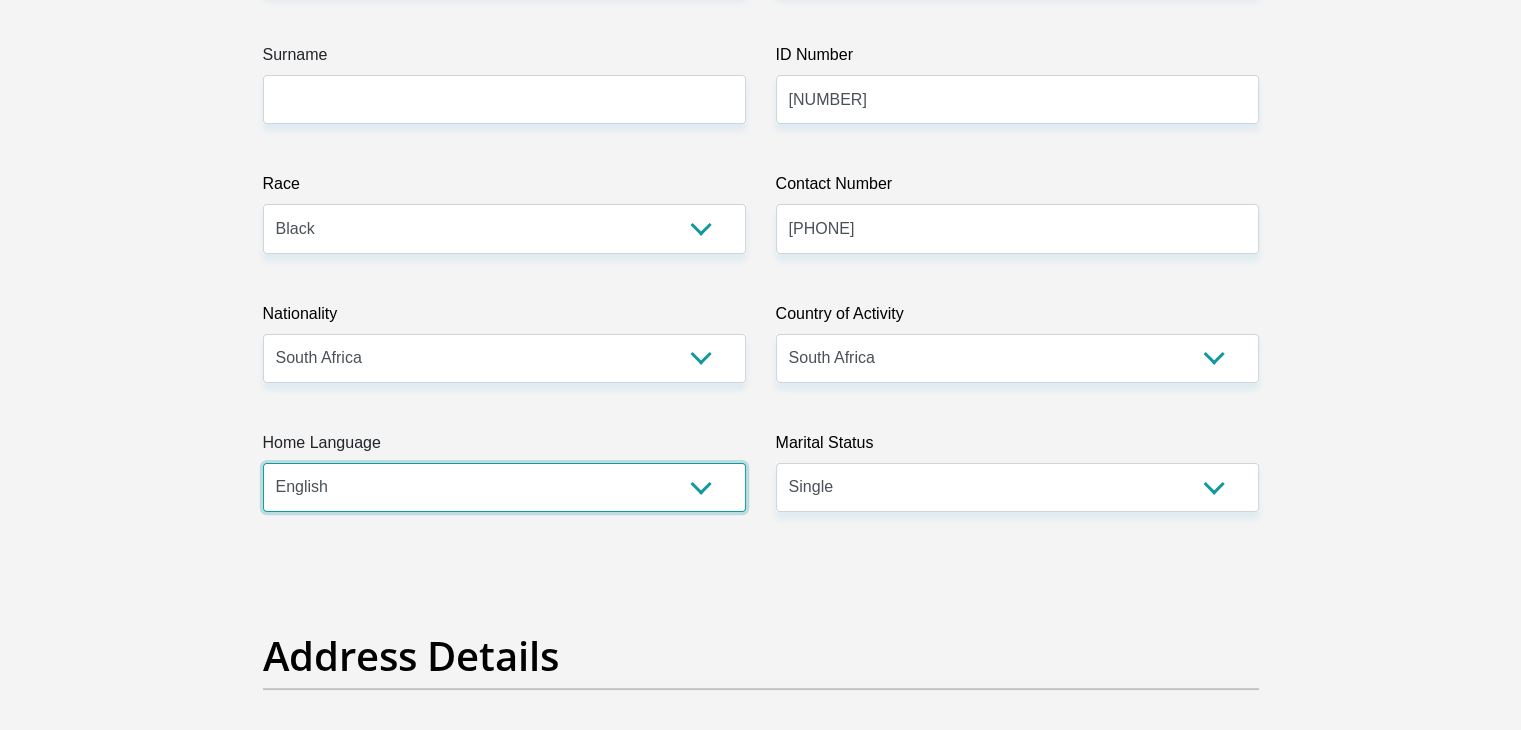 click on "Afrikaans
English
Sepedi
South Ndebele
Southern Sotho
Swati
Tsonga
Tswana
Venda
Xhosa
Zulu
Other" at bounding box center [504, 487] 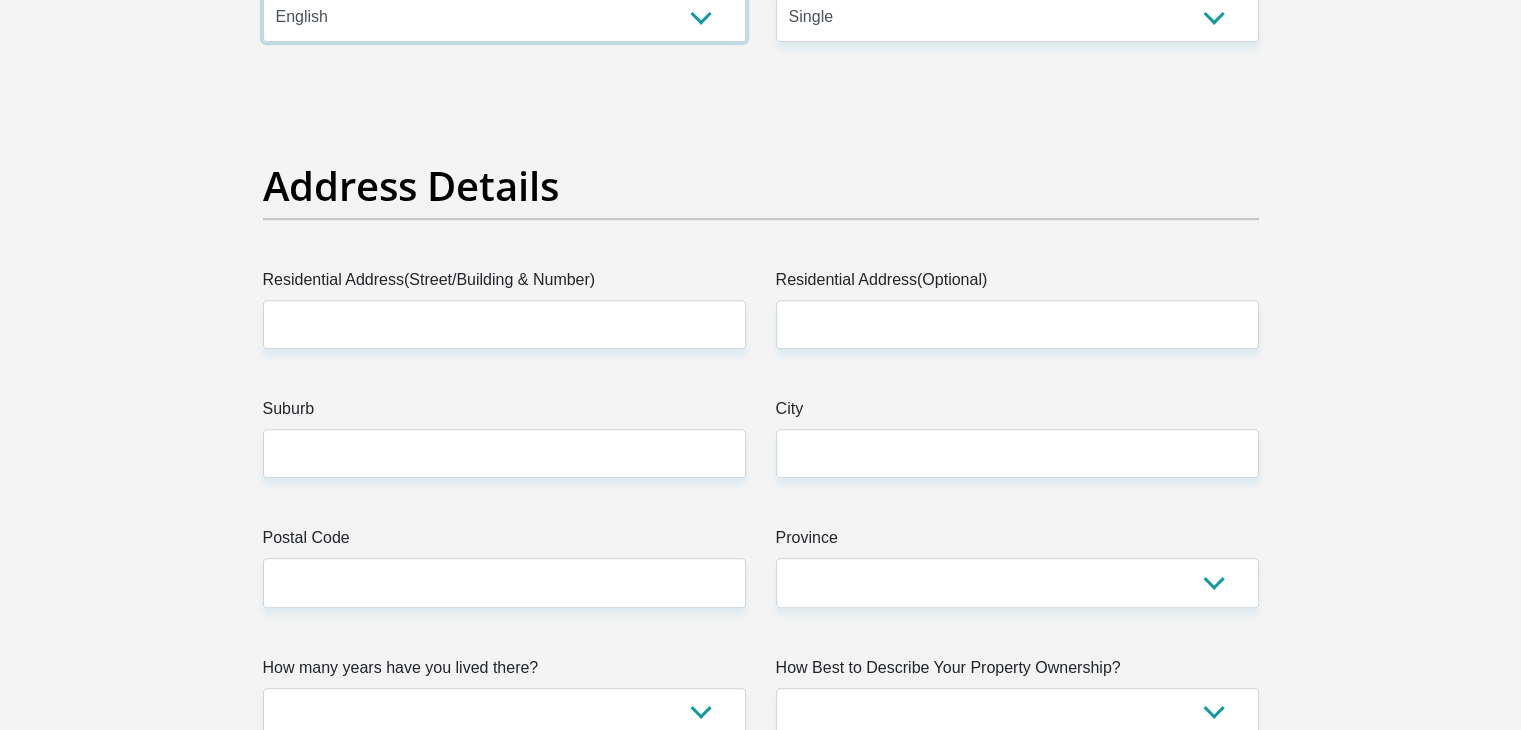 scroll, scrollTop: 900, scrollLeft: 0, axis: vertical 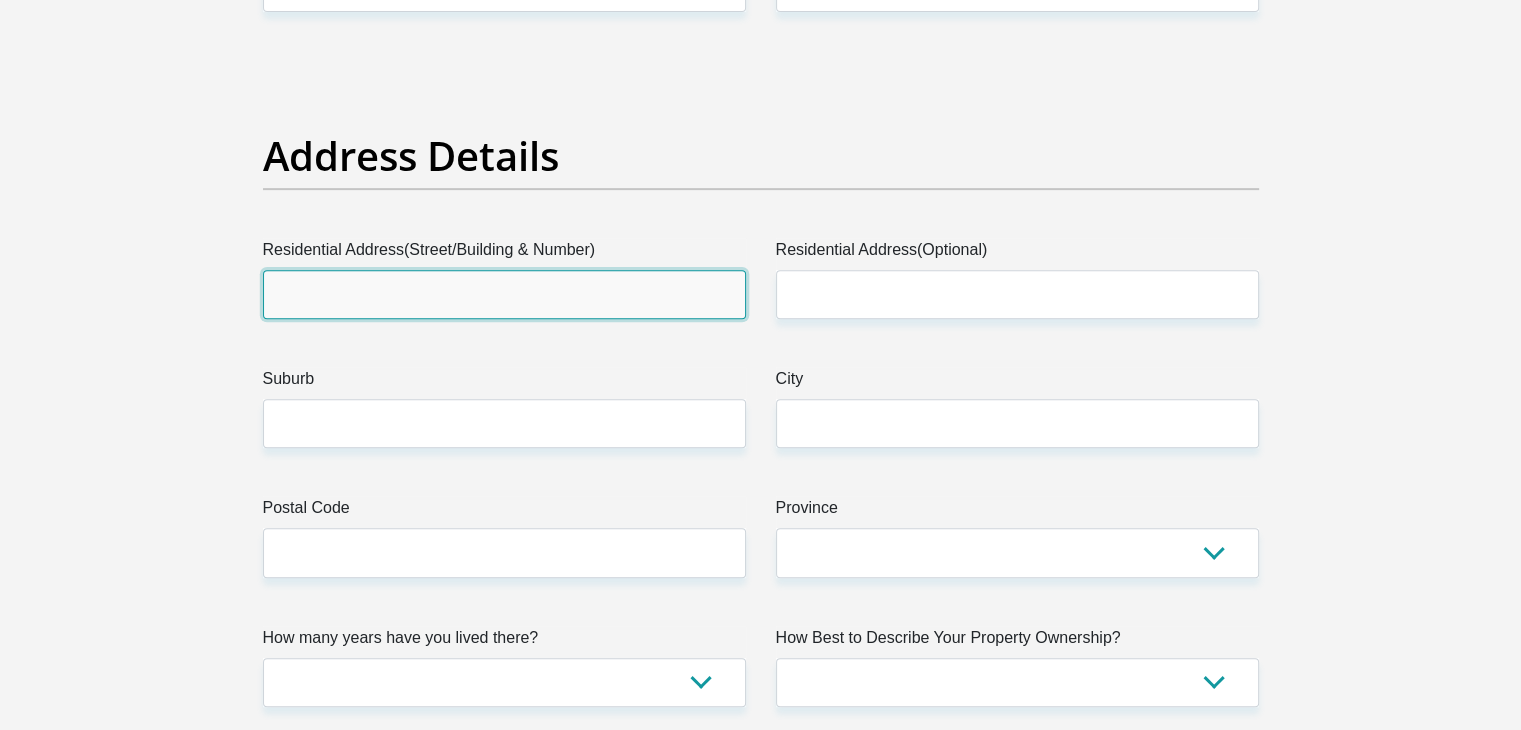 click on "Residential Address(Street/Building & Number)" at bounding box center (504, 294) 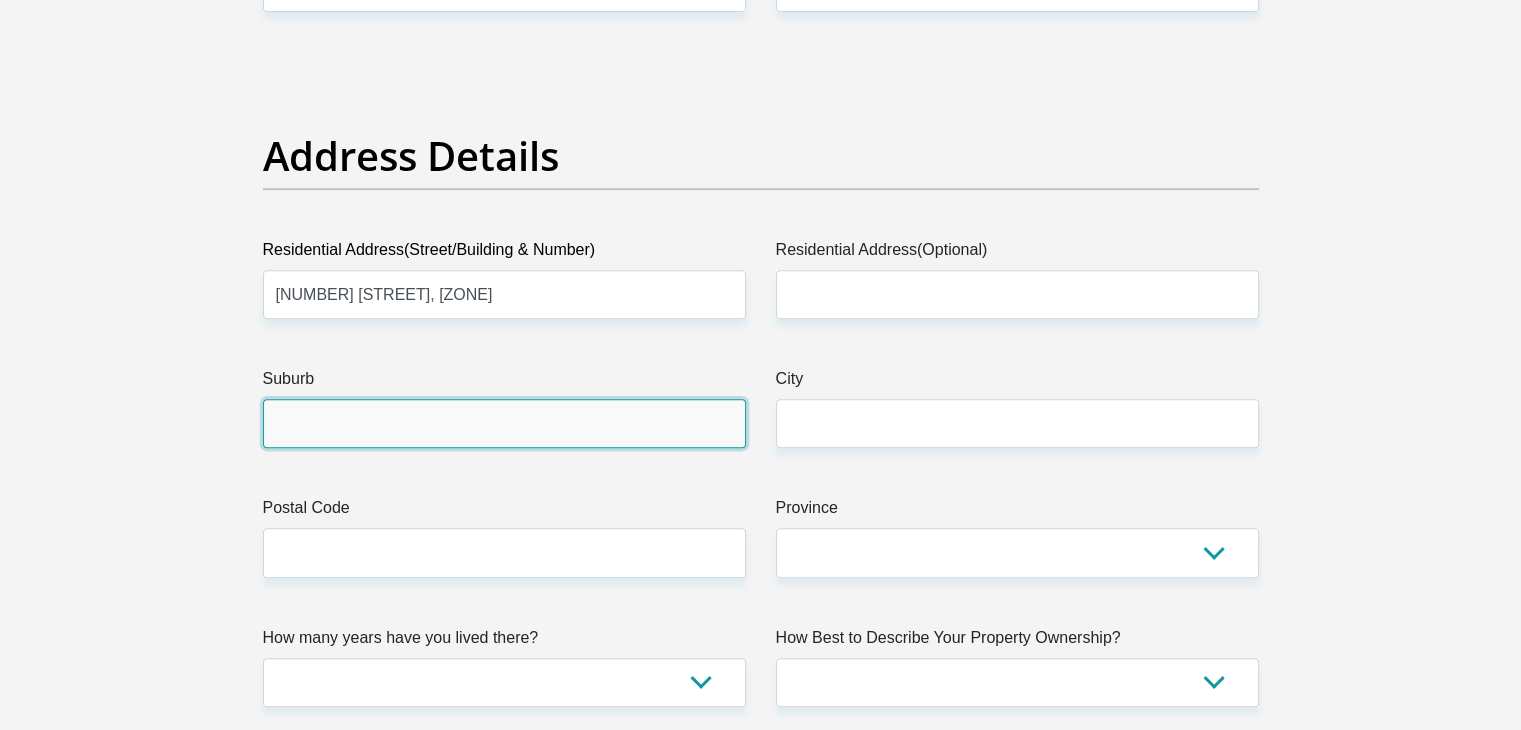 click on "Suburb" at bounding box center (504, 423) 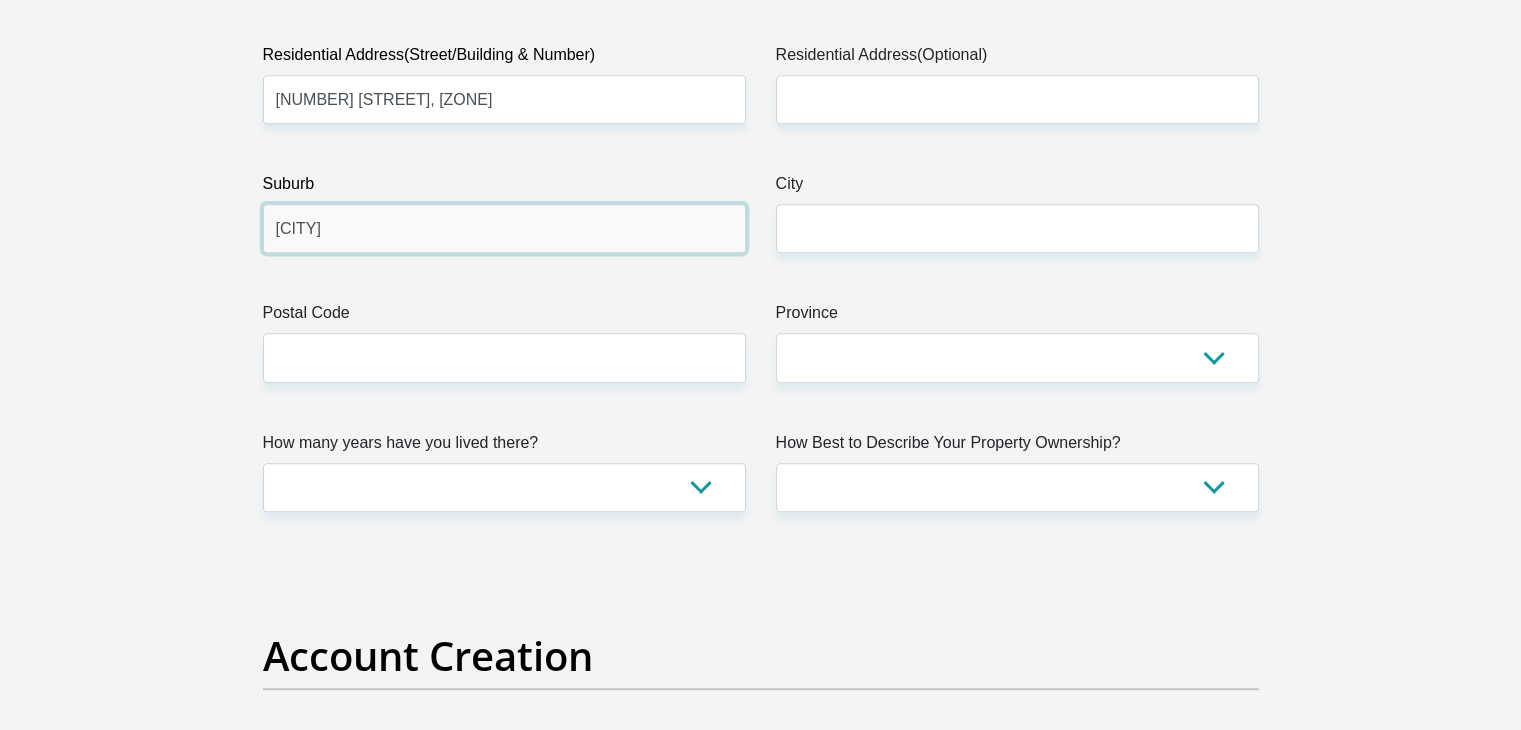 scroll, scrollTop: 1100, scrollLeft: 0, axis: vertical 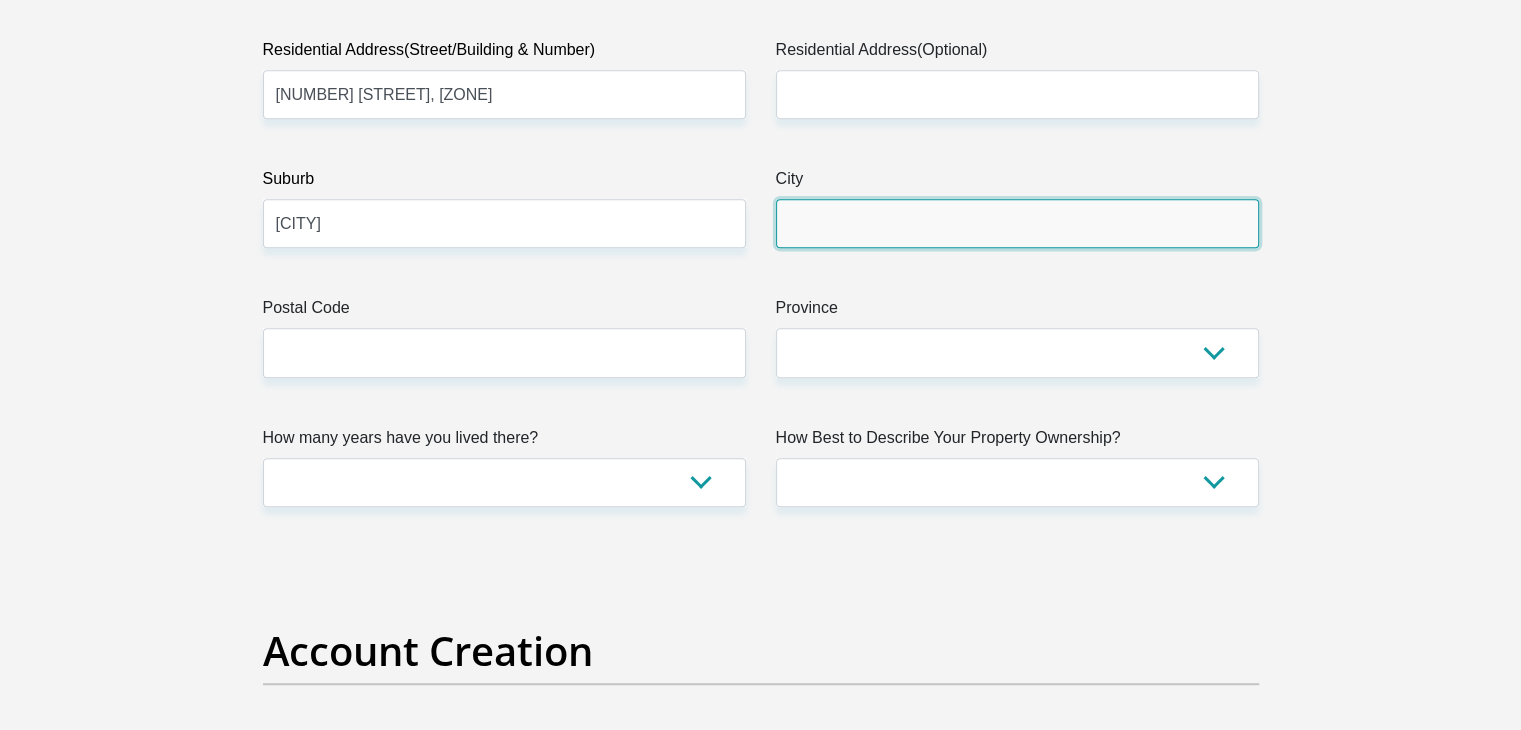 click on "City" at bounding box center (1017, 223) 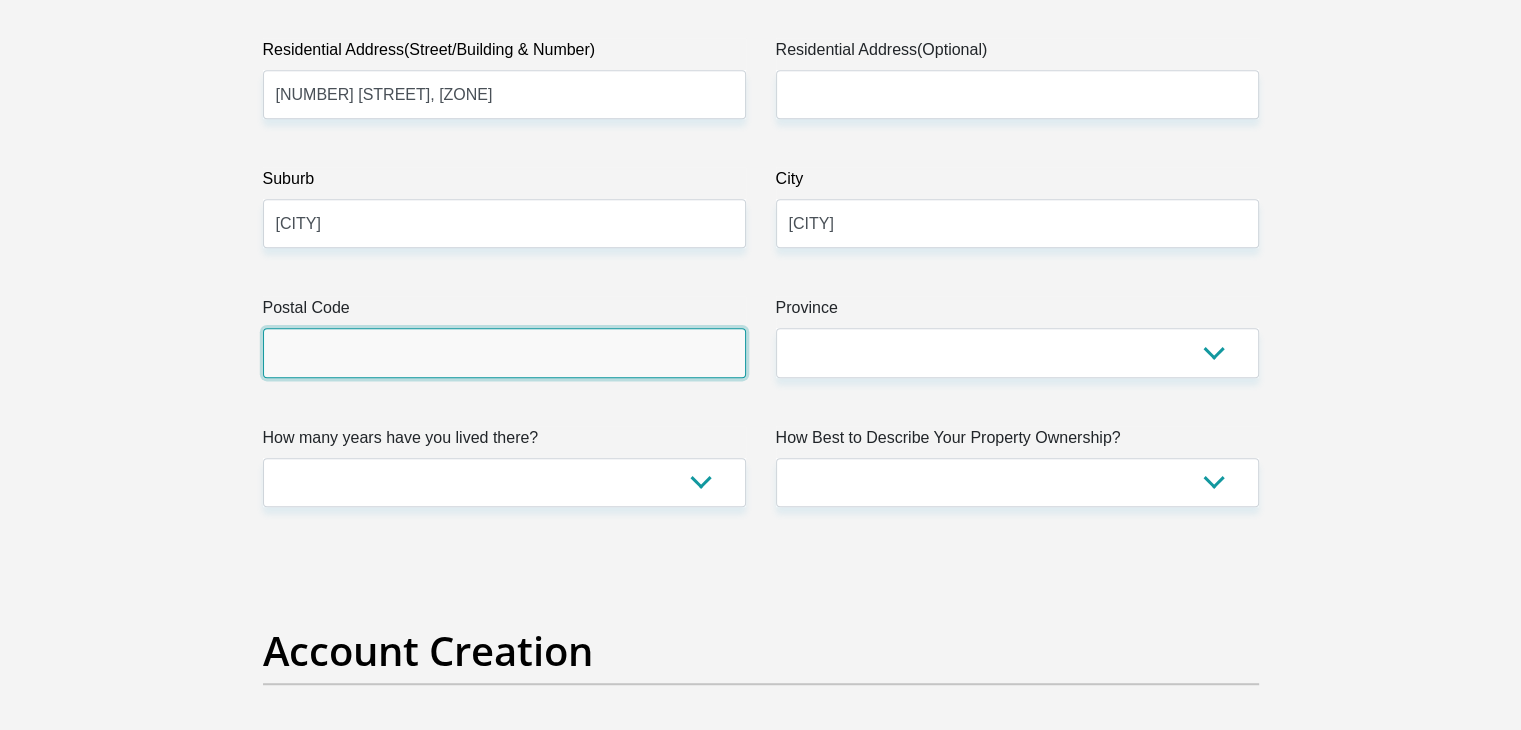 click on "Postal Code" at bounding box center [504, 352] 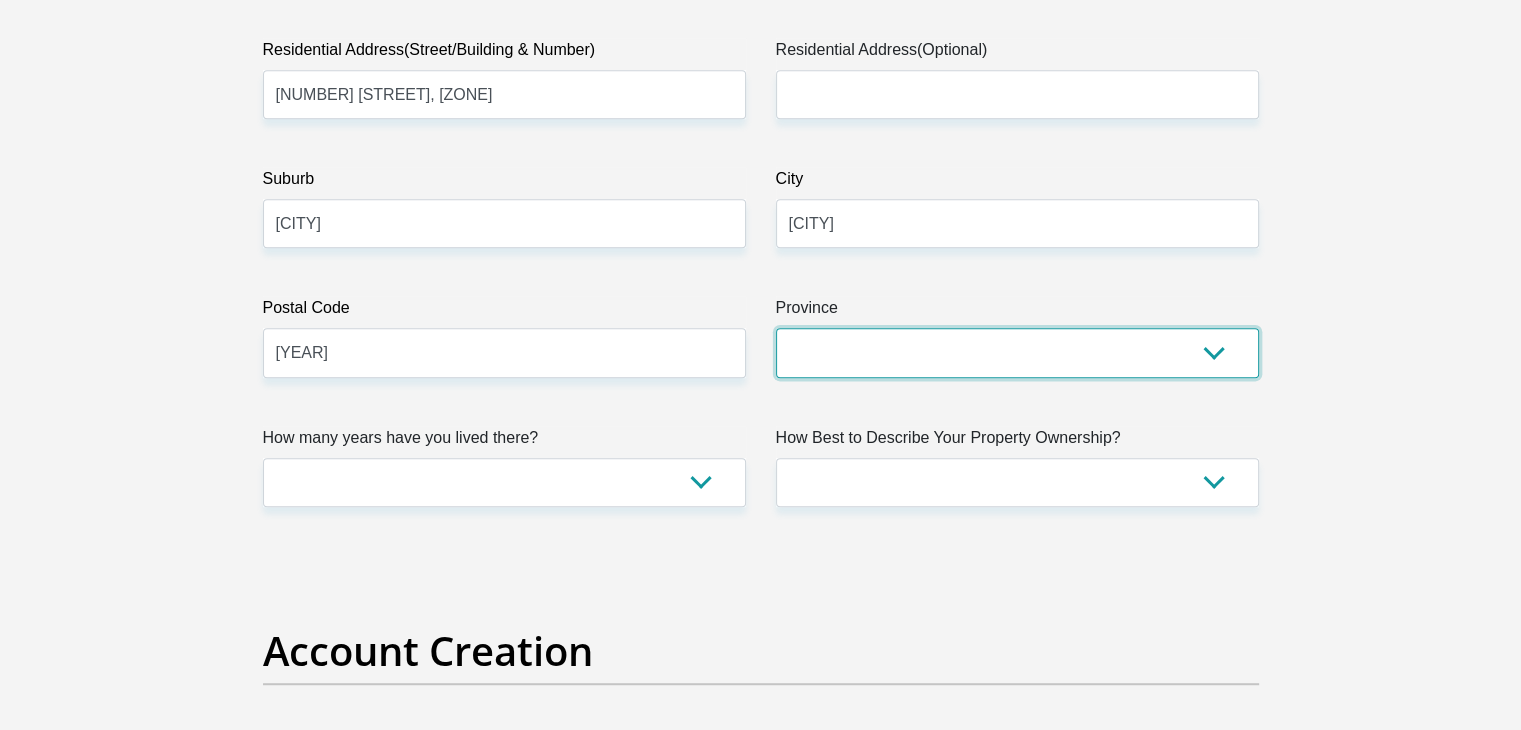 click on "Eastern Cape
Free State
Gauteng
KwaZulu-Natal
Limpopo
Mpumalanga
Northern Cape
North West
Western Cape" at bounding box center [1017, 352] 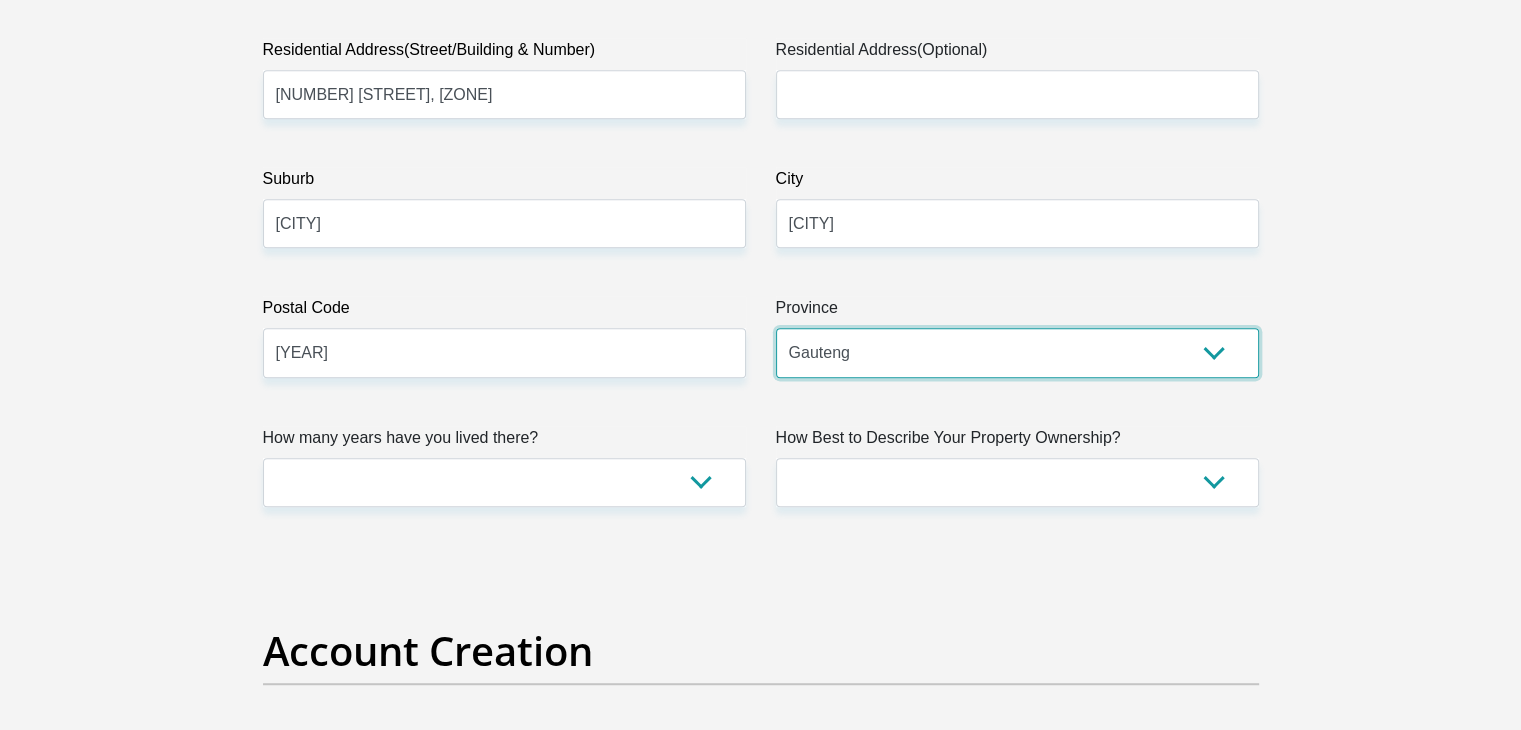 click on "Eastern Cape
Free State
Gauteng
KwaZulu-Natal
Limpopo
Mpumalanga
Northern Cape
North West
Western Cape" at bounding box center [1017, 352] 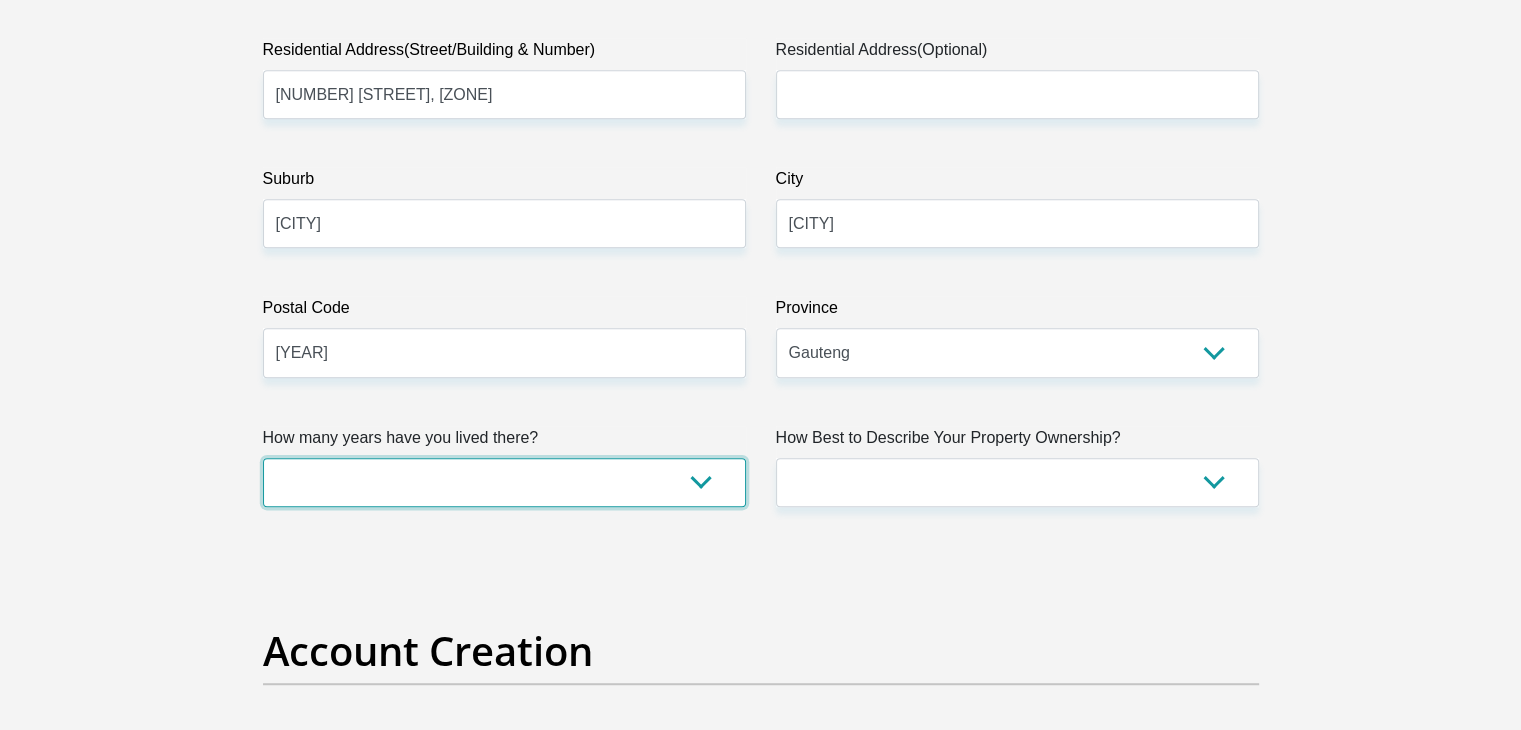 click on "less than 1 year
1-3 years
3-5 years
5+ years" at bounding box center (504, 482) 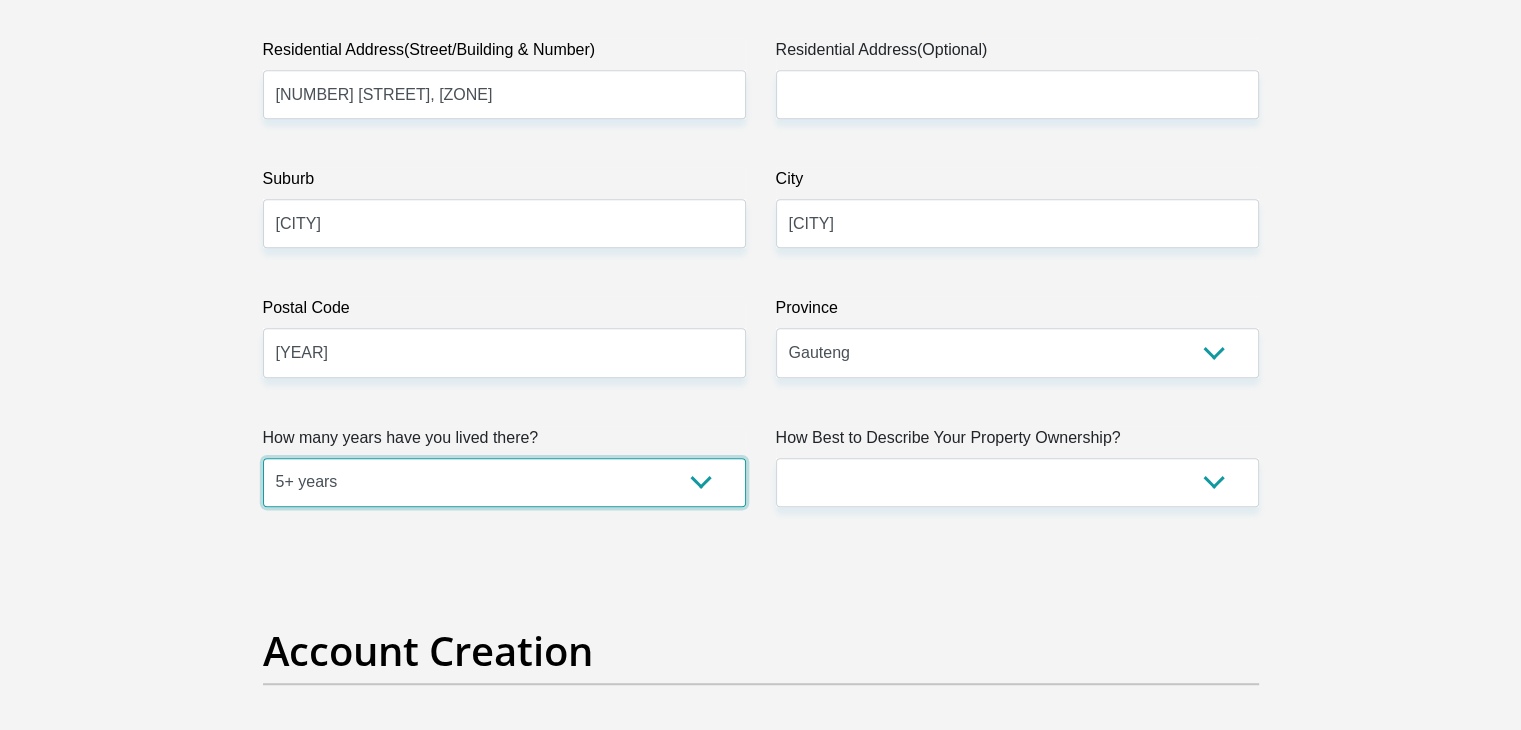 click on "less than 1 year
1-3 years
3-5 years
5+ years" at bounding box center [504, 482] 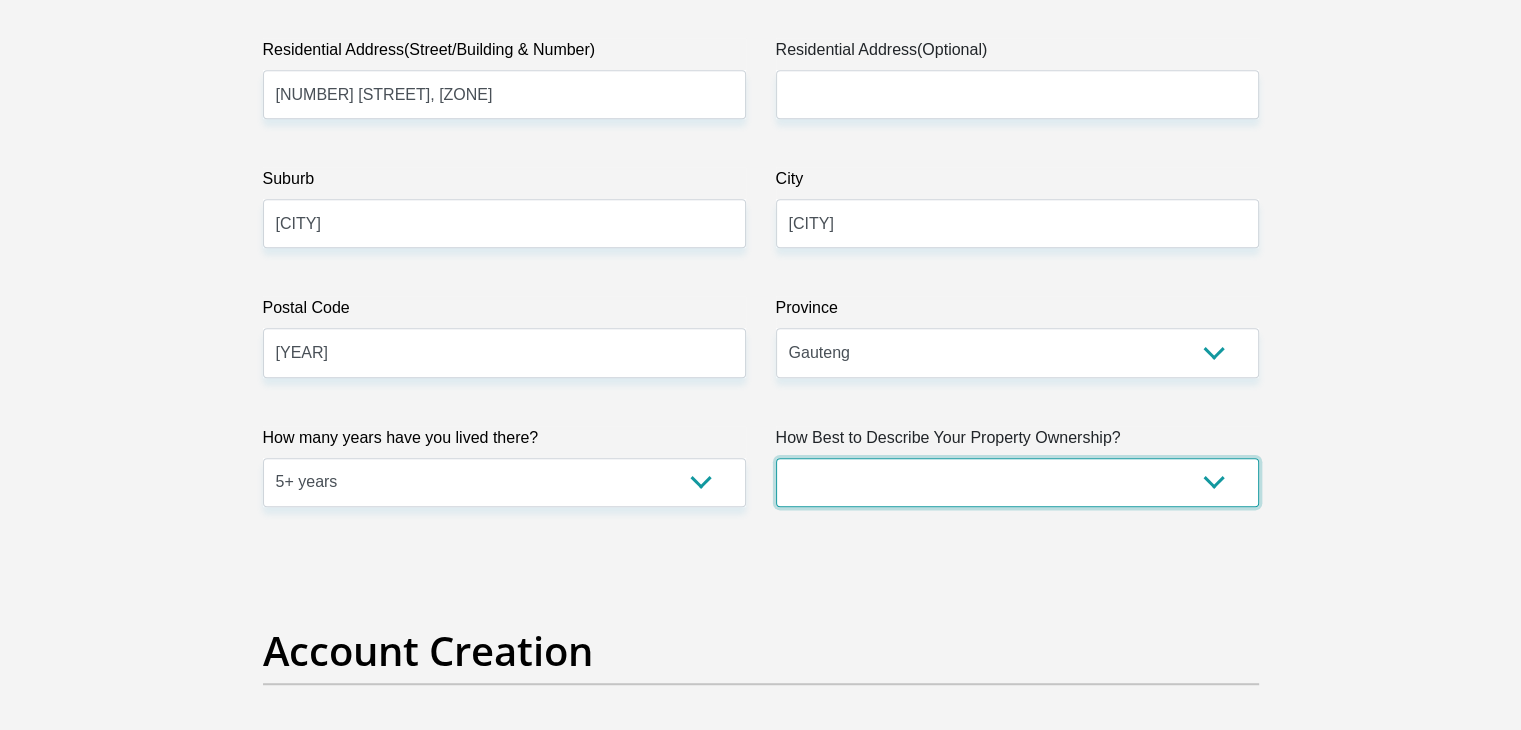 click on "Owned
Rented
Family Owned
Company Dwelling" at bounding box center (1017, 482) 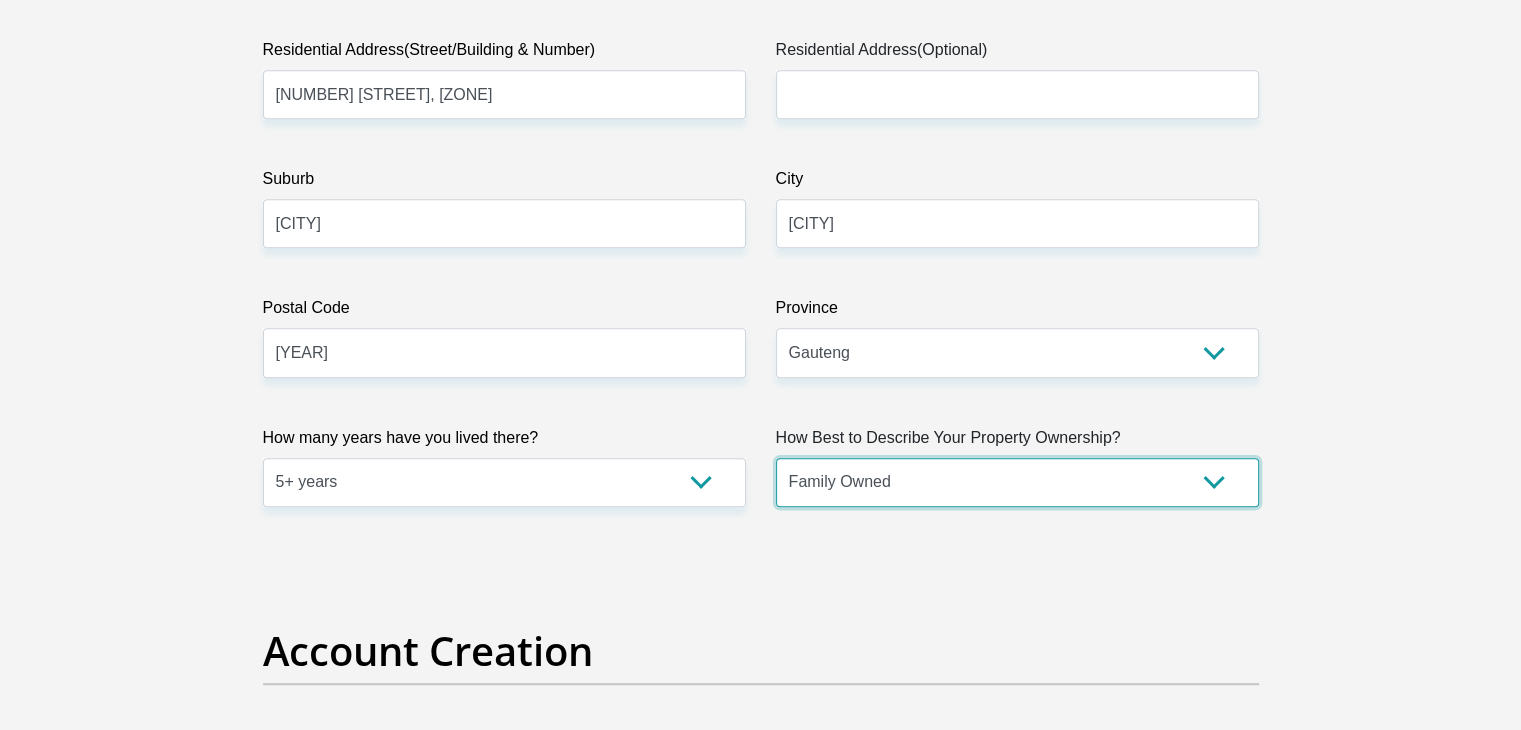 click on "Owned
Rented
Family Owned
Company Dwelling" at bounding box center [1017, 482] 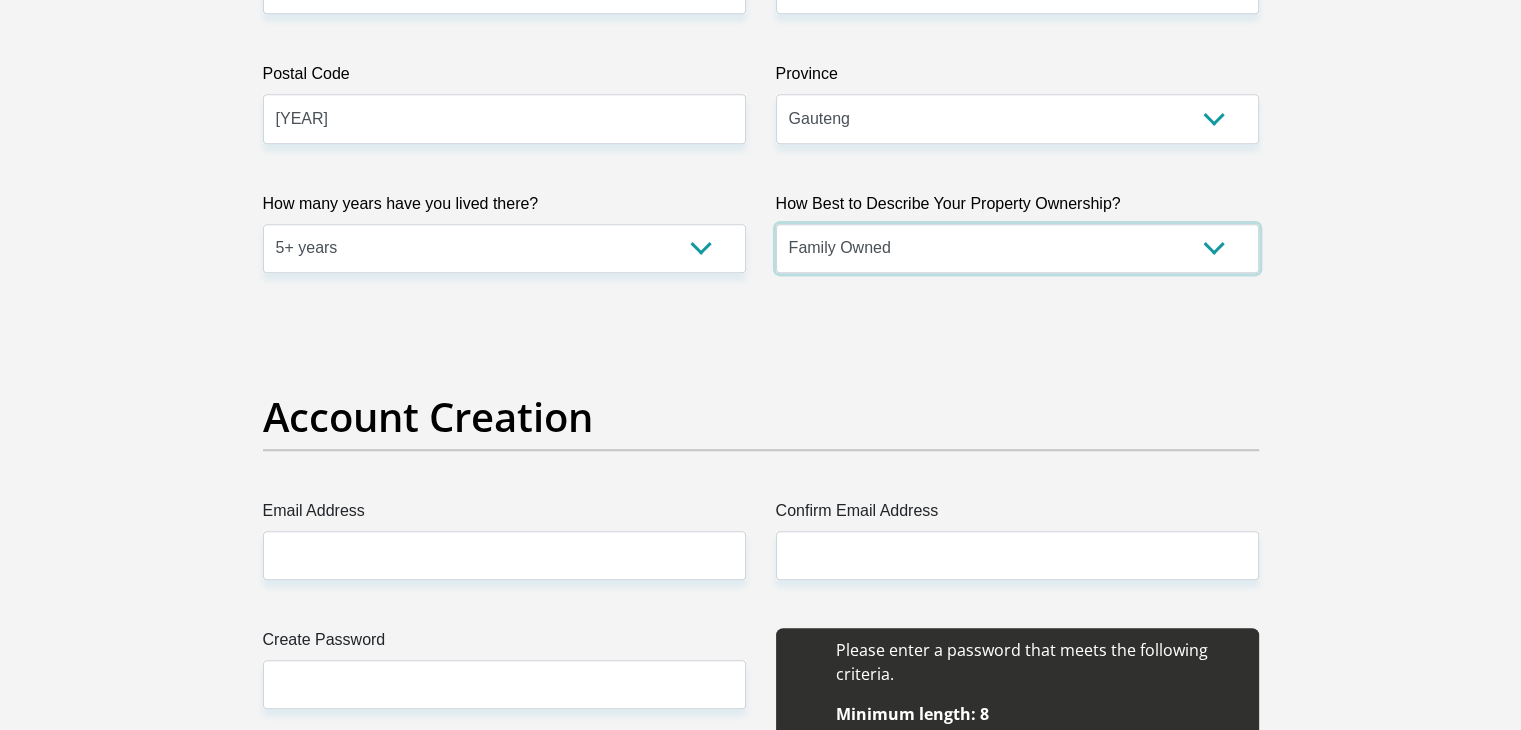 scroll, scrollTop: 1600, scrollLeft: 0, axis: vertical 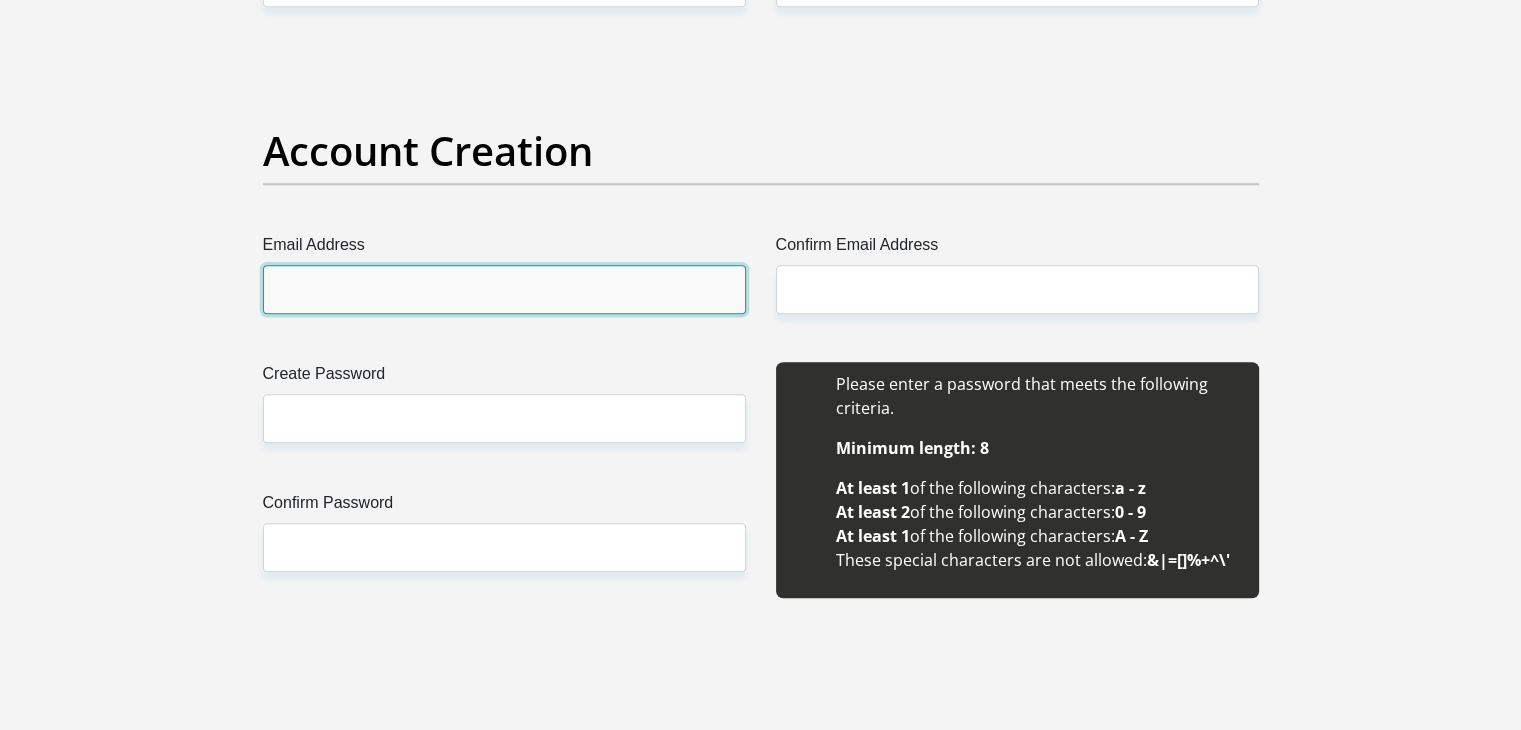 click on "Email Address" at bounding box center [504, 289] 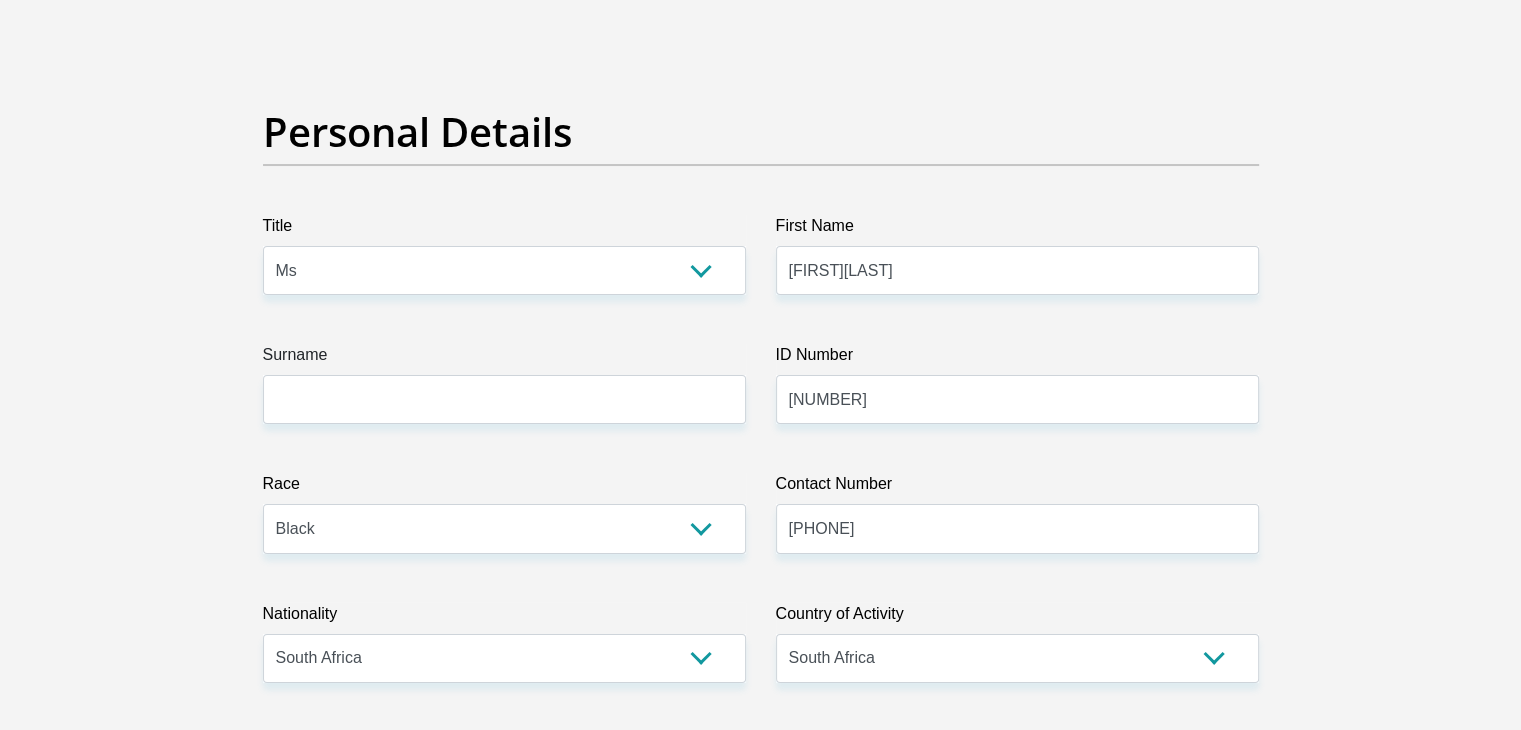 scroll, scrollTop: 0, scrollLeft: 0, axis: both 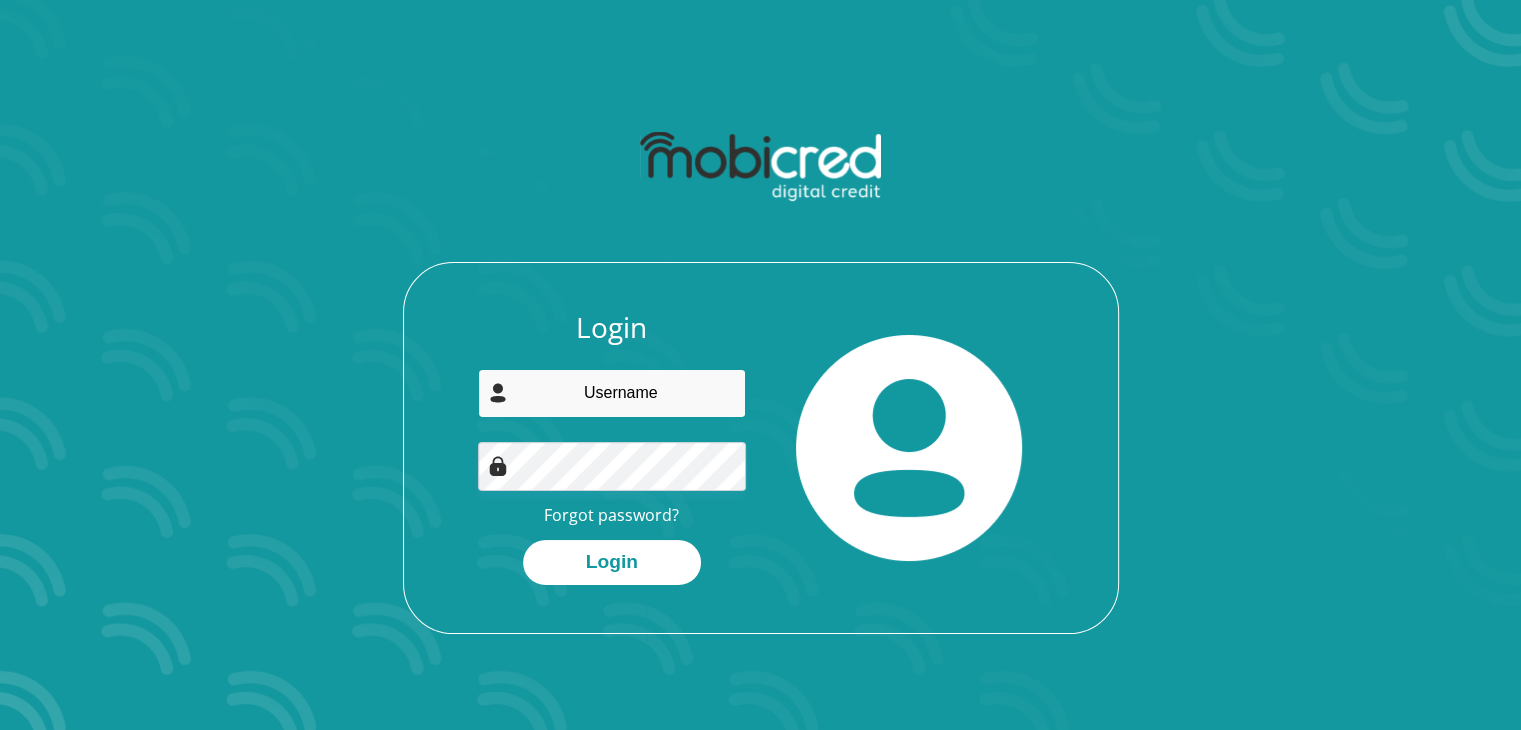 click at bounding box center [612, 393] 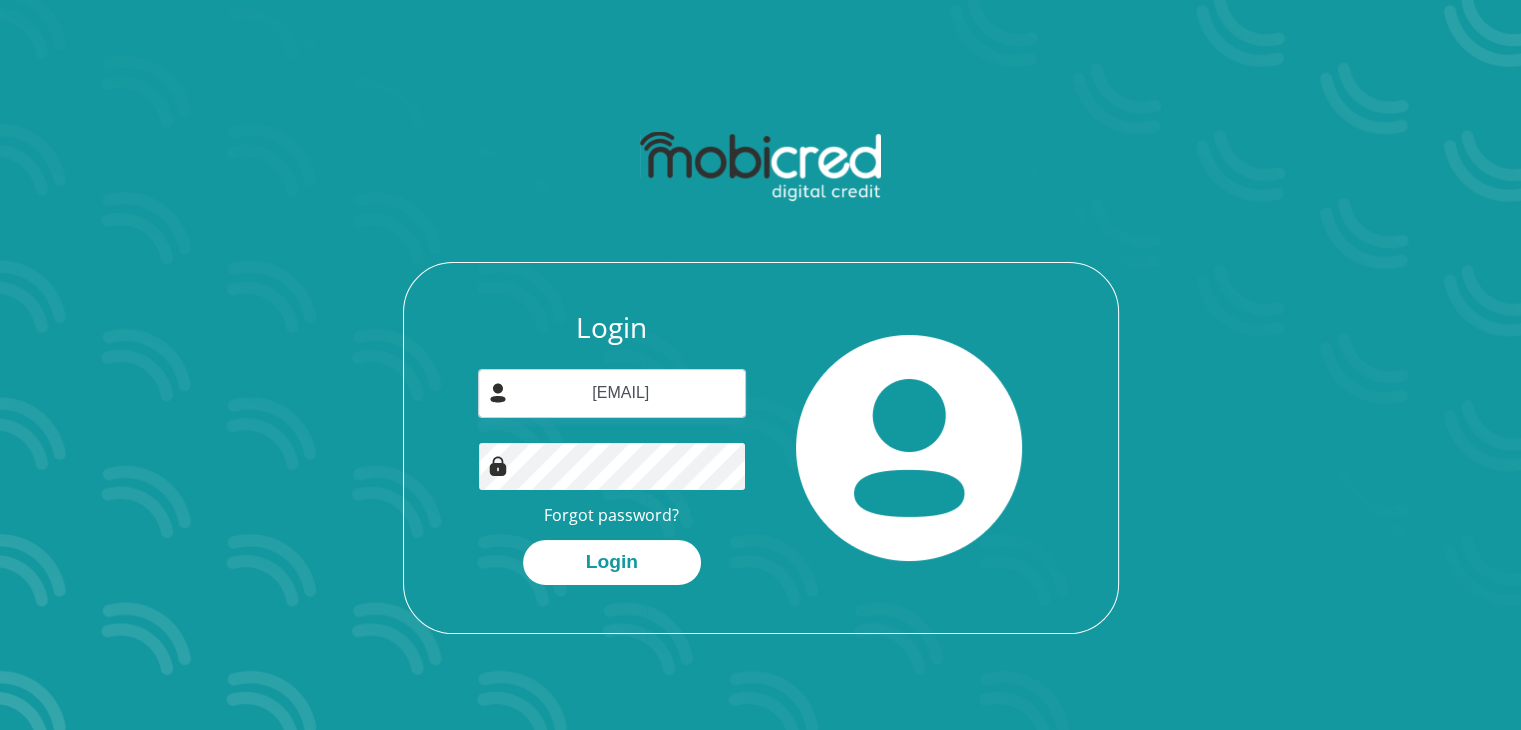 click on "Login" at bounding box center (612, 562) 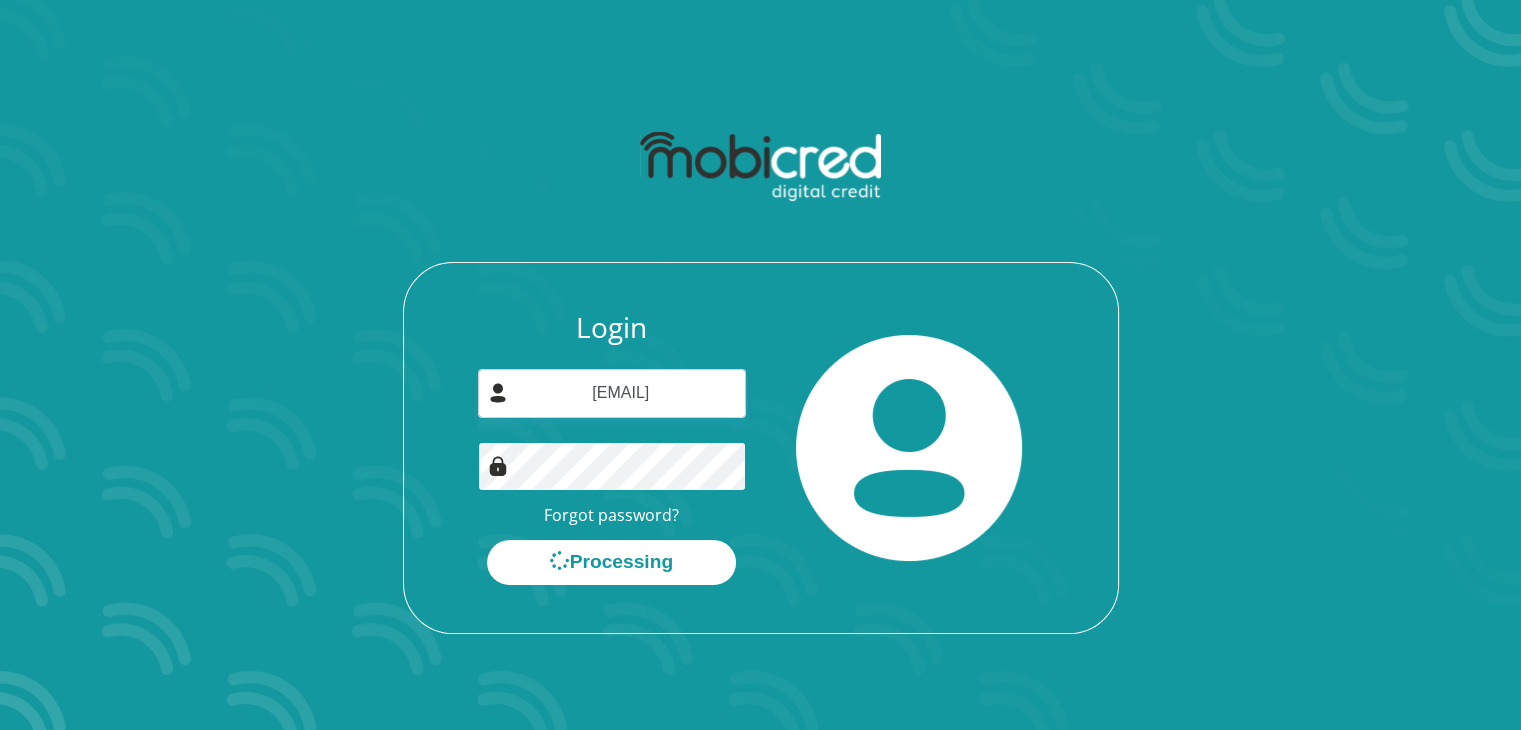 scroll, scrollTop: 0, scrollLeft: 0, axis: both 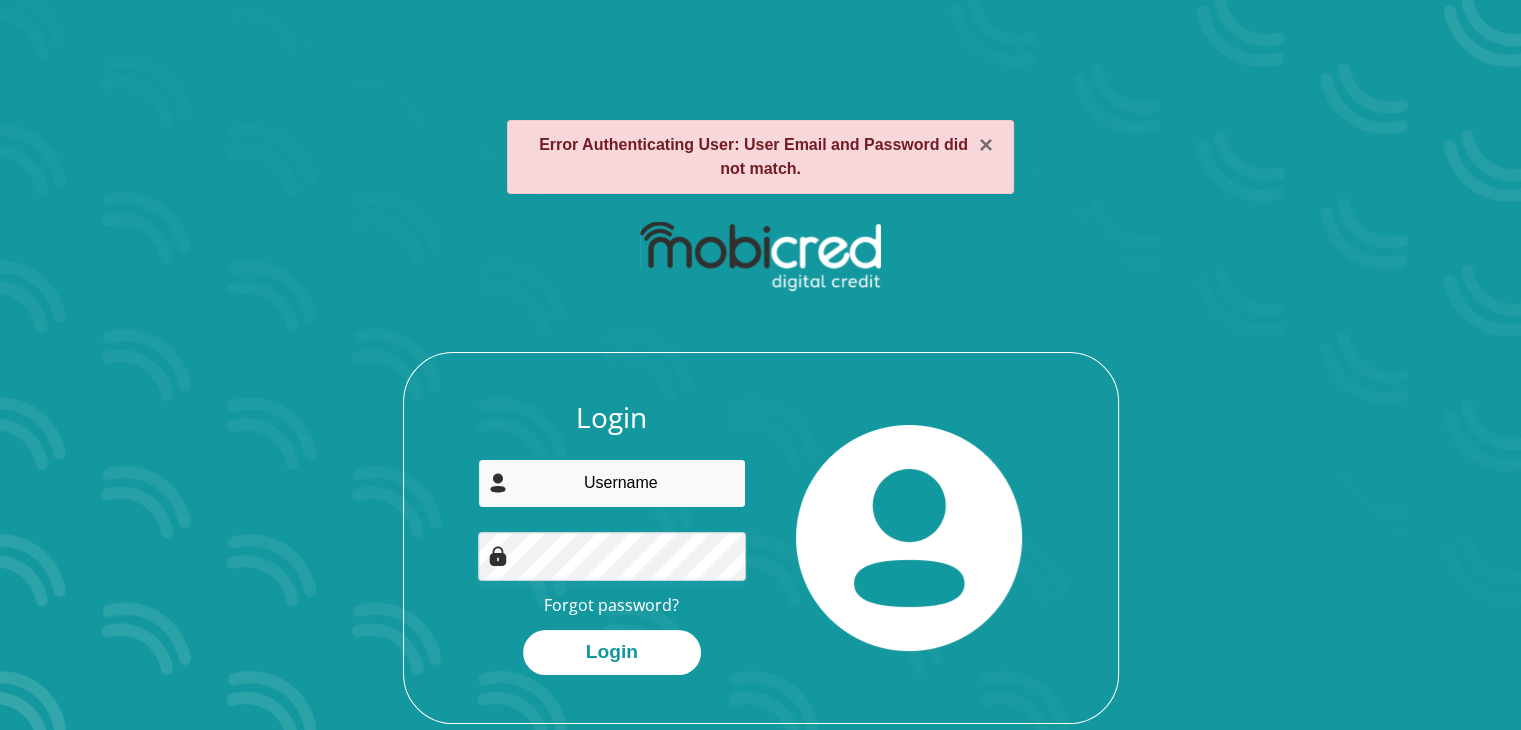 click at bounding box center [612, 483] 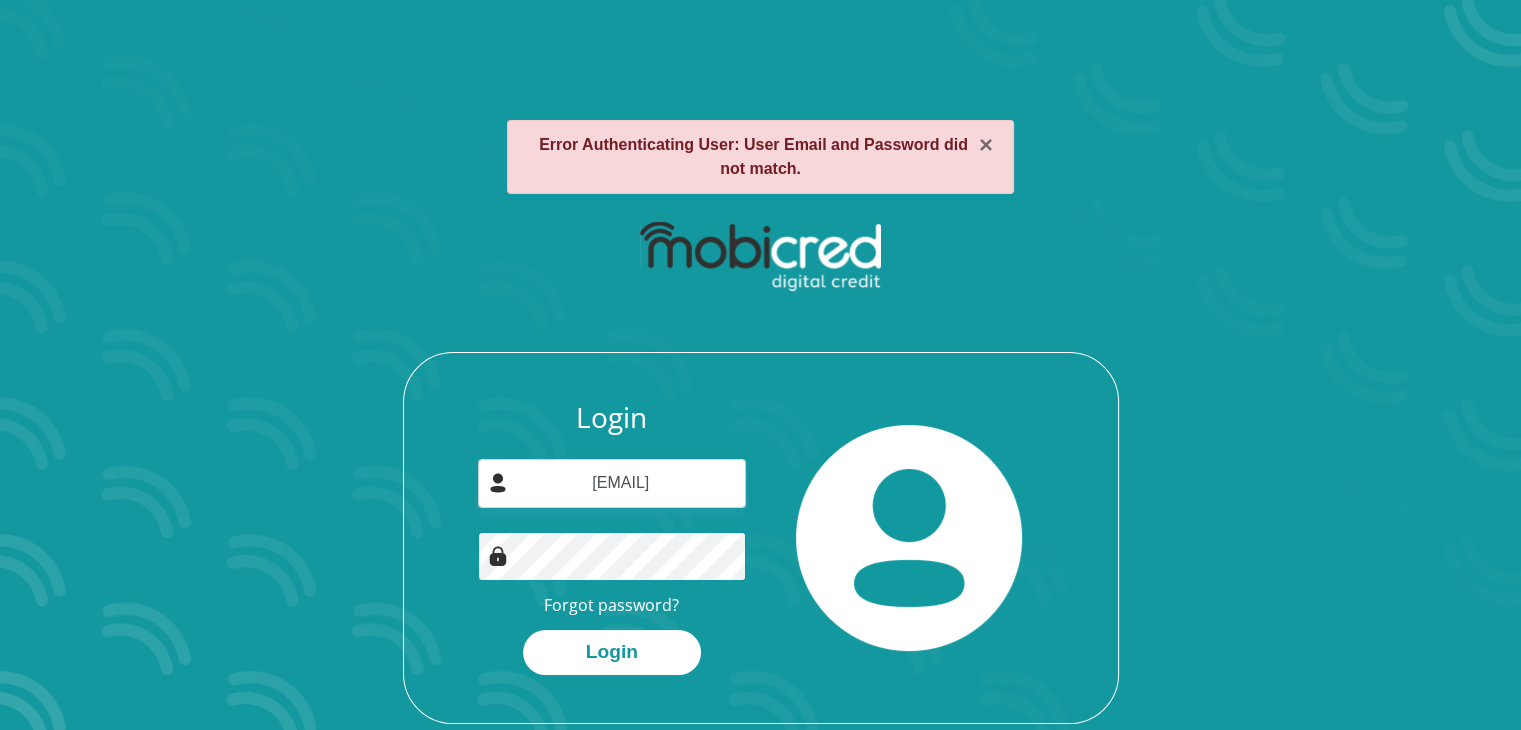 click on "Login" at bounding box center (612, 652) 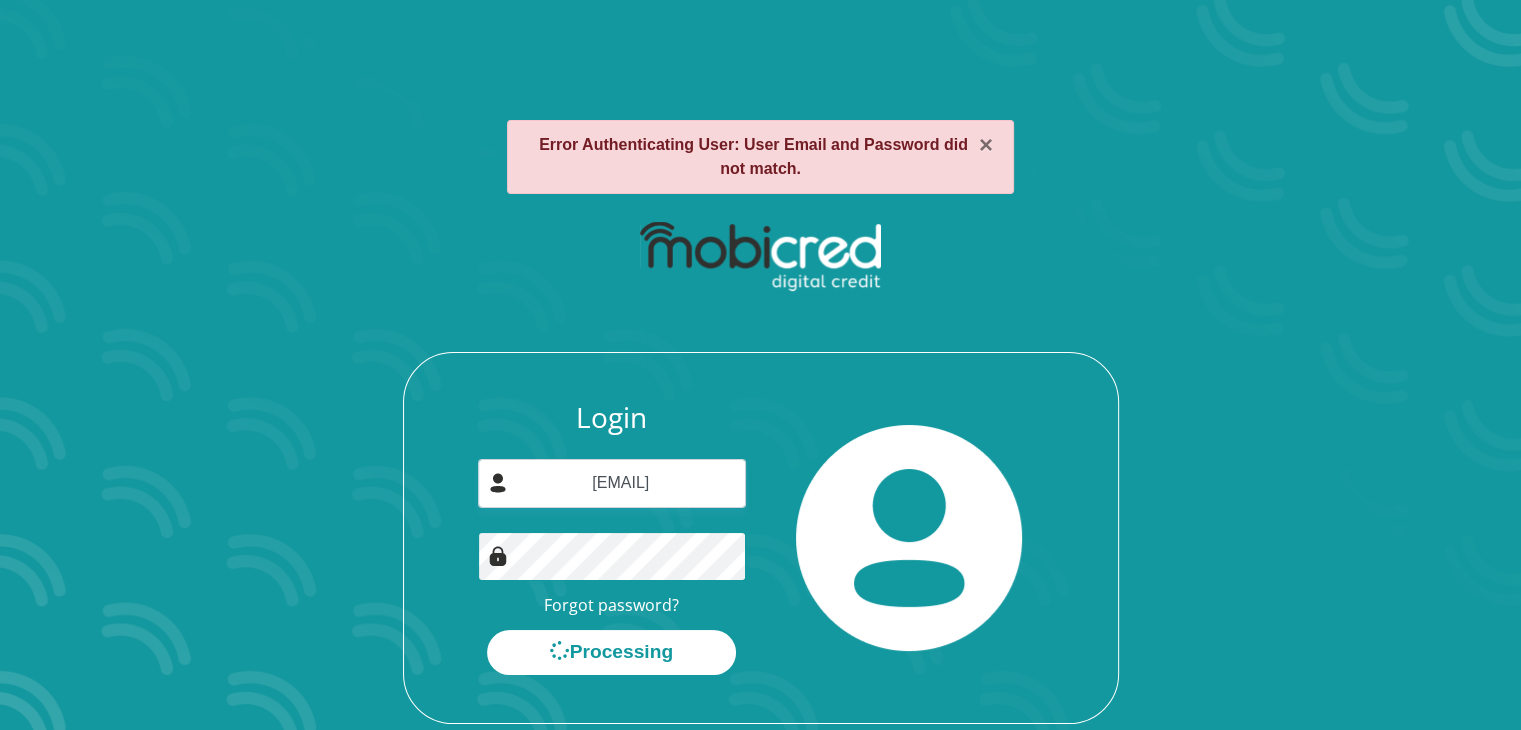 scroll, scrollTop: 0, scrollLeft: 0, axis: both 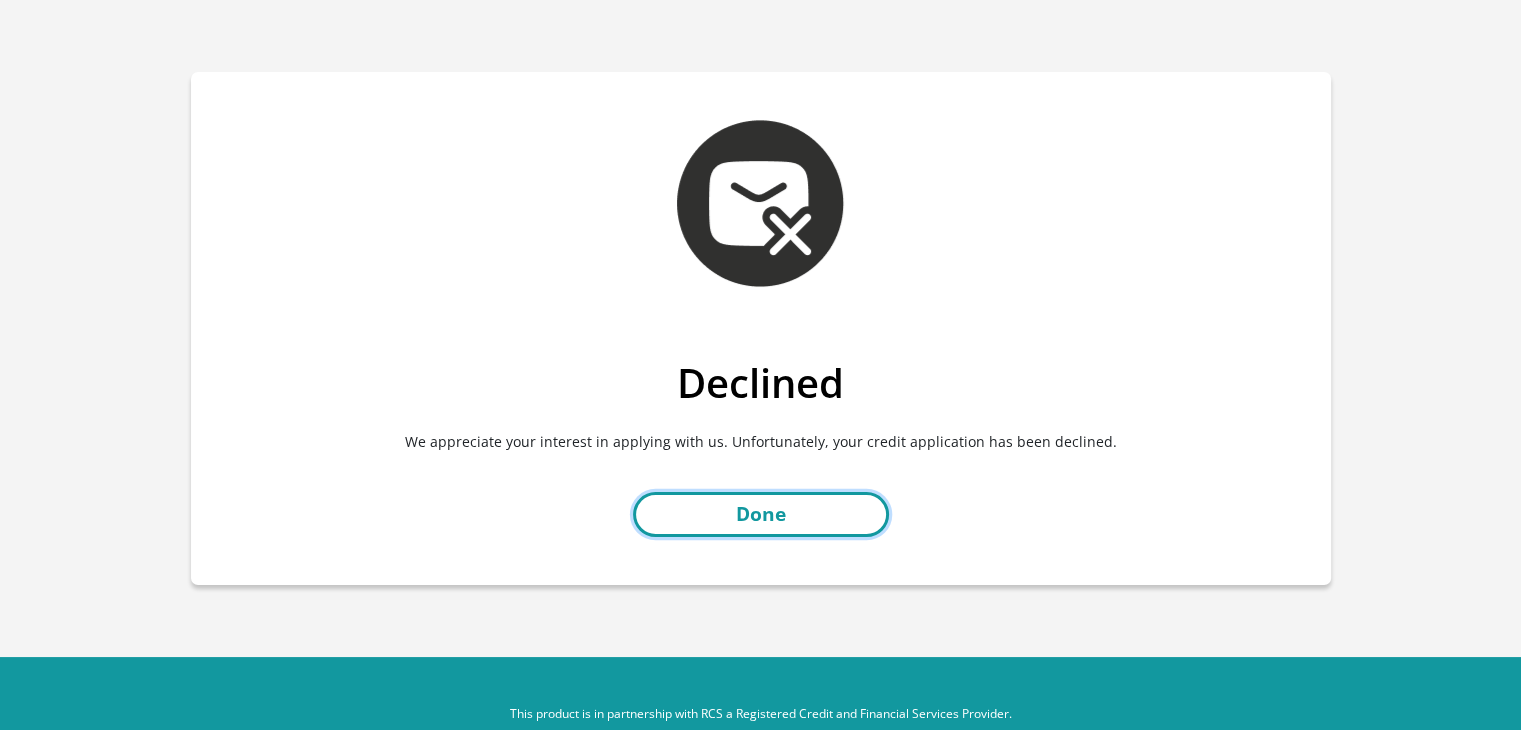 click on "Done" at bounding box center (761, 514) 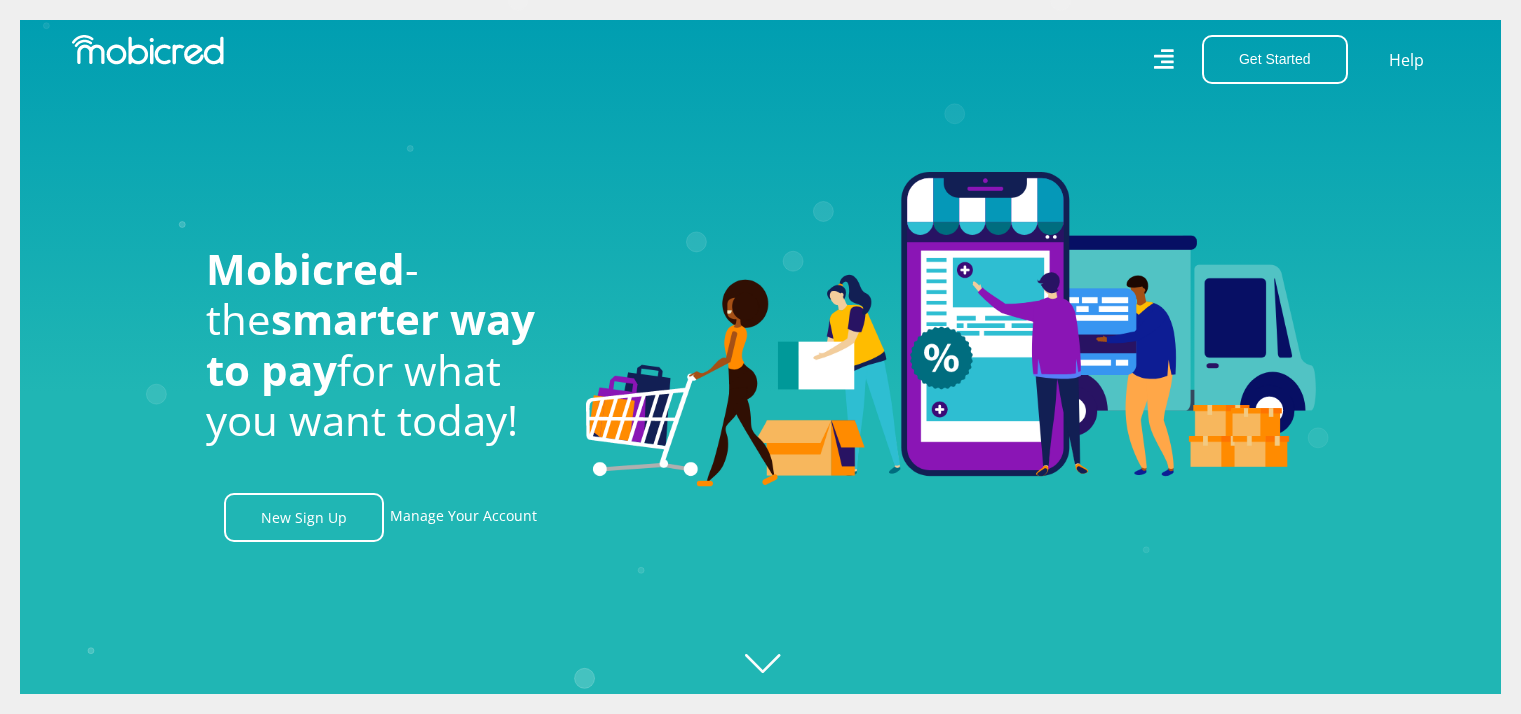 scroll, scrollTop: 0, scrollLeft: 0, axis: both 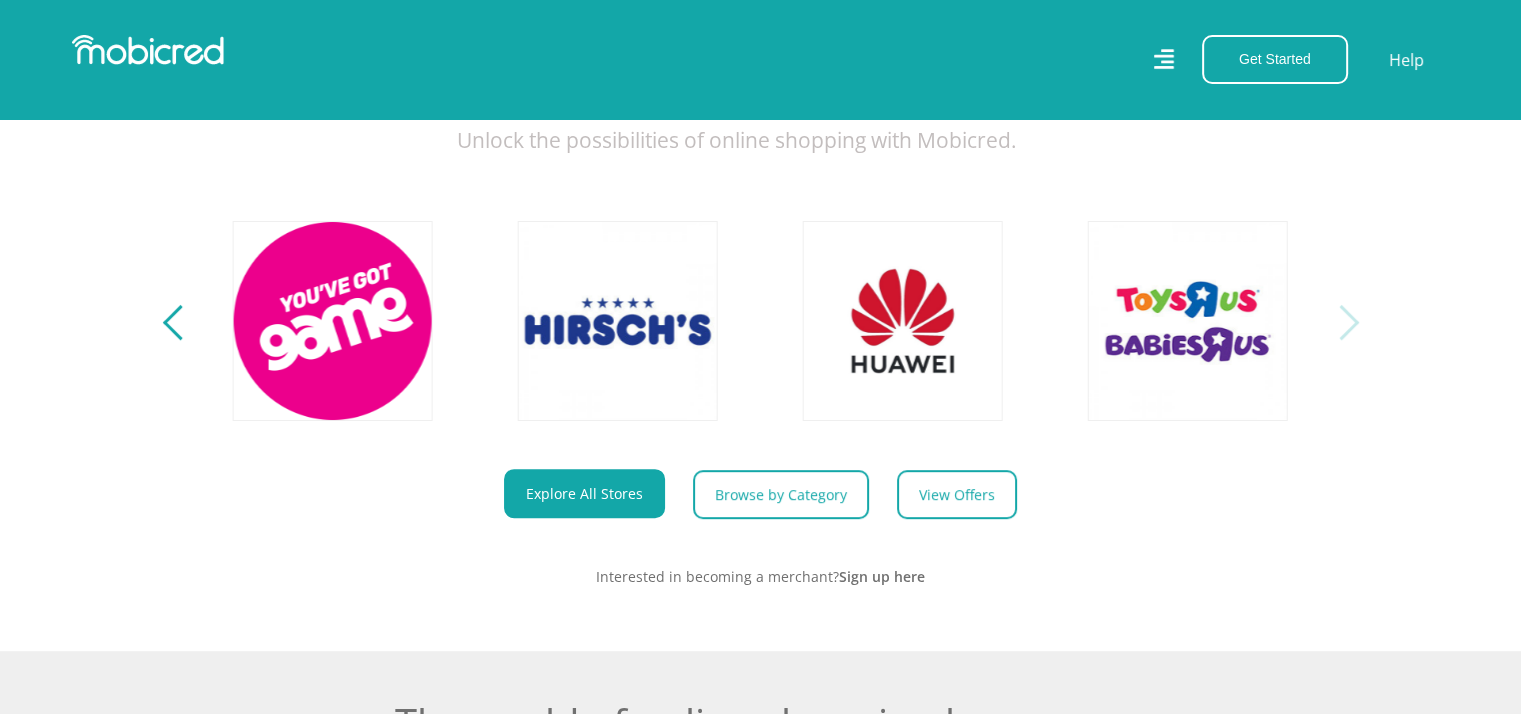 click at bounding box center [1340, 322] 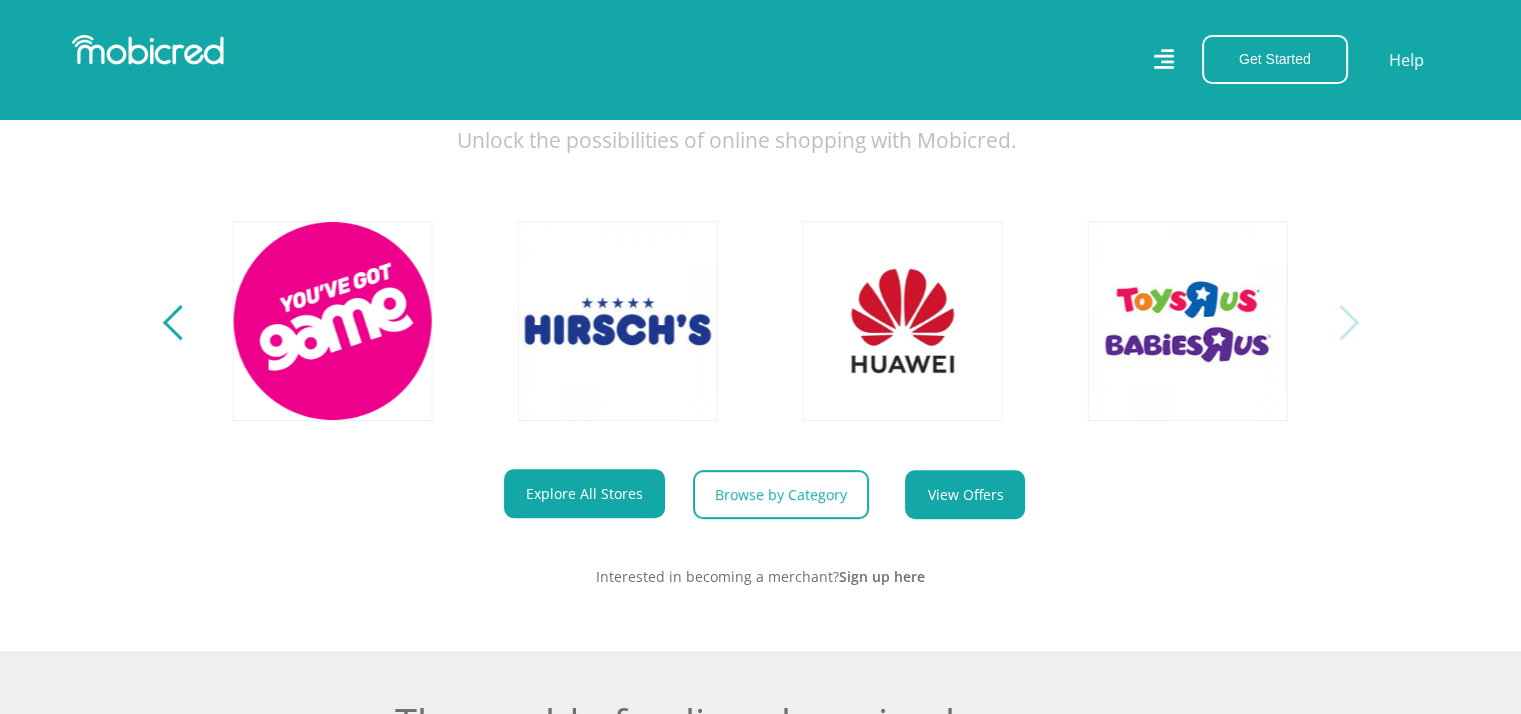 click on "View Offers" at bounding box center [965, 494] 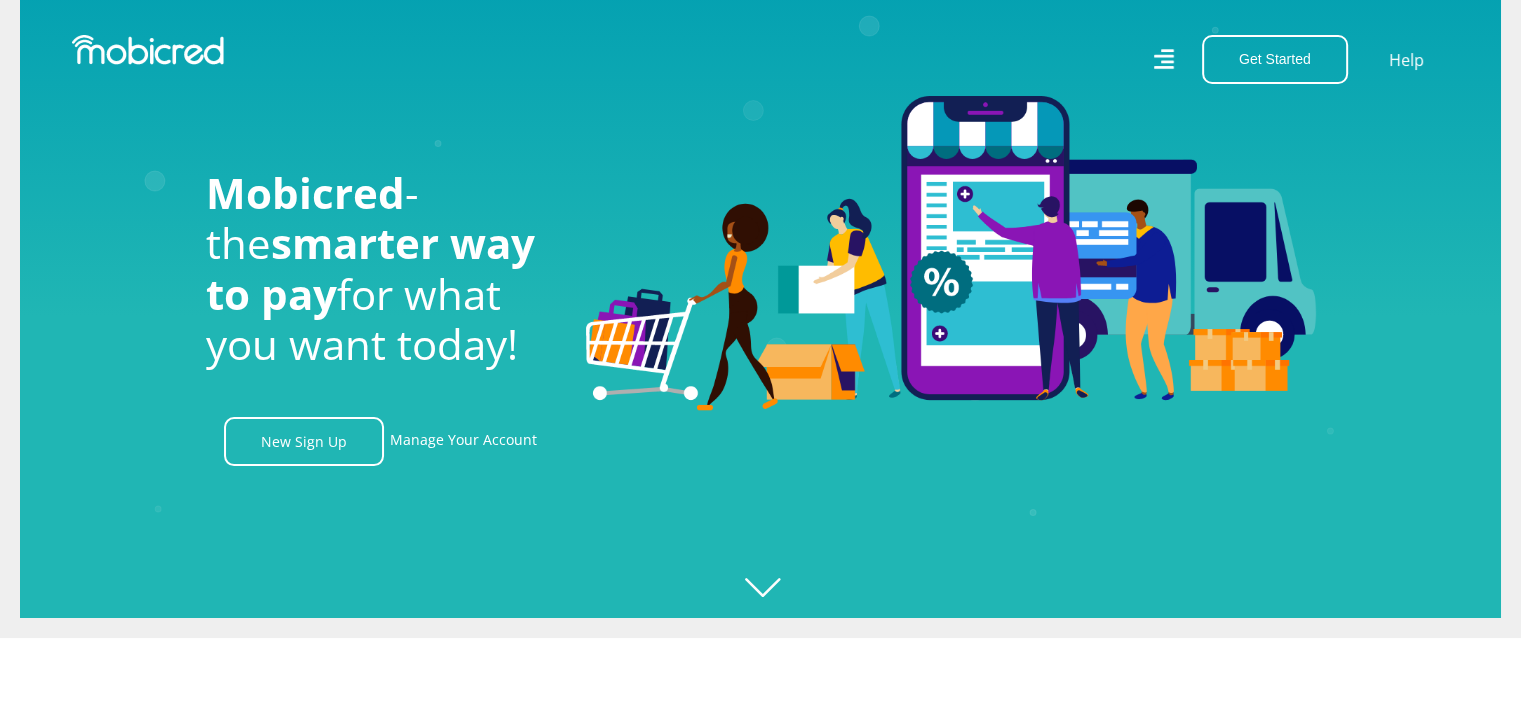 scroll, scrollTop: 0, scrollLeft: 0, axis: both 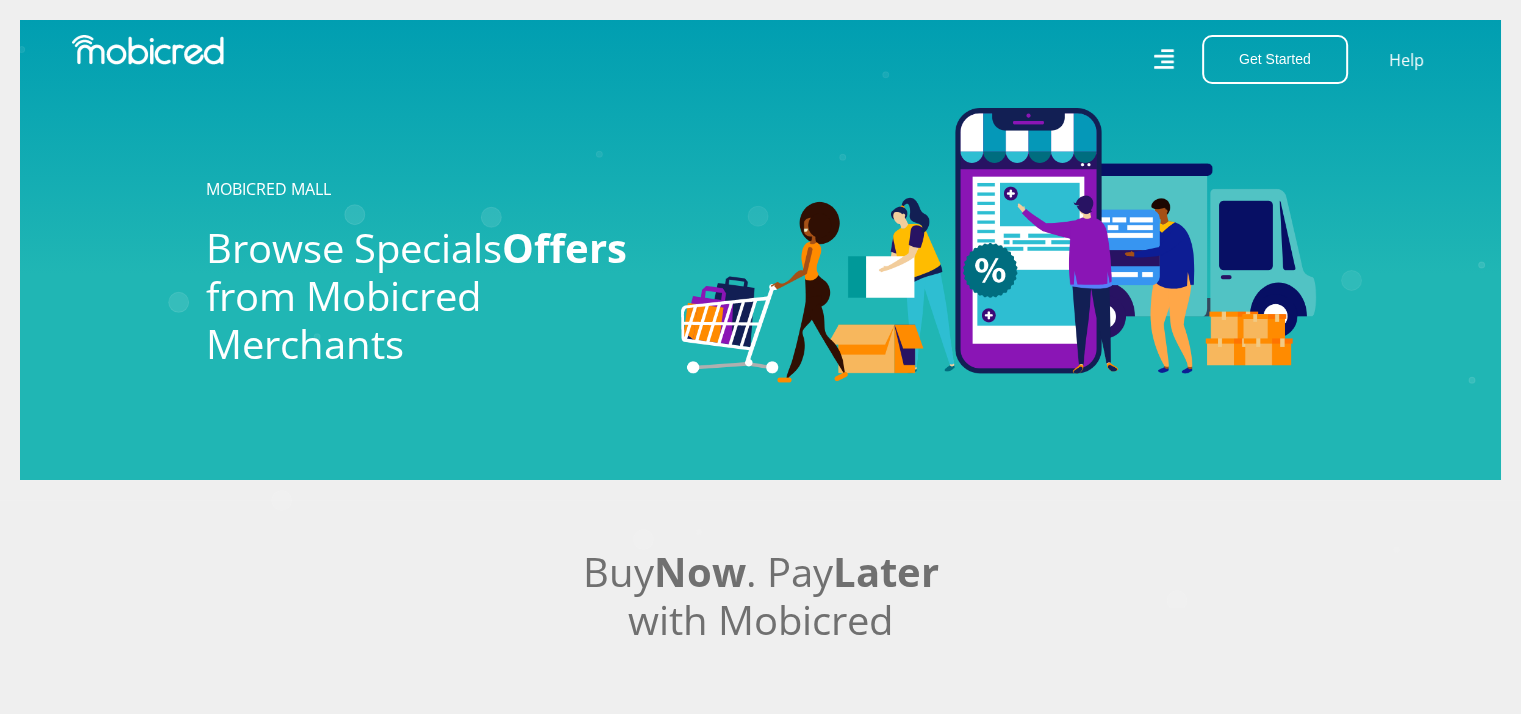 click 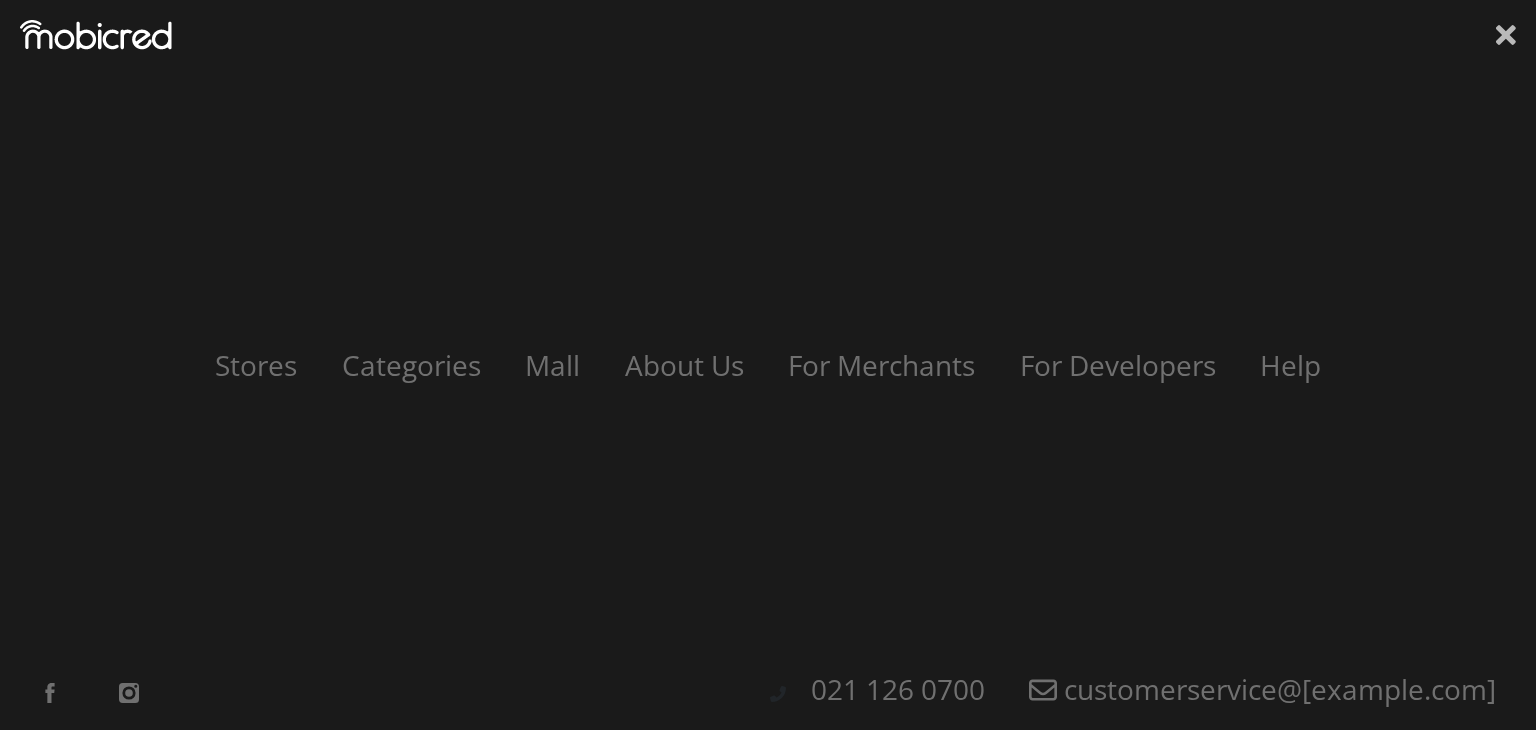 click 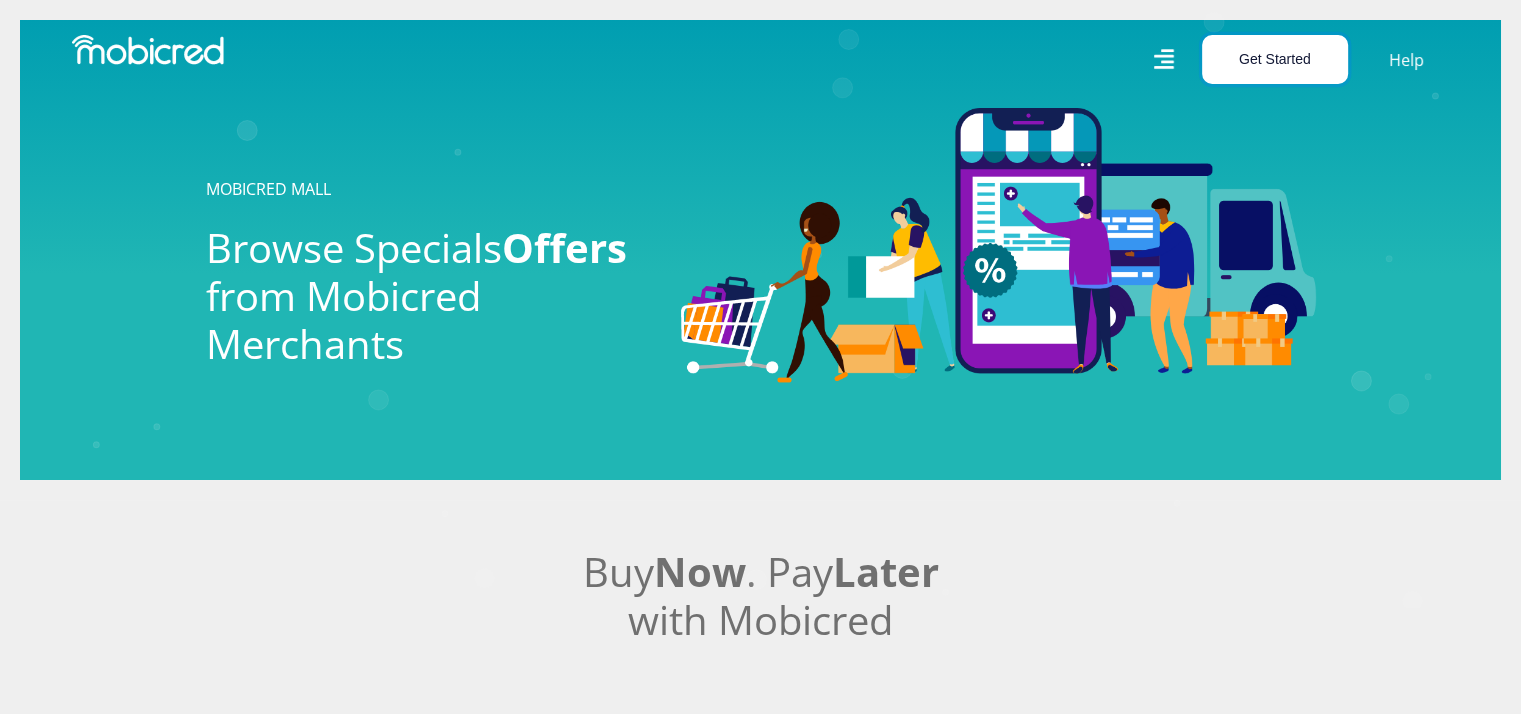click on "Get Started" at bounding box center (1275, 59) 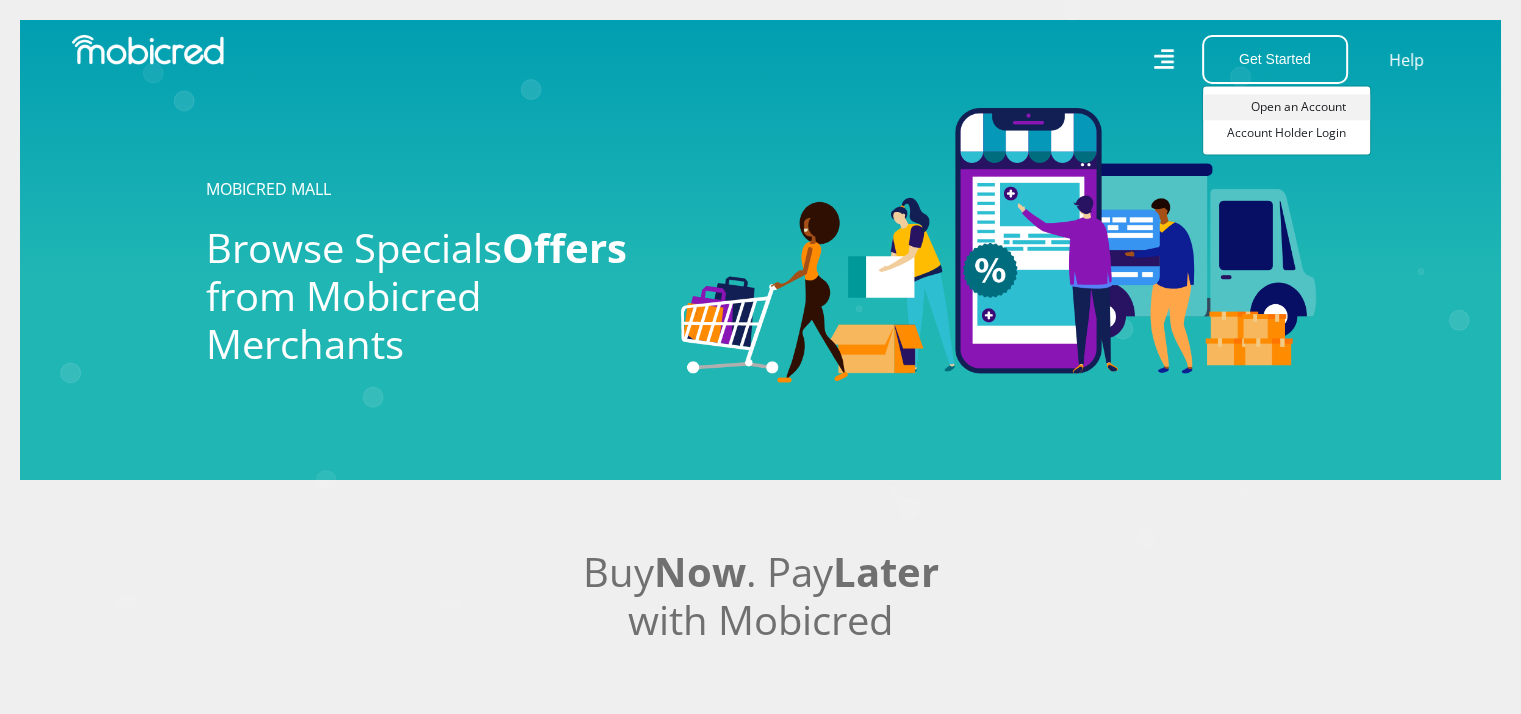 click on "Open an Account" at bounding box center (1286, 107) 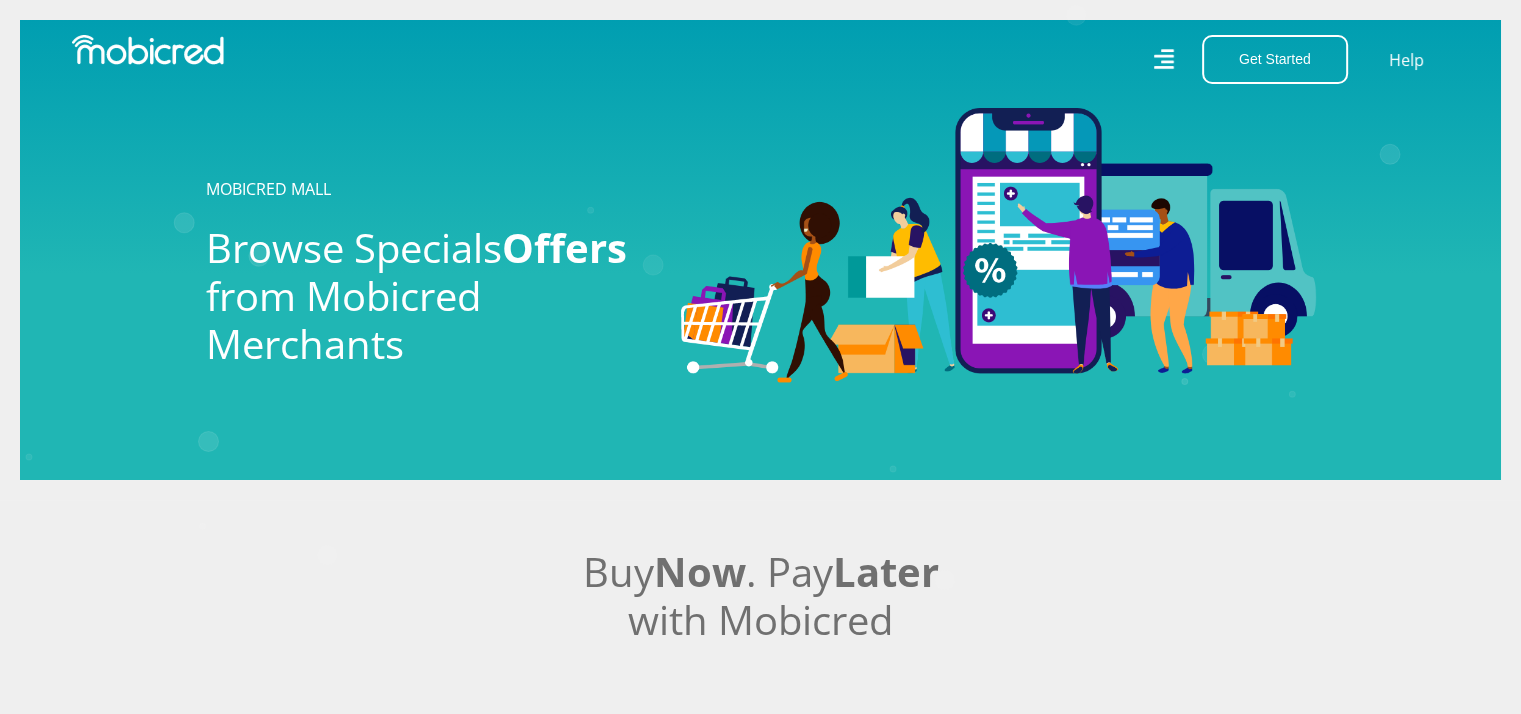 click on "Get Started
Open an Account
Account Holder Login" at bounding box center (1269, 59) 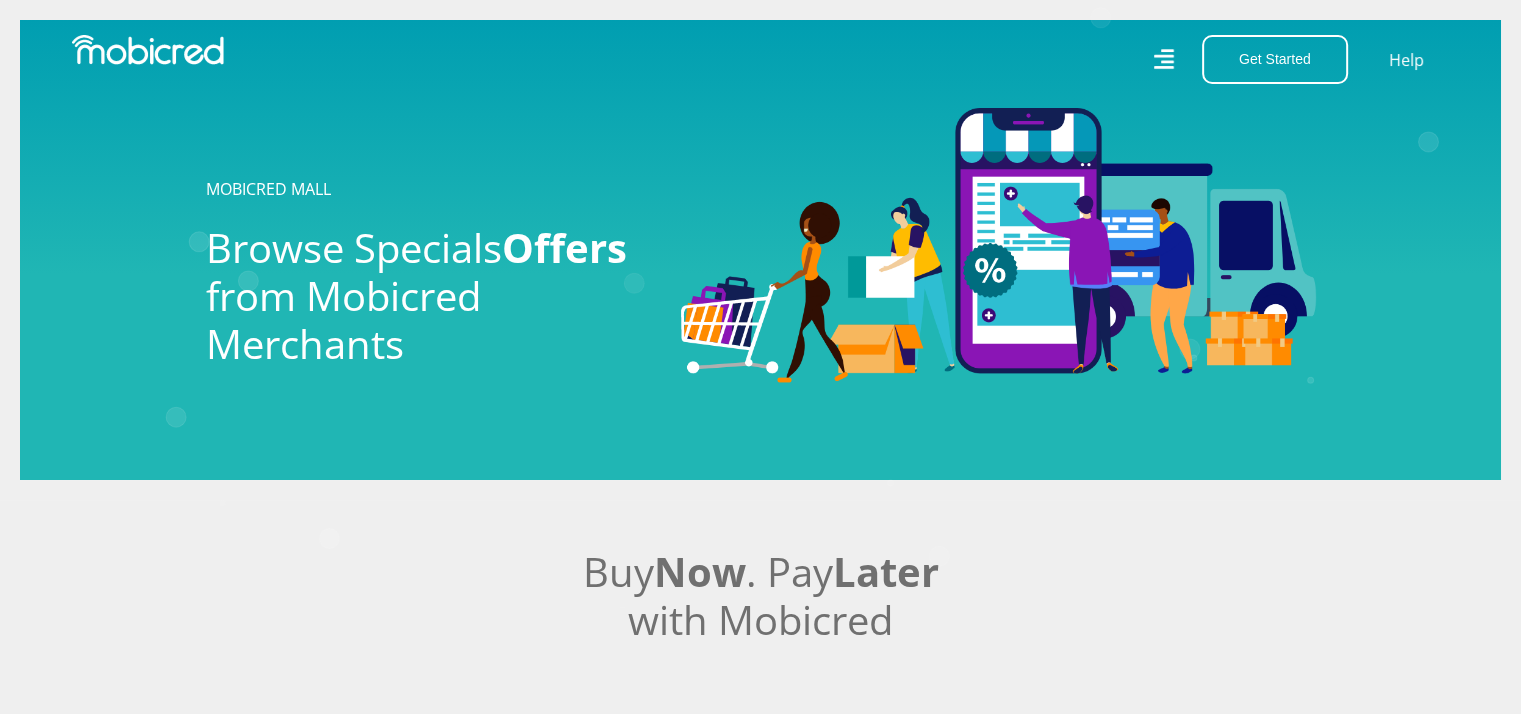 click 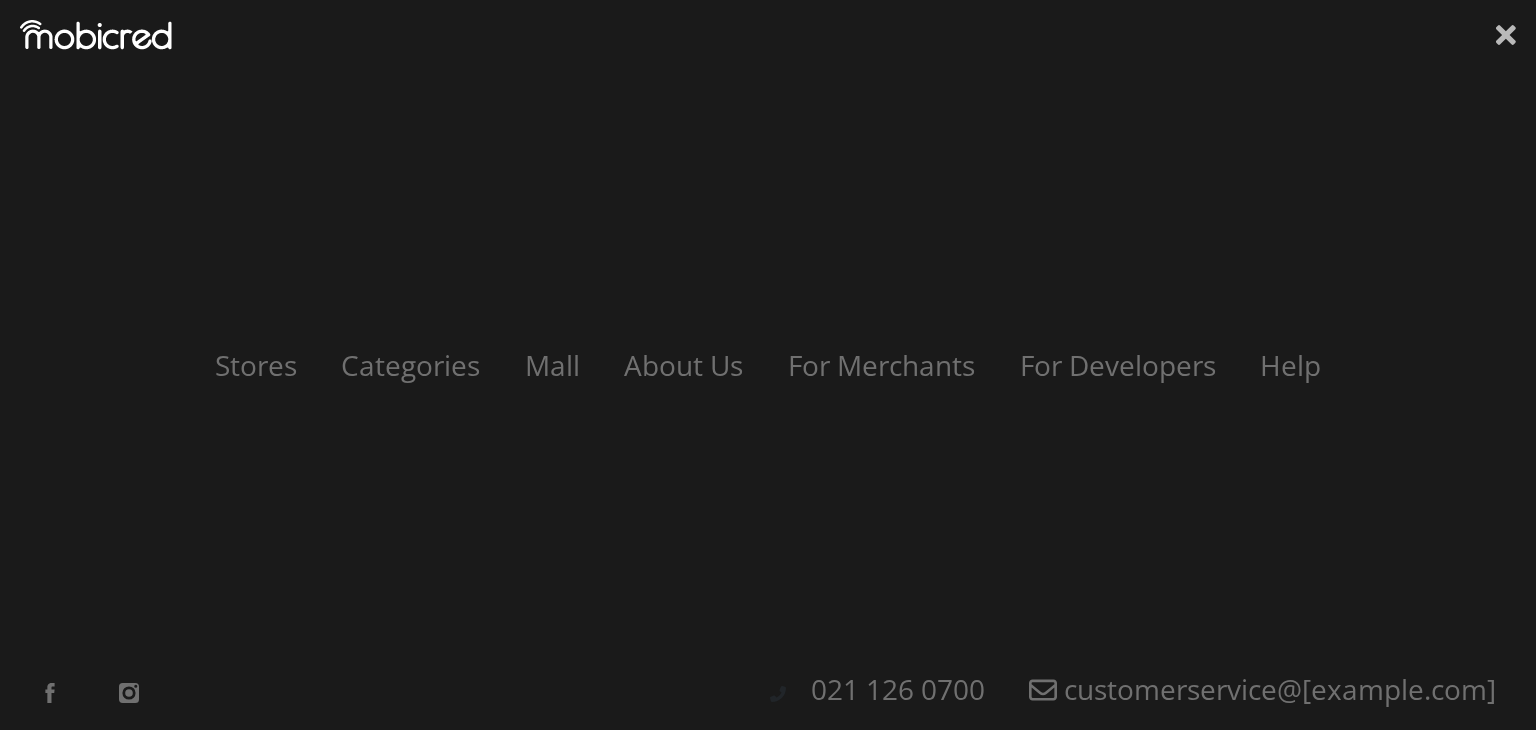 click 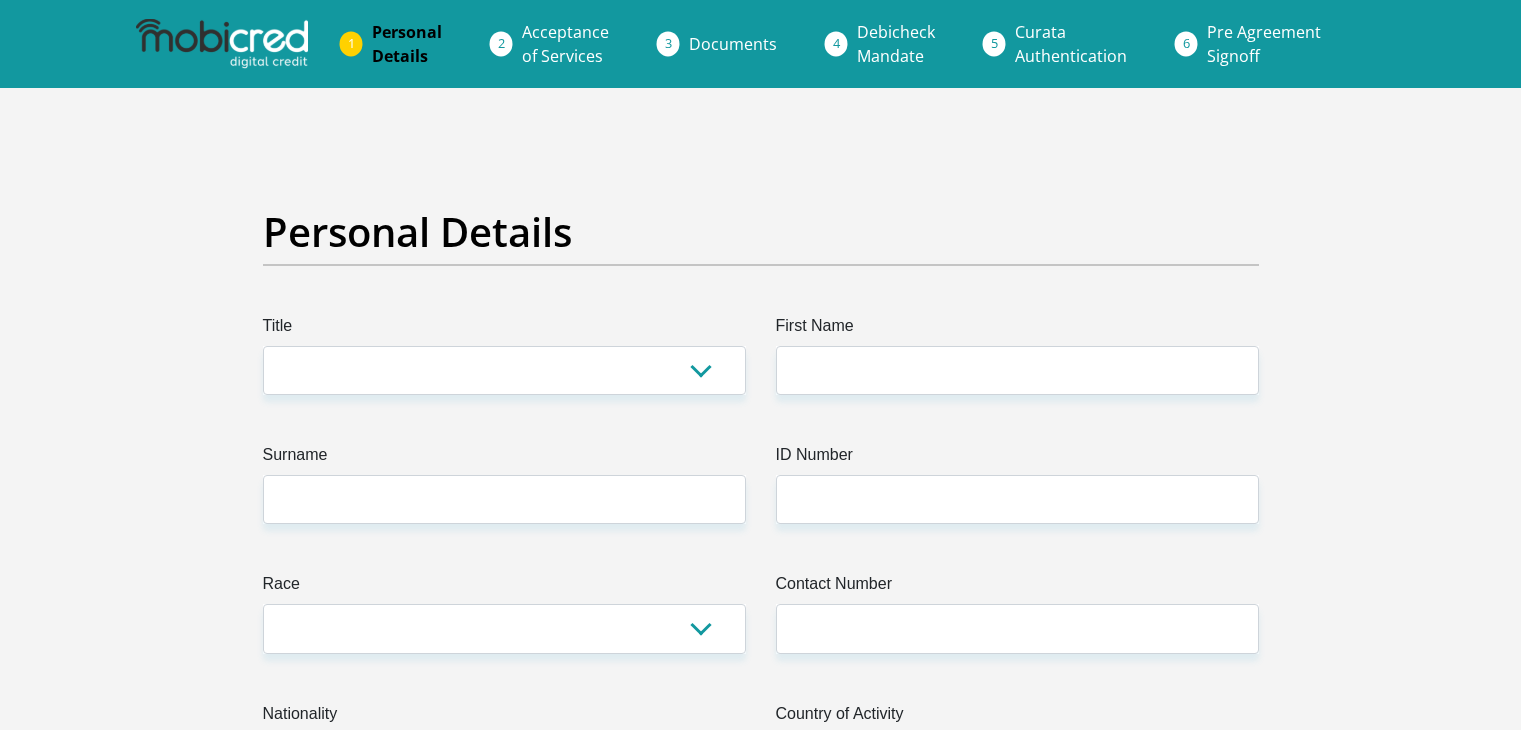 scroll, scrollTop: 0, scrollLeft: 0, axis: both 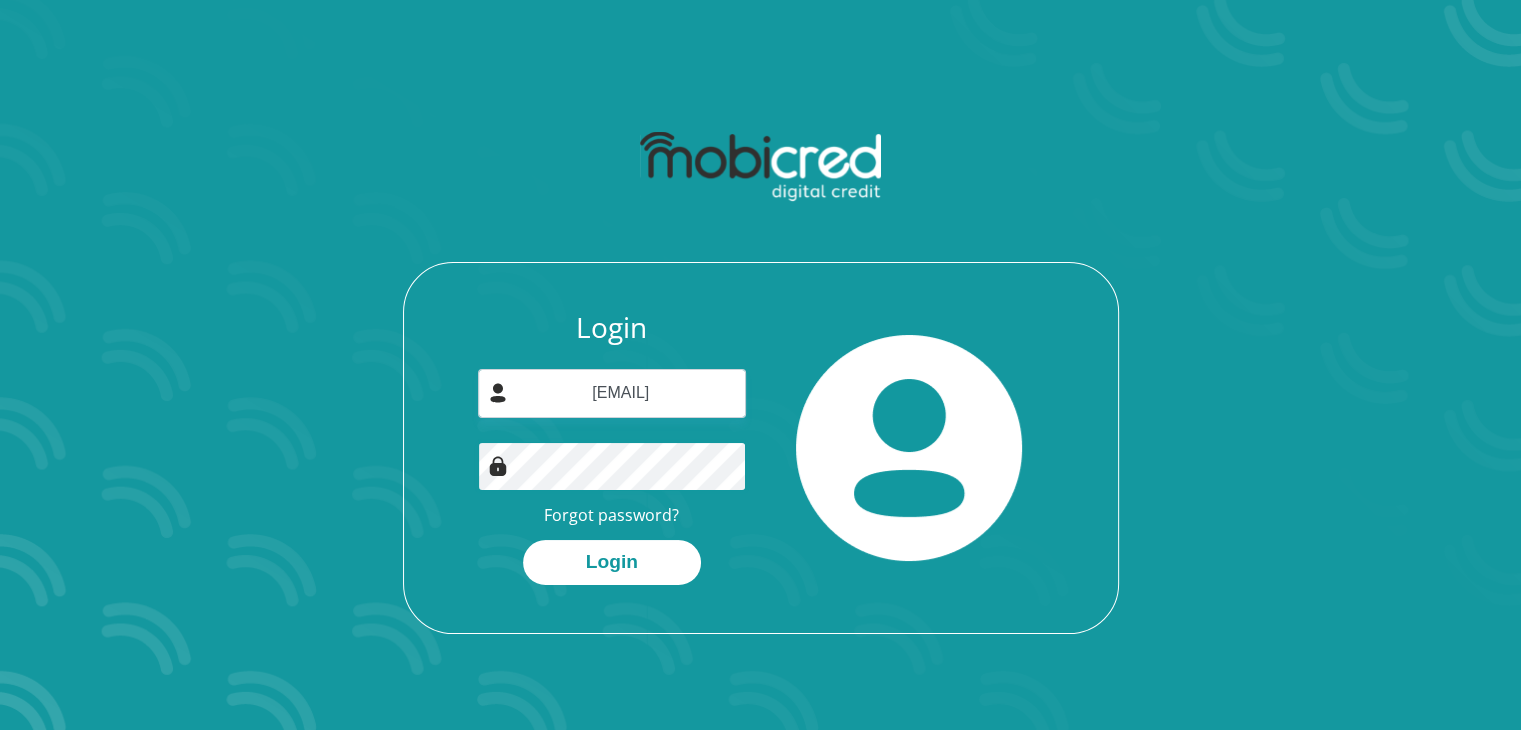 click on "Login" at bounding box center (612, 562) 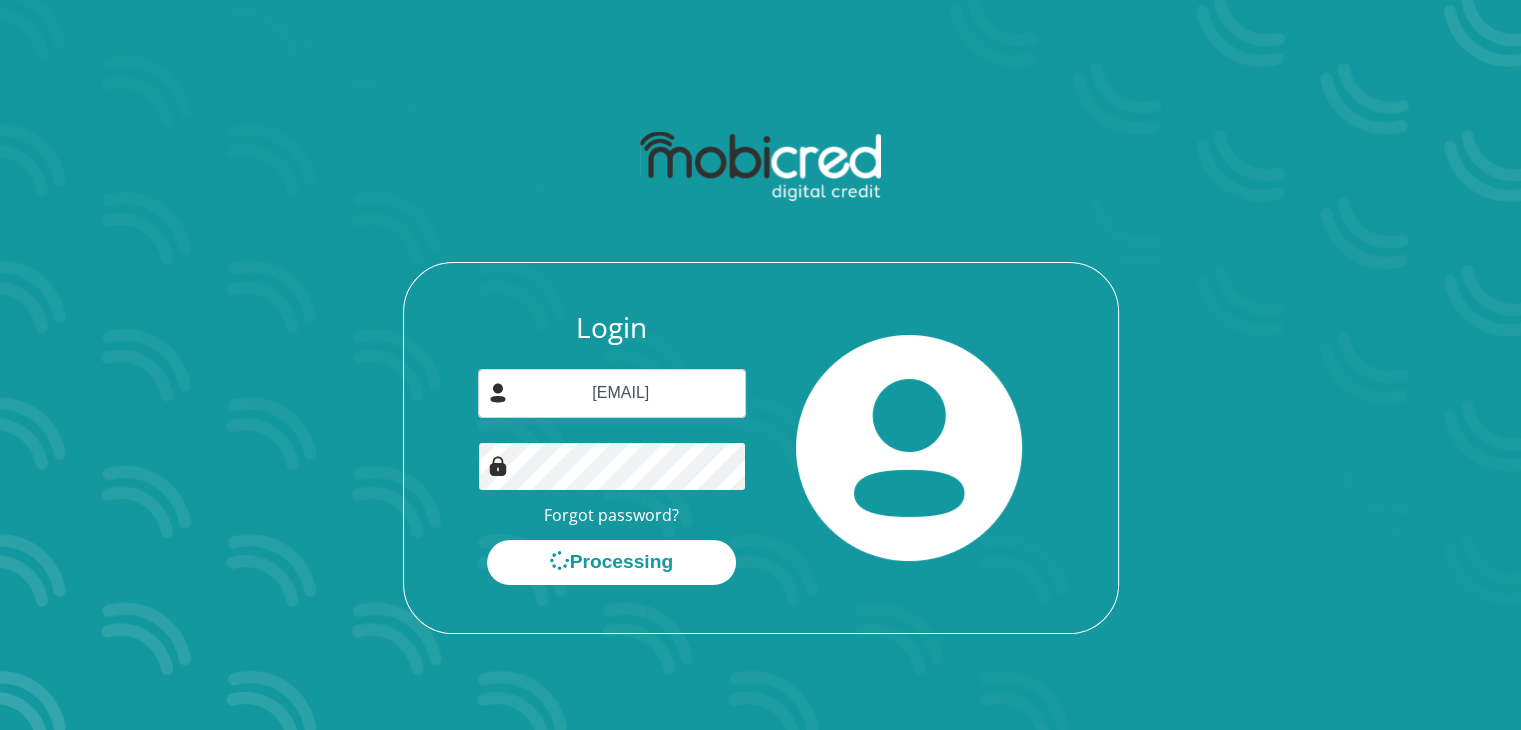 scroll, scrollTop: 0, scrollLeft: 0, axis: both 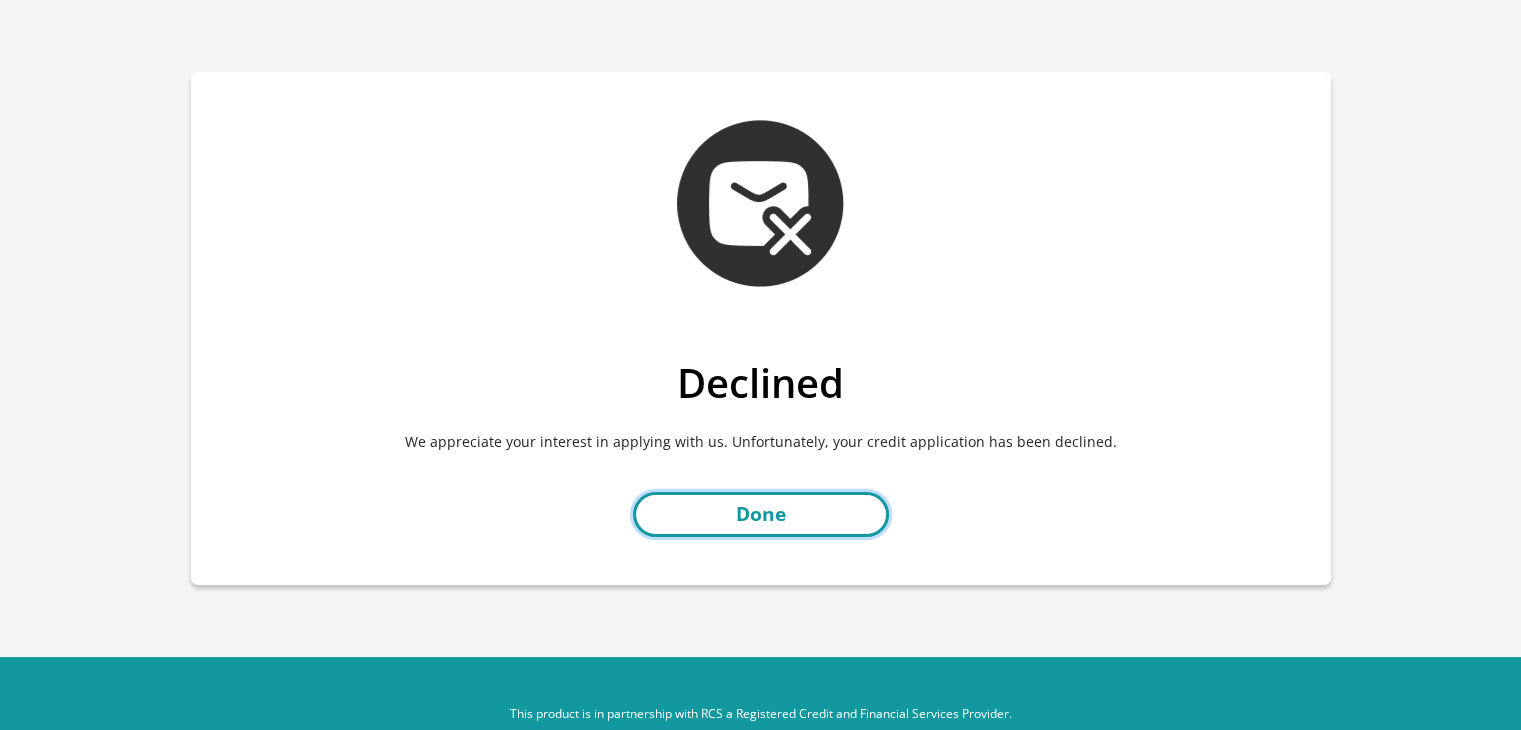 click on "Done" at bounding box center (761, 514) 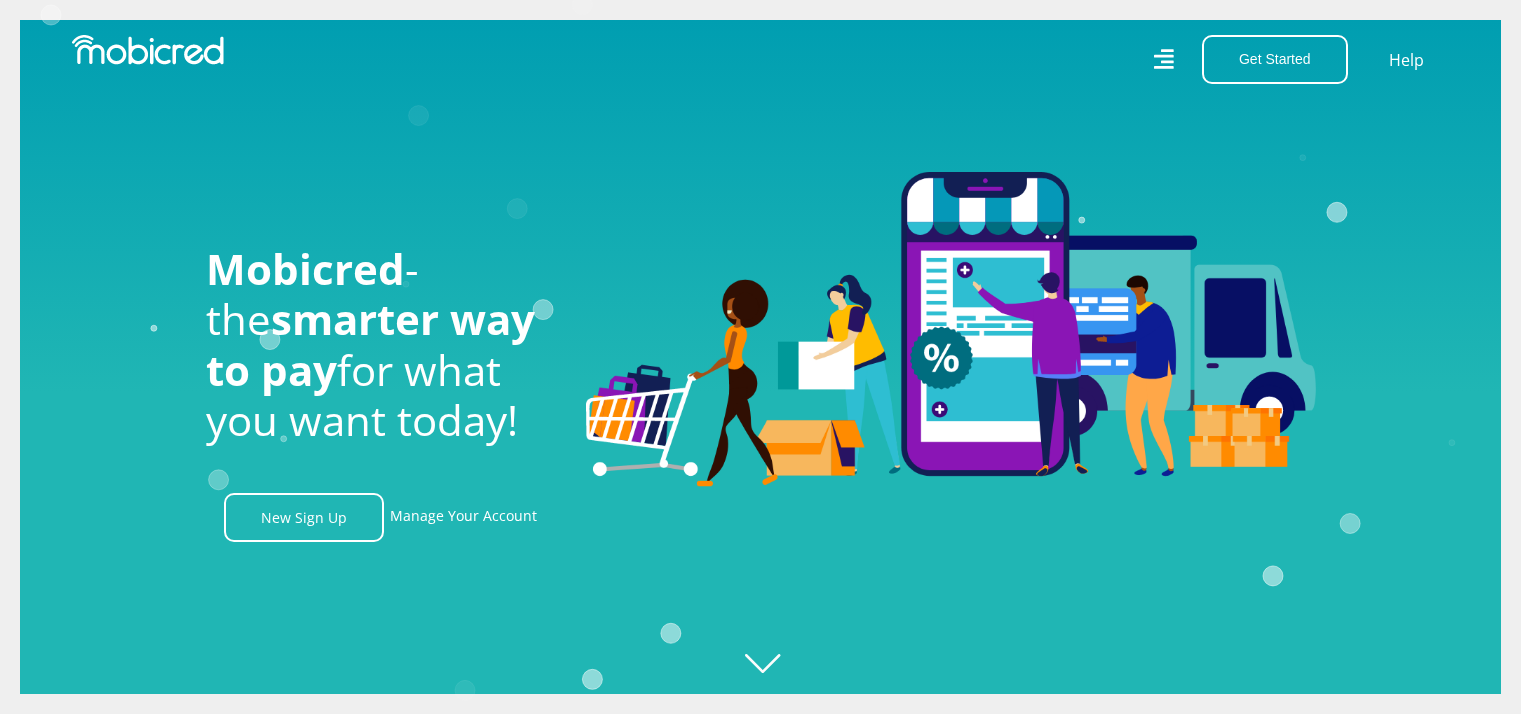 scroll, scrollTop: 0, scrollLeft: 0, axis: both 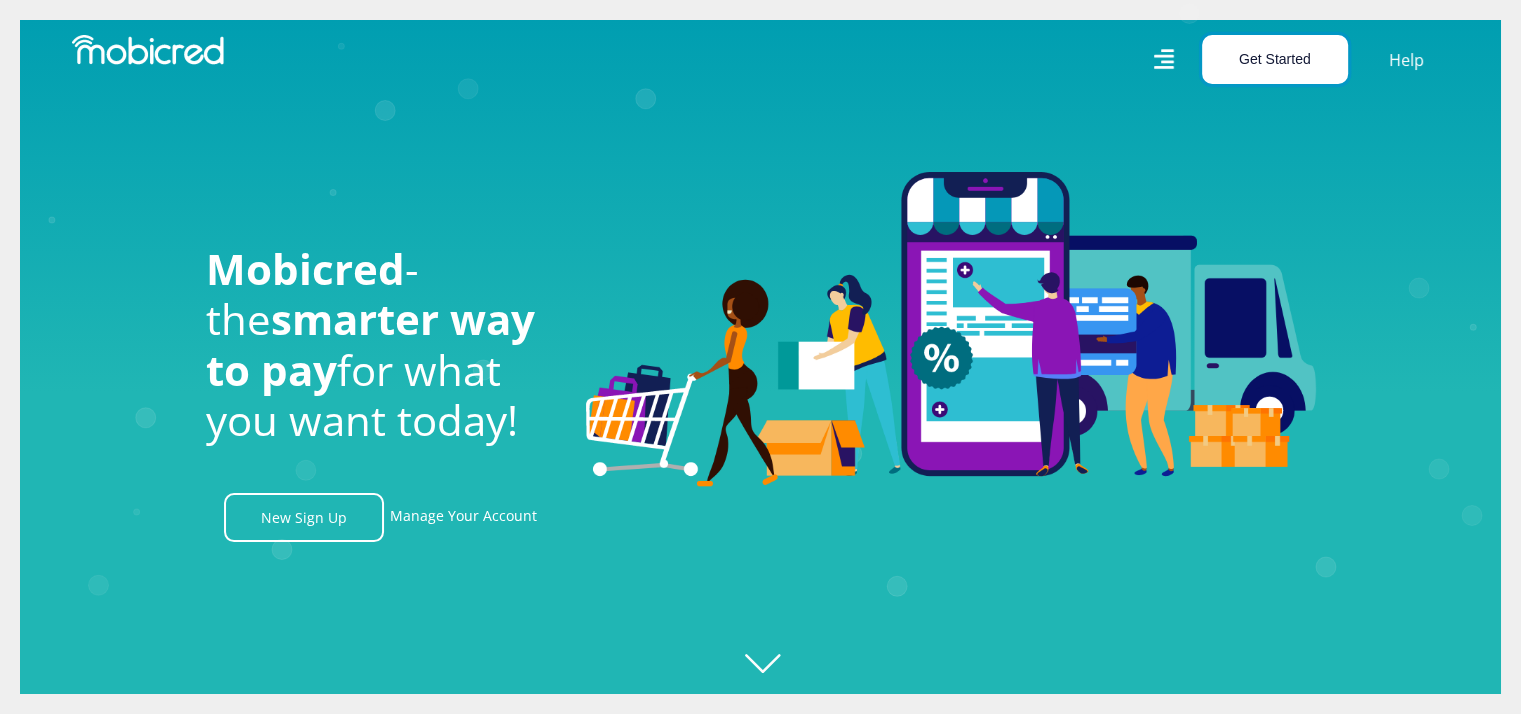 click on "Get Started" at bounding box center [1275, 59] 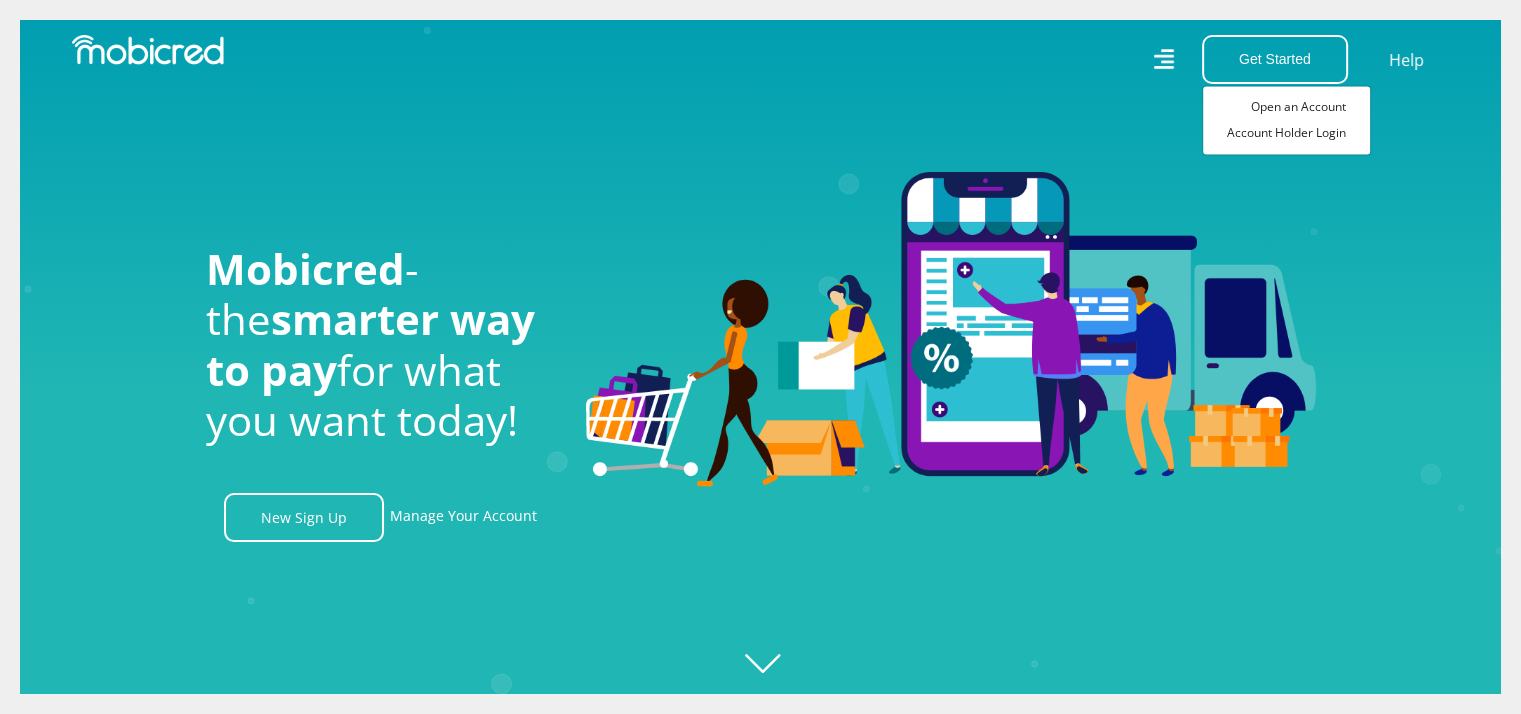 scroll, scrollTop: 0, scrollLeft: 4560, axis: horizontal 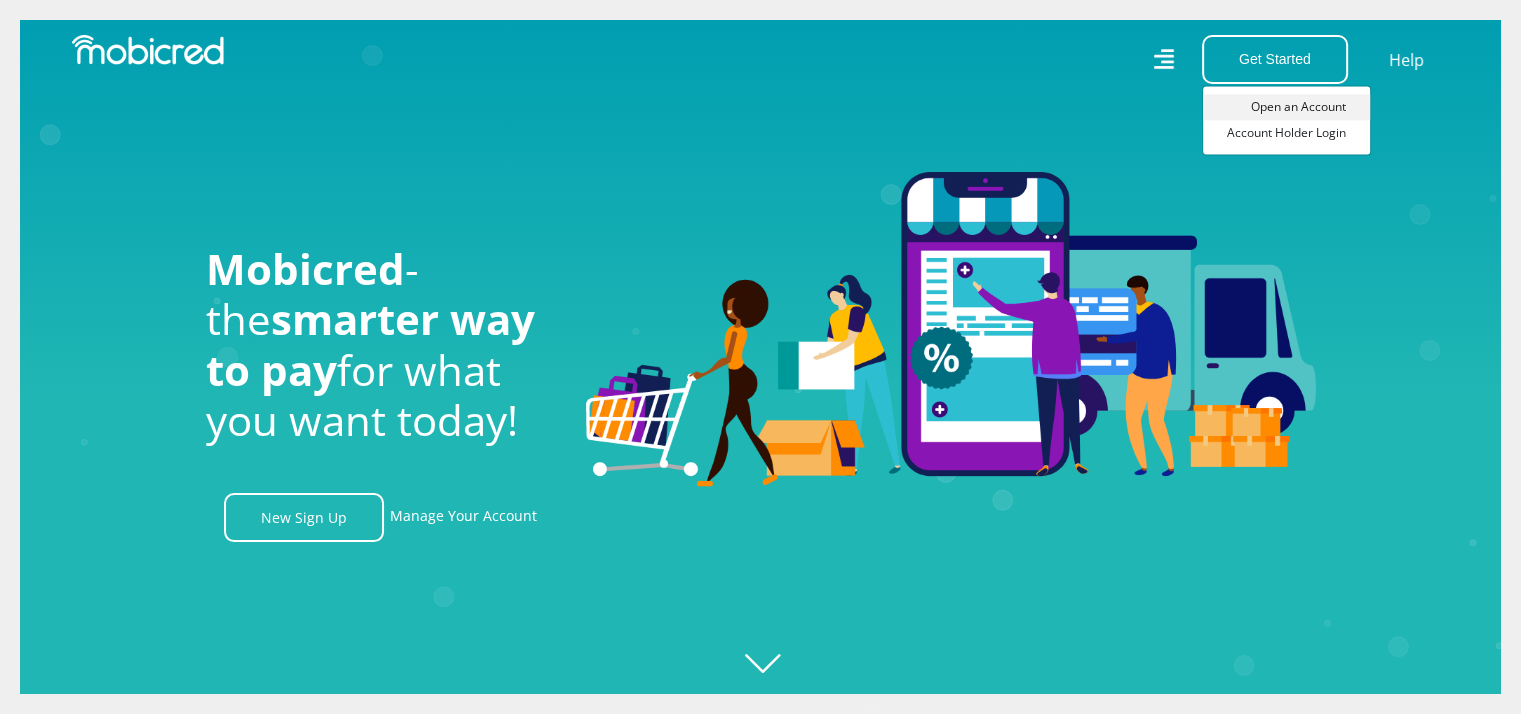 click on "Open an Account" at bounding box center (1286, 107) 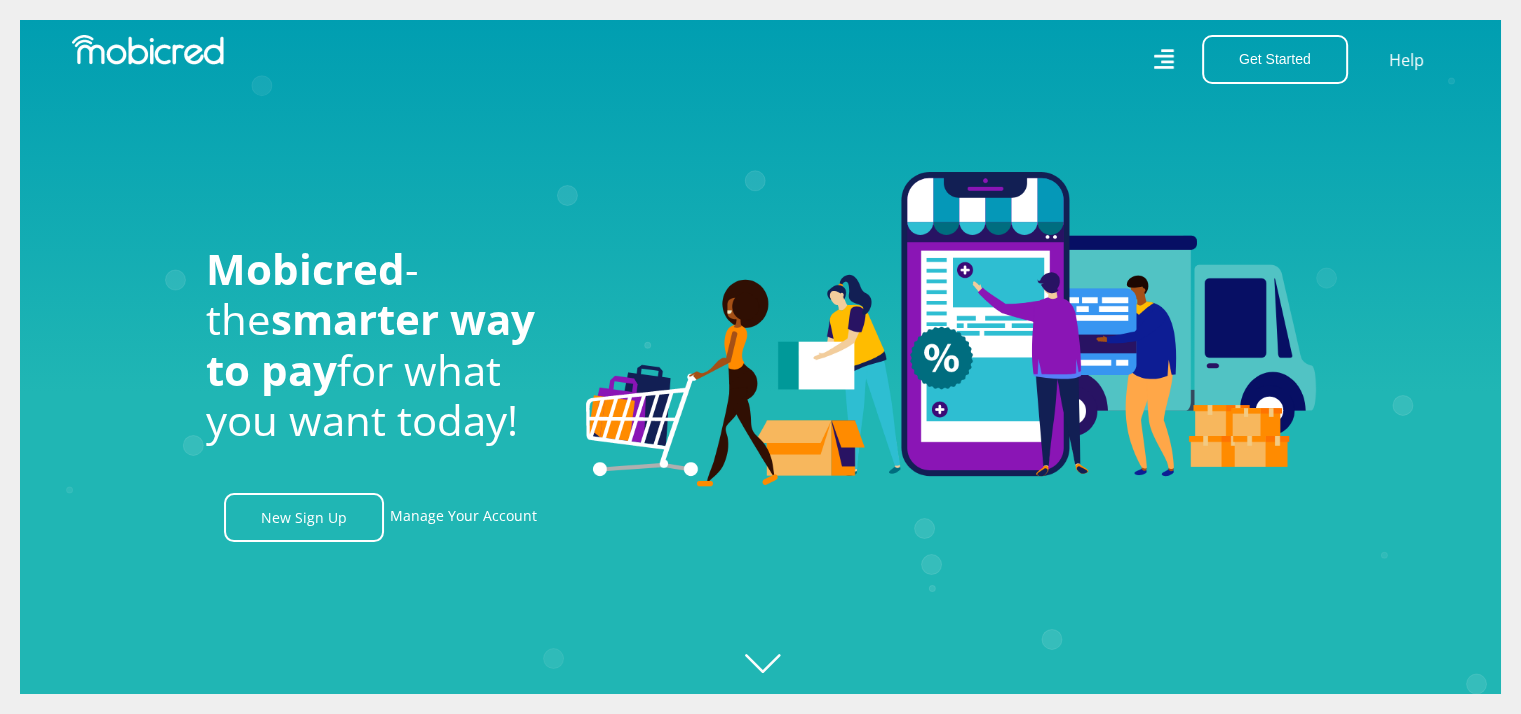 scroll, scrollTop: 0, scrollLeft: 0, axis: both 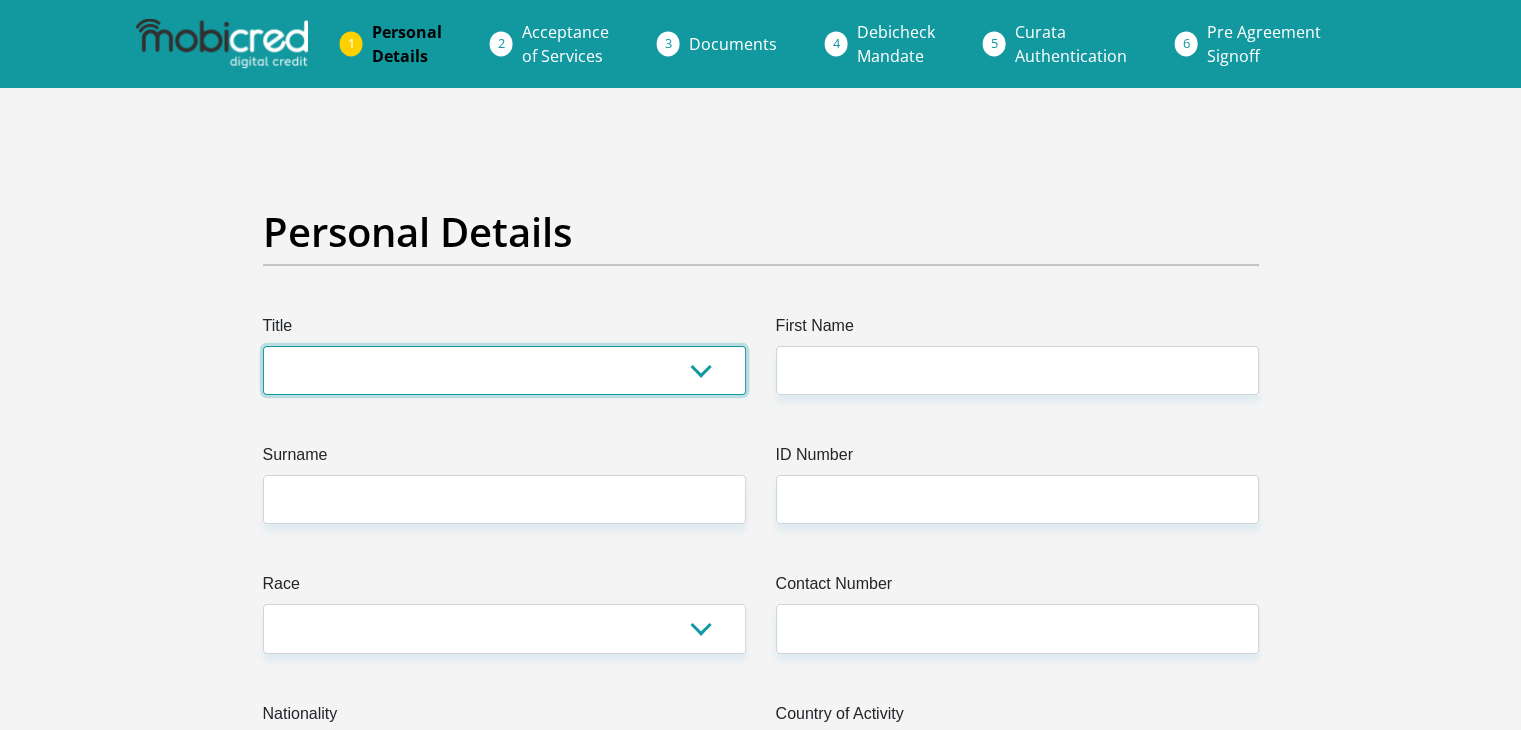 click on "Mr
Ms
Mrs
Dr
Other" at bounding box center [504, 370] 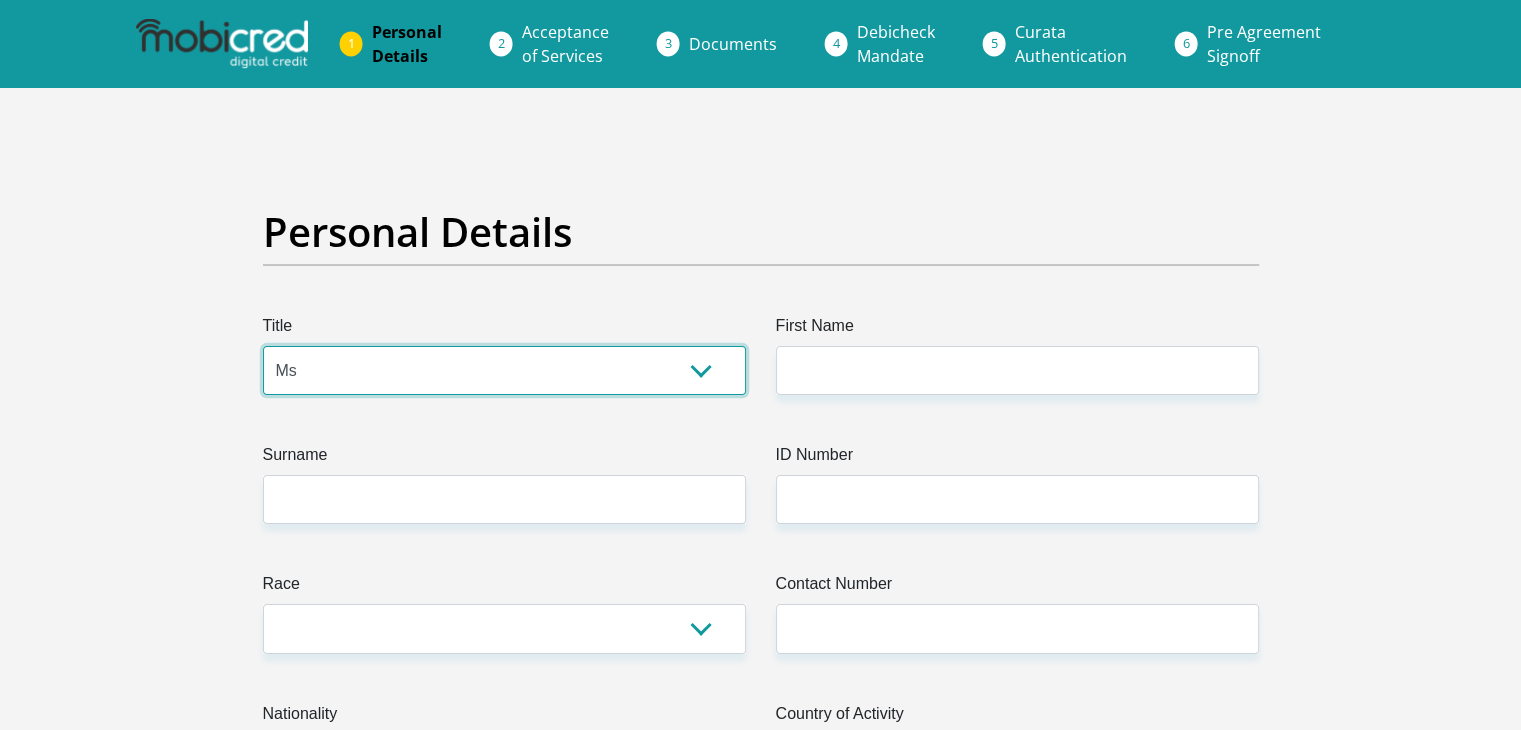 click on "Mr
Ms
Mrs
Dr
Other" at bounding box center (504, 370) 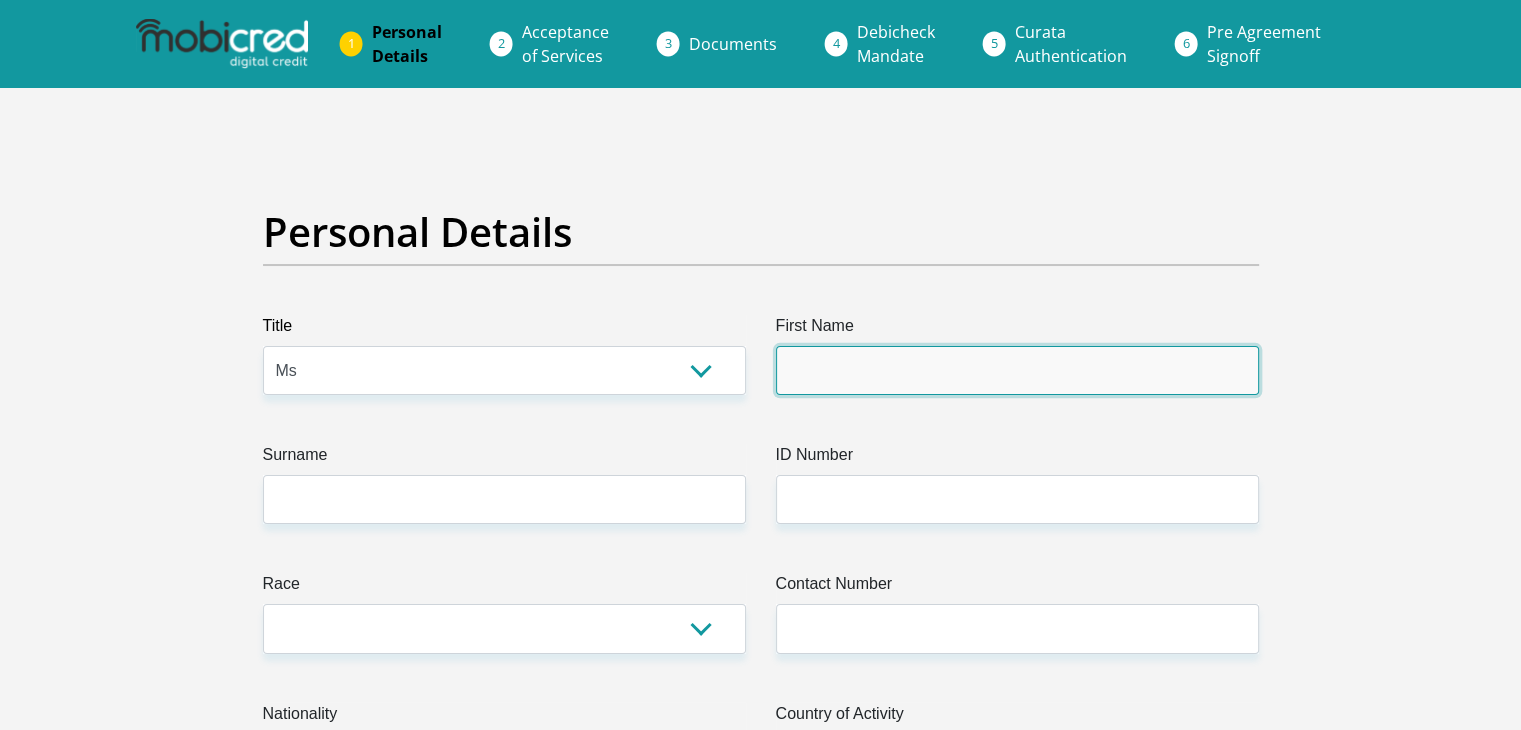 click on "First Name" at bounding box center (1017, 370) 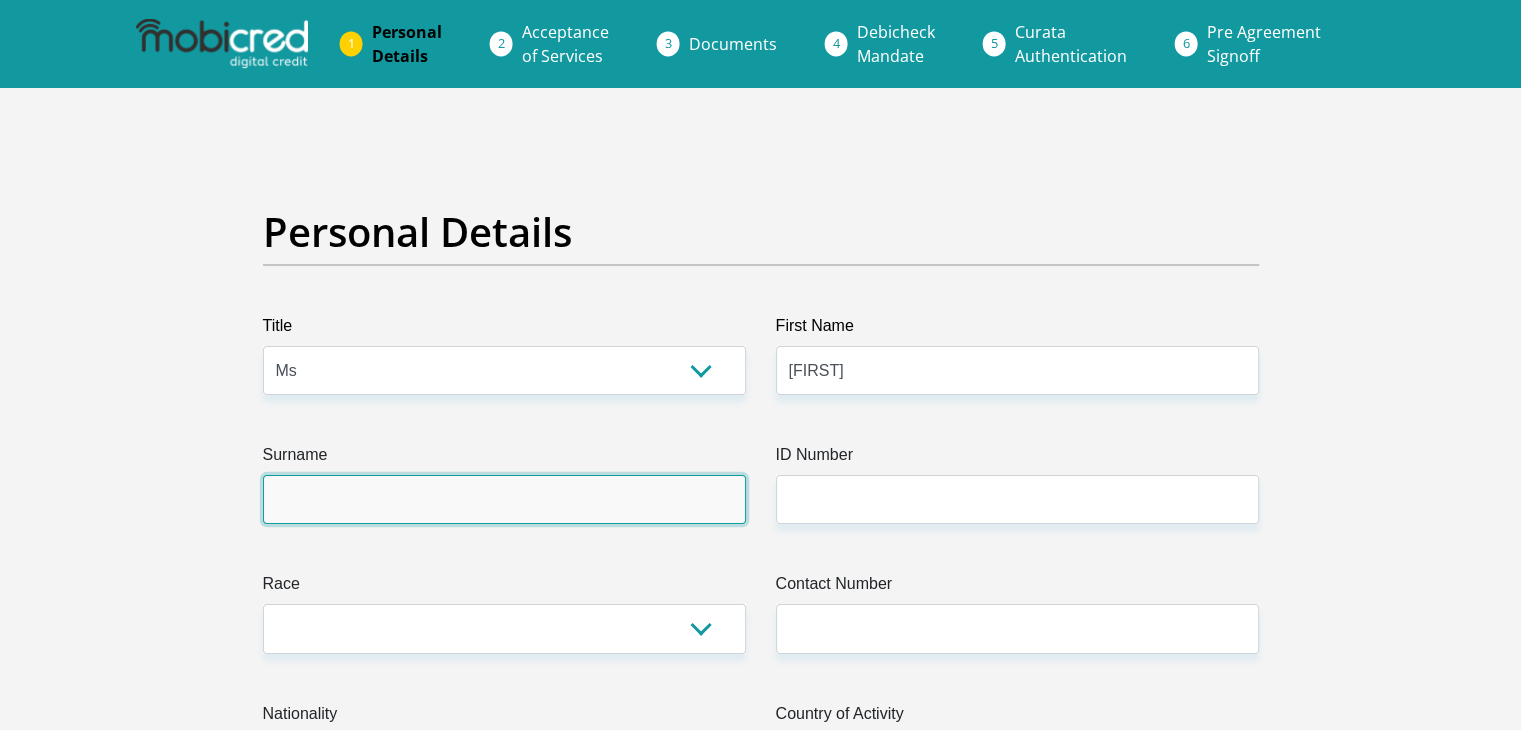 click on "Surname" at bounding box center (504, 499) 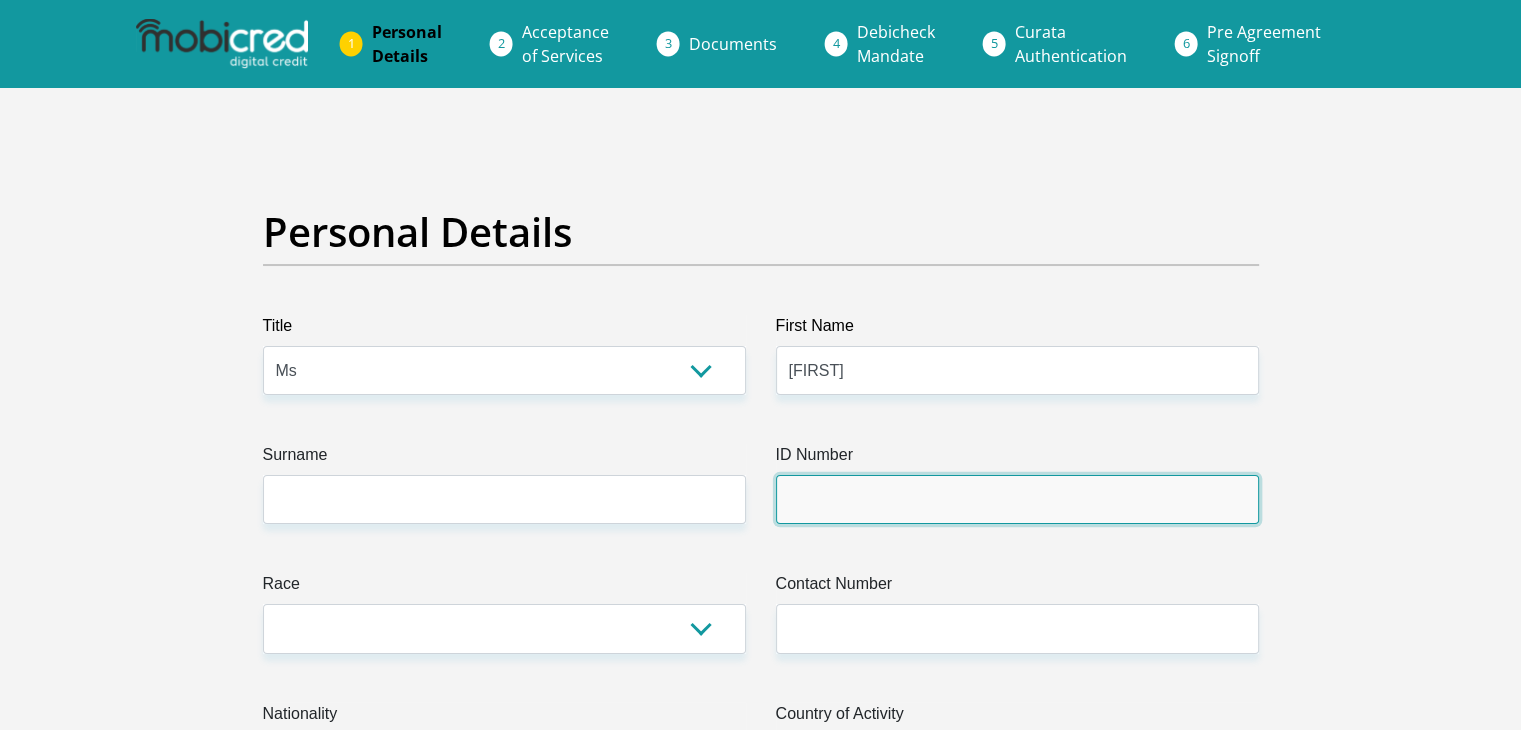 click on "ID Number" at bounding box center [1017, 499] 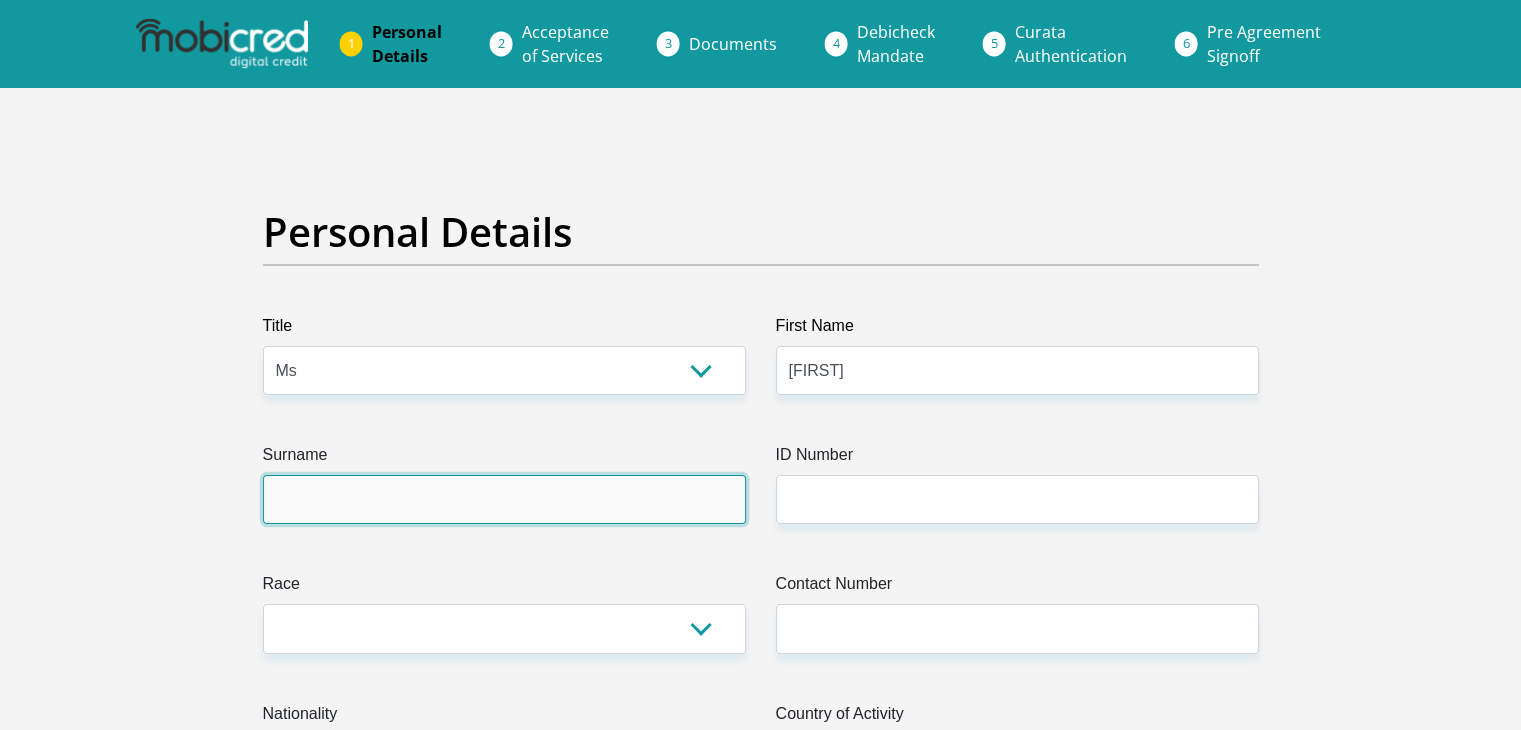 drag, startPoint x: 692, startPoint y: 505, endPoint x: 584, endPoint y: 523, distance: 109.48972 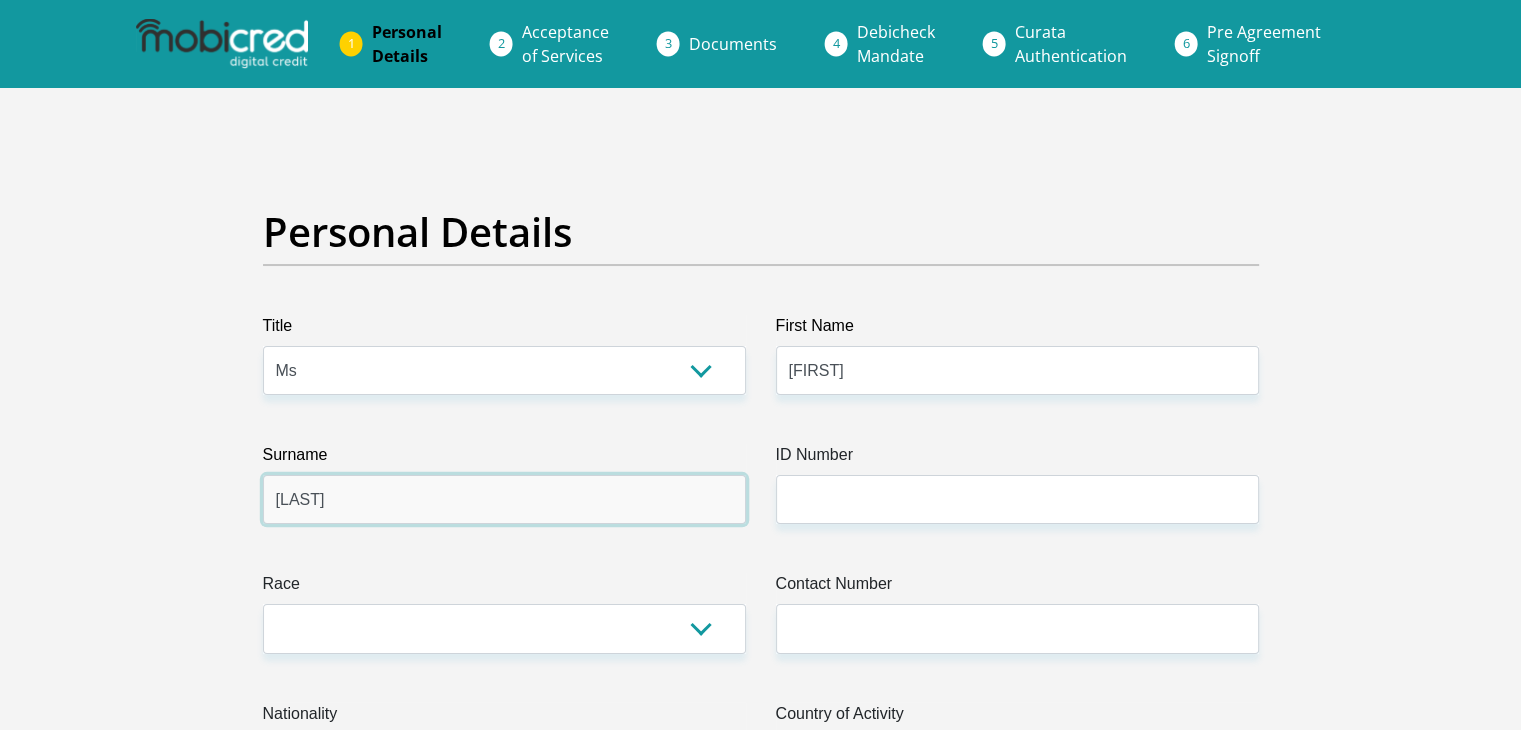 type on "Malele" 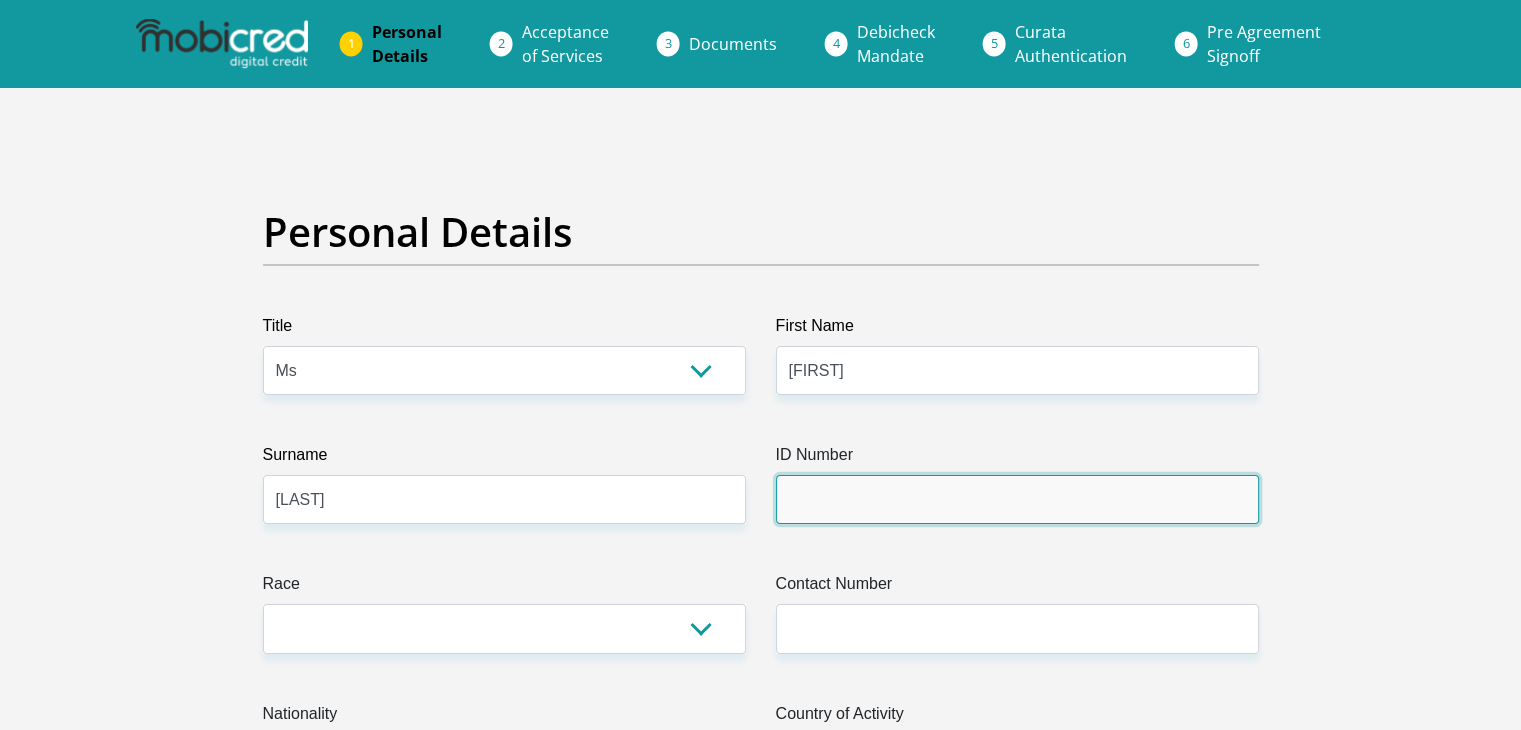 click on "ID Number" at bounding box center [1017, 499] 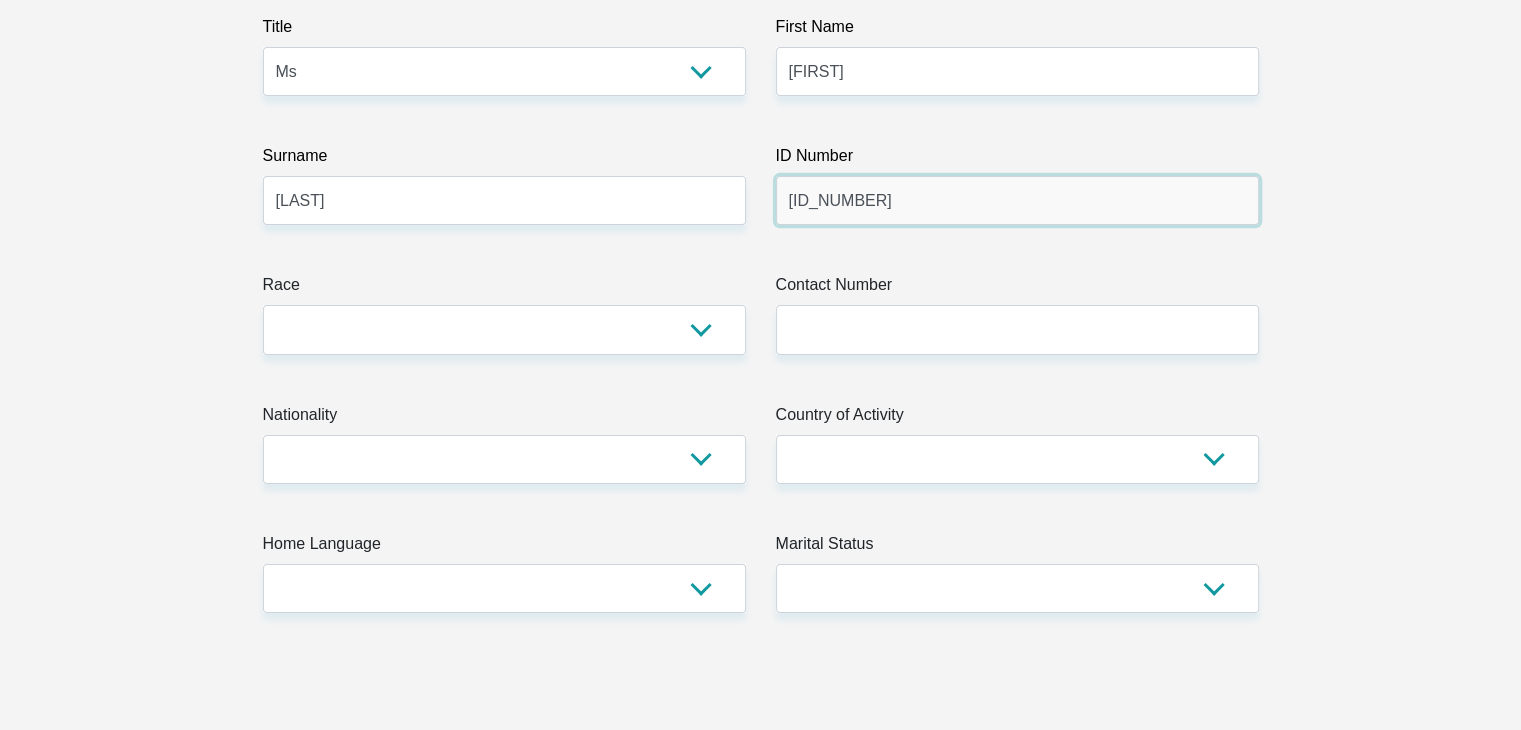 scroll, scrollTop: 300, scrollLeft: 0, axis: vertical 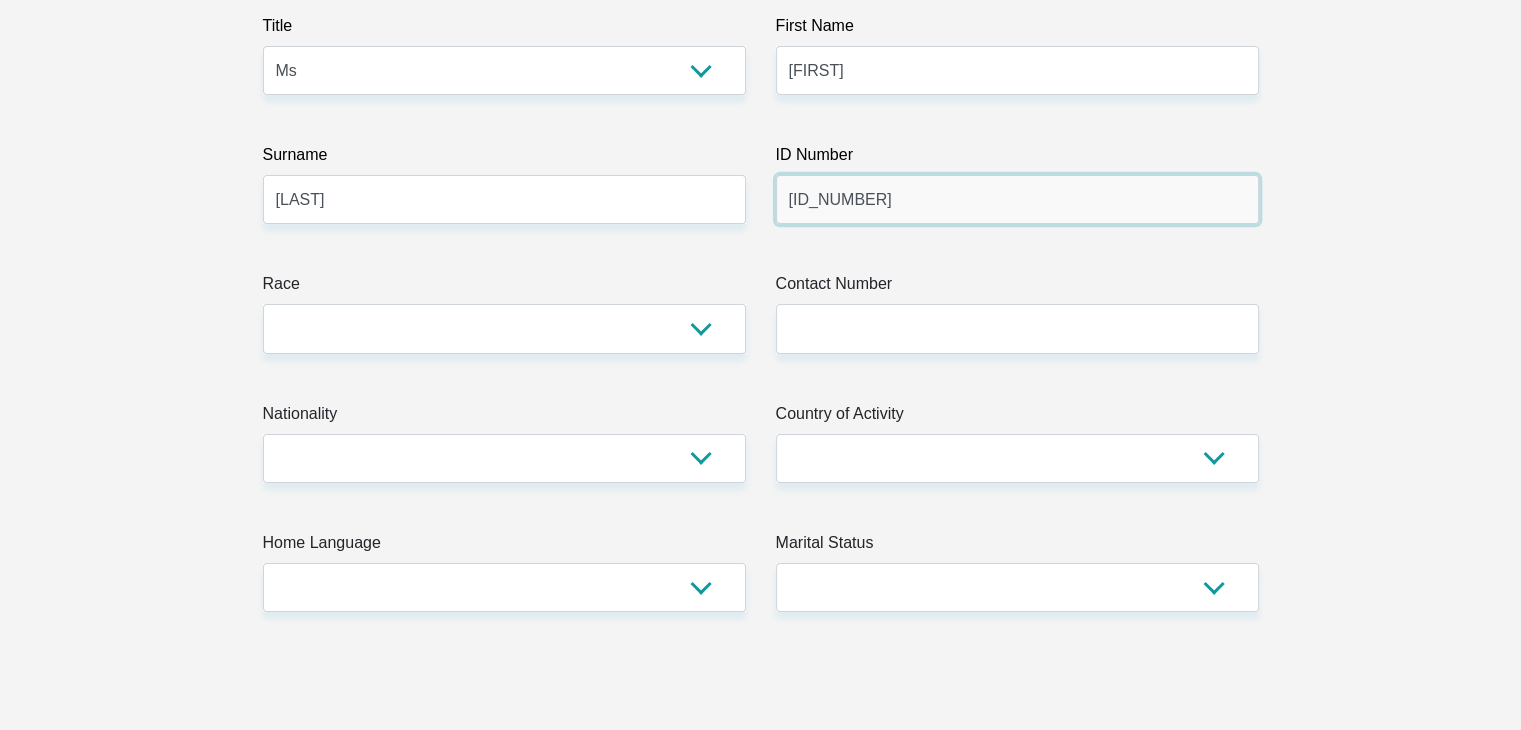 type on "9701110321084" 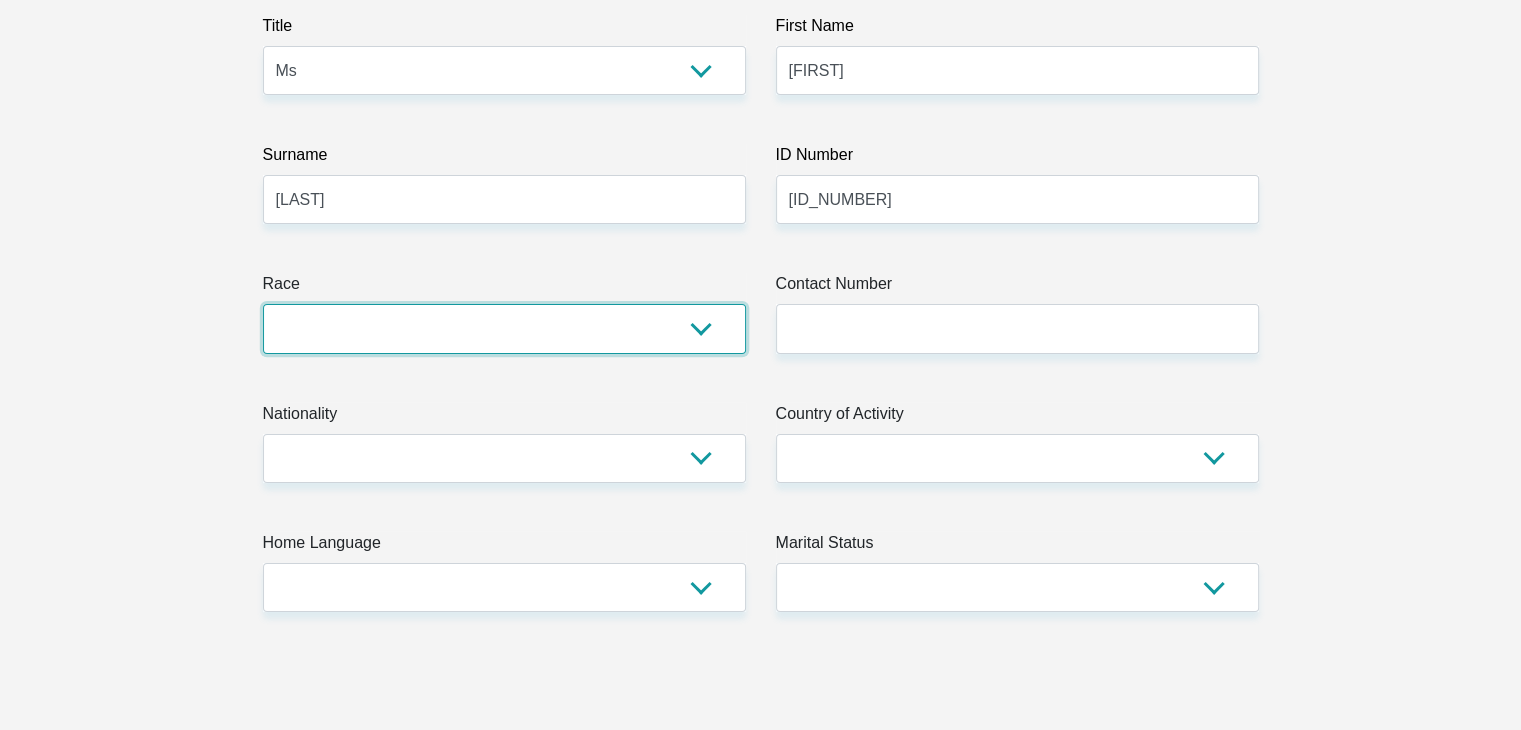 click on "Black
Coloured
Indian
White
Other" at bounding box center (504, 328) 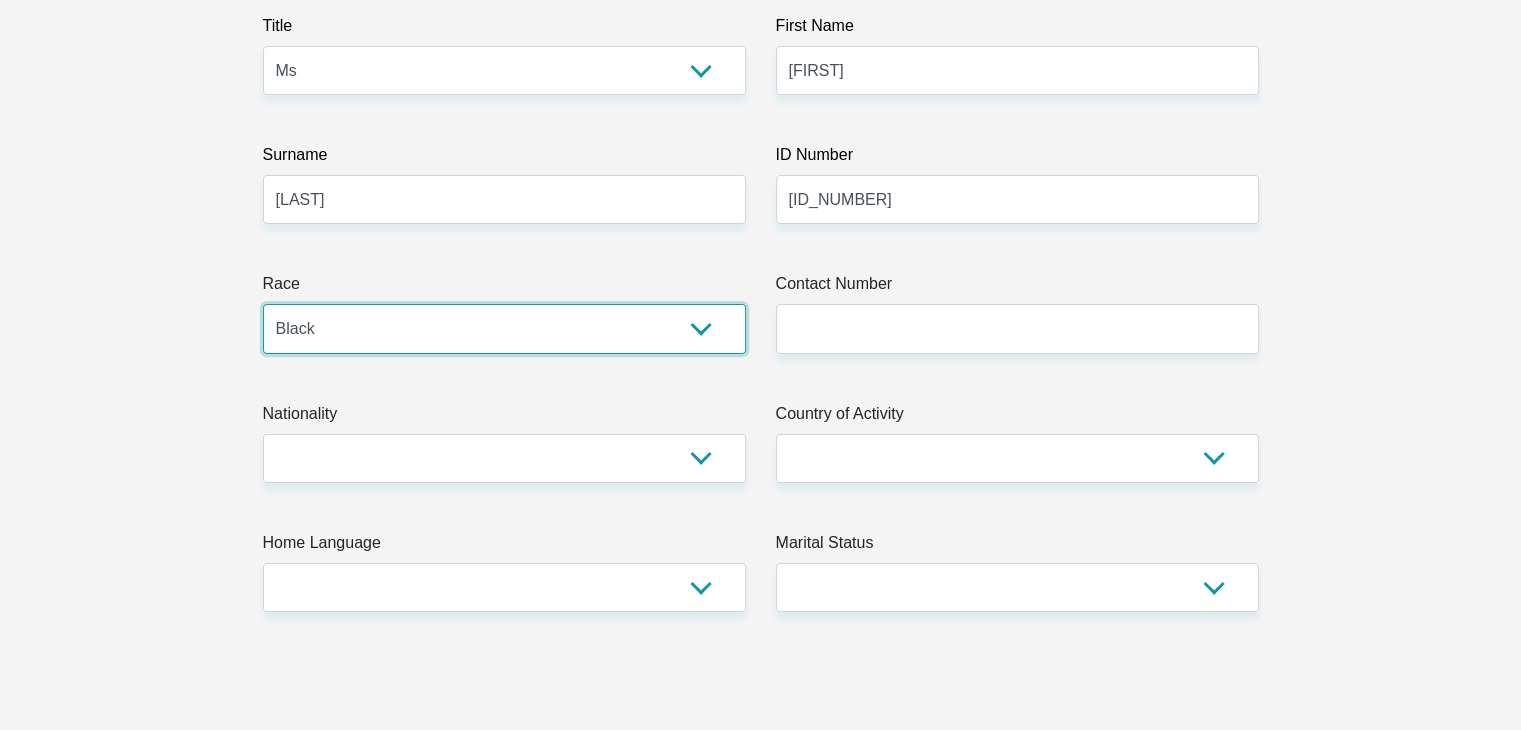 click on "Black
Coloured
Indian
White
Other" at bounding box center [504, 328] 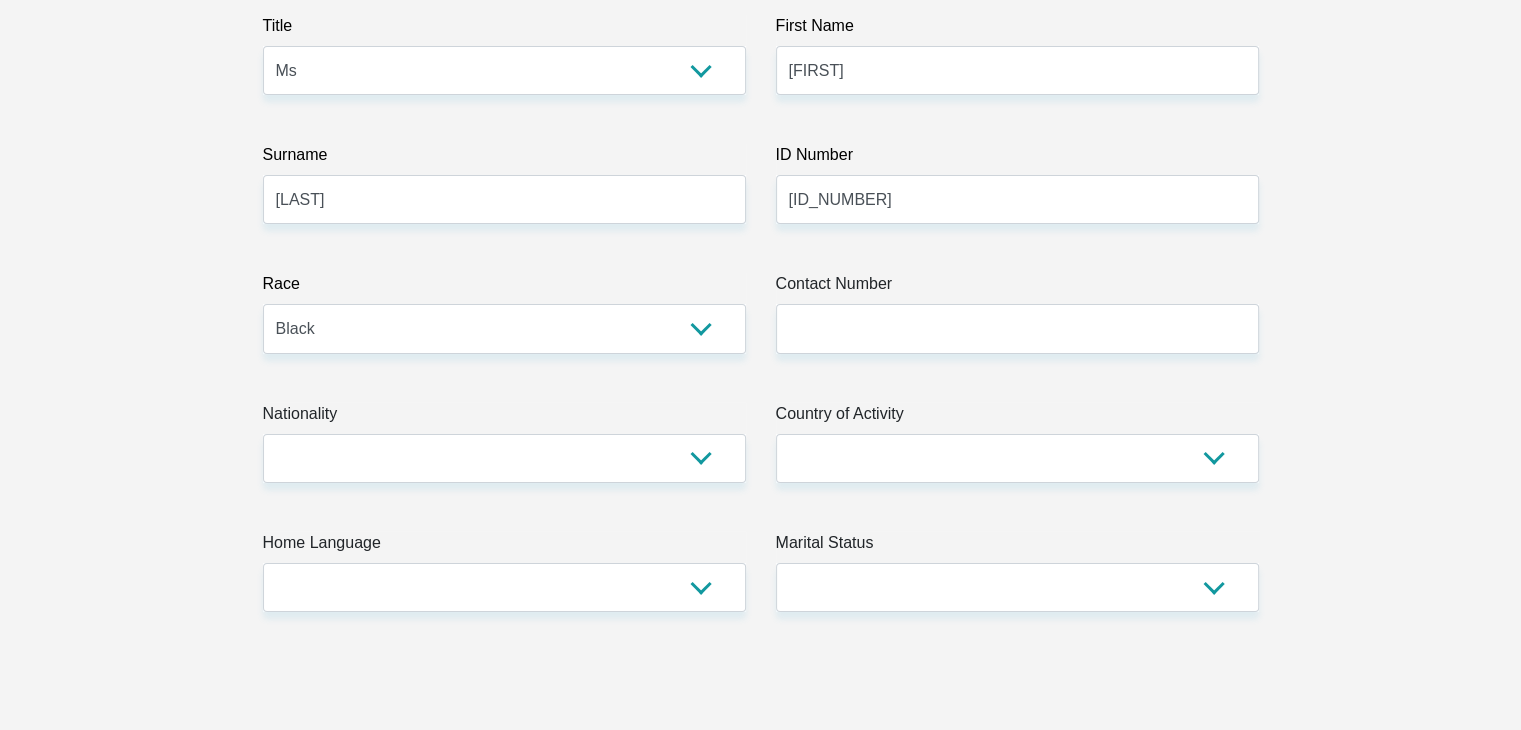 click on "Title
Mr
Ms
Mrs
Dr
Other
First Name
TshegofatsoNtholelo
Surname
Malele
ID Number
9701110321084
Please input valid ID number
Race
Black
Coloured
Indian
White
Other
Contact Number
Please input valid contact number
Nationality
South Africa
Afghanistan
Aland Islands  Albania  Algeria" at bounding box center [761, 3267] 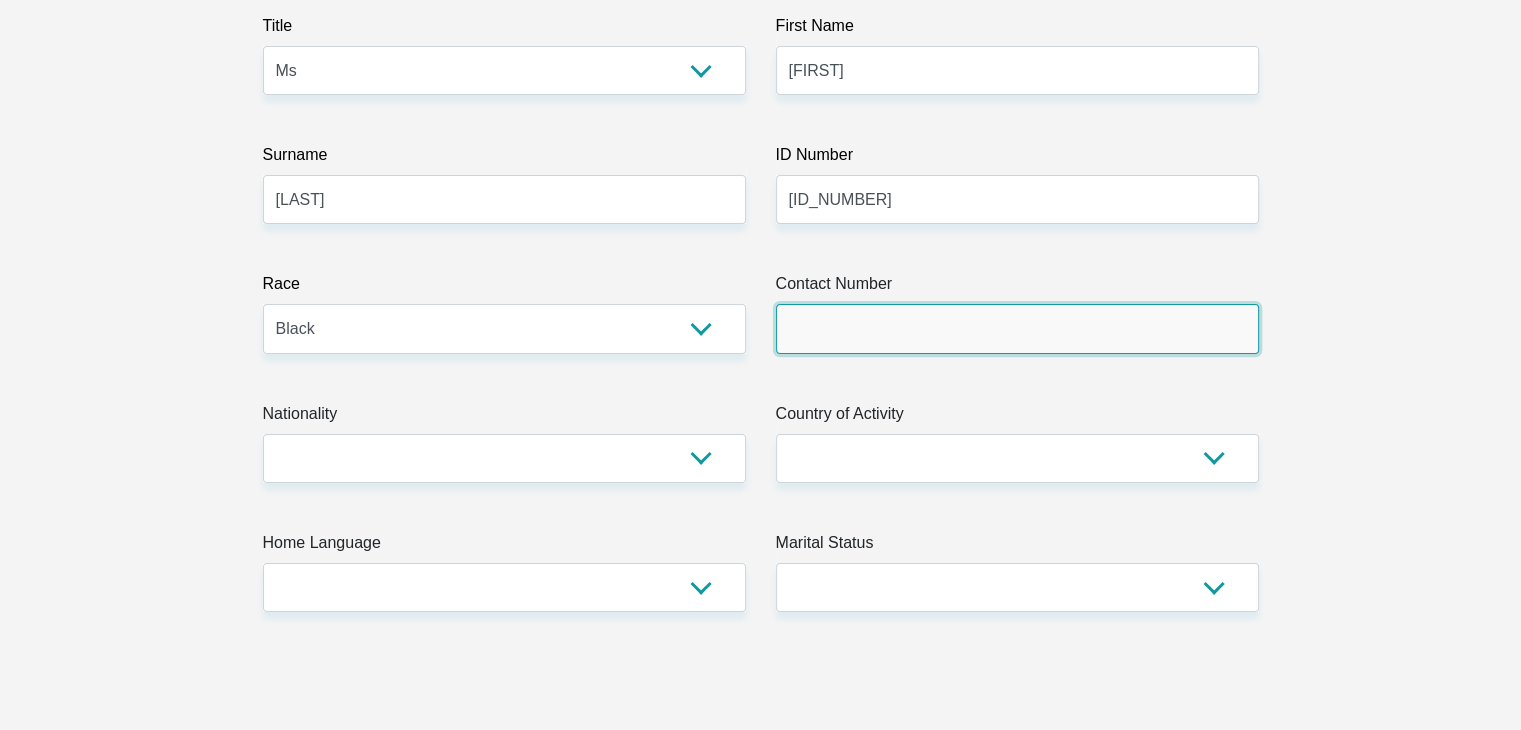 click on "Contact Number" at bounding box center [1017, 328] 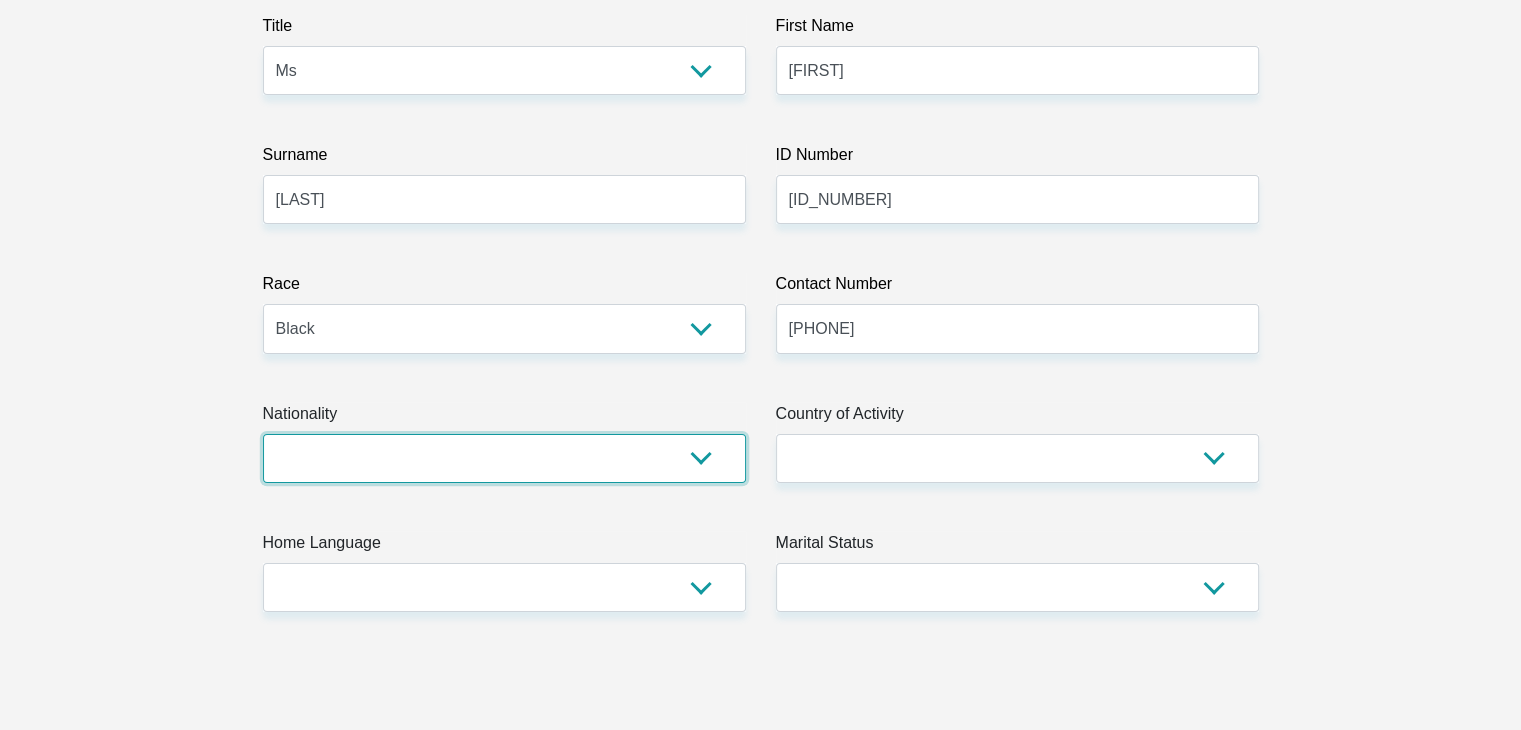 click on "South Africa
Afghanistan
Aland Islands
Albania
Algeria
America Samoa
American Virgin Islands
Andorra
Angola
Anguilla
Antarctica
Antigua and Barbuda
Argentina
Armenia
Aruba
Ascension Island
Australia
Austria
Azerbaijan
Bahamas
Bahrain
Bangladesh
Barbados
Chad" at bounding box center [504, 458] 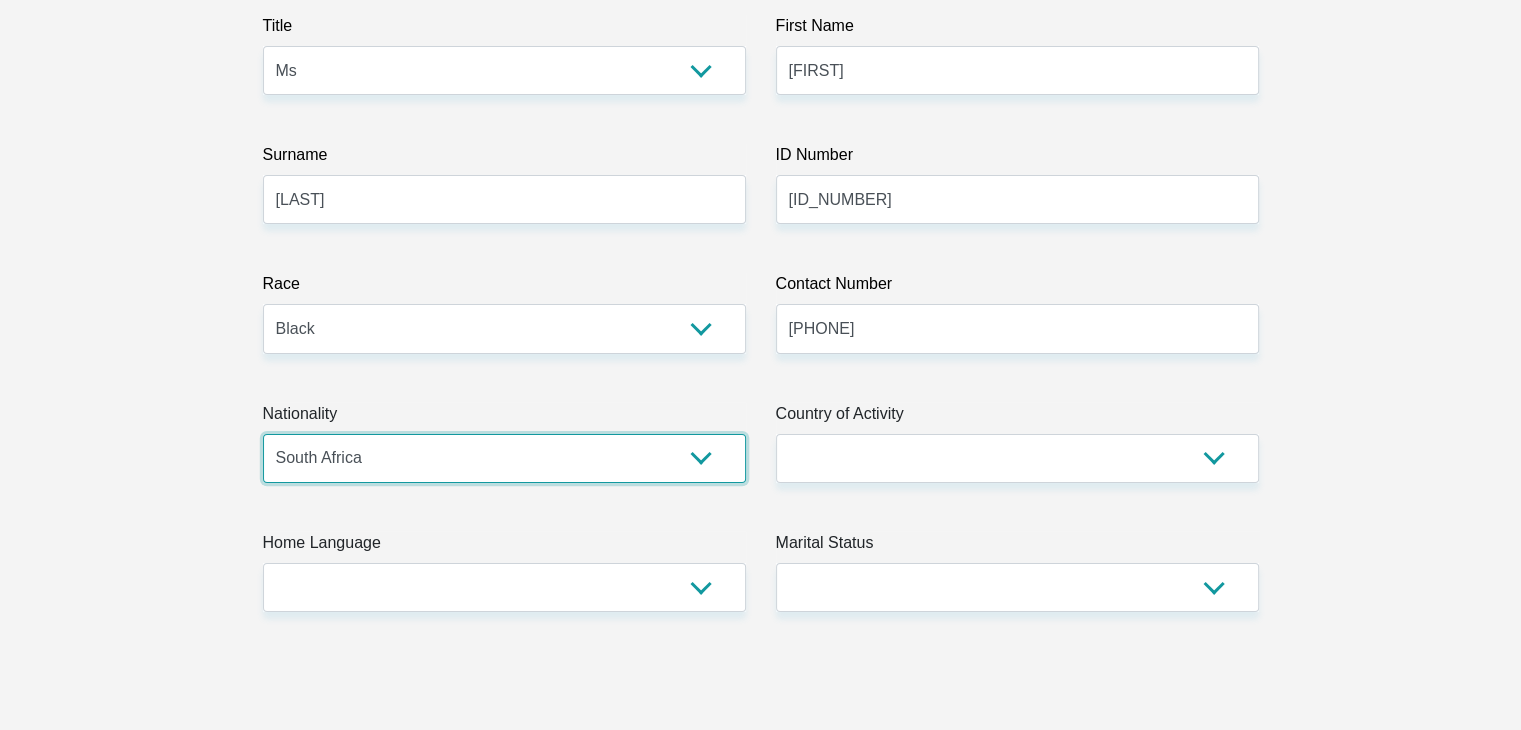 click on "South Africa
Afghanistan
Aland Islands
Albania
Algeria
America Samoa
American Virgin Islands
Andorra
Angola
Anguilla
Antarctica
Antigua and Barbuda
Argentina
Armenia
Aruba
Ascension Island
Australia
Austria
Azerbaijan
Bahamas
Bahrain
Bangladesh
Barbados
Chad" at bounding box center (504, 458) 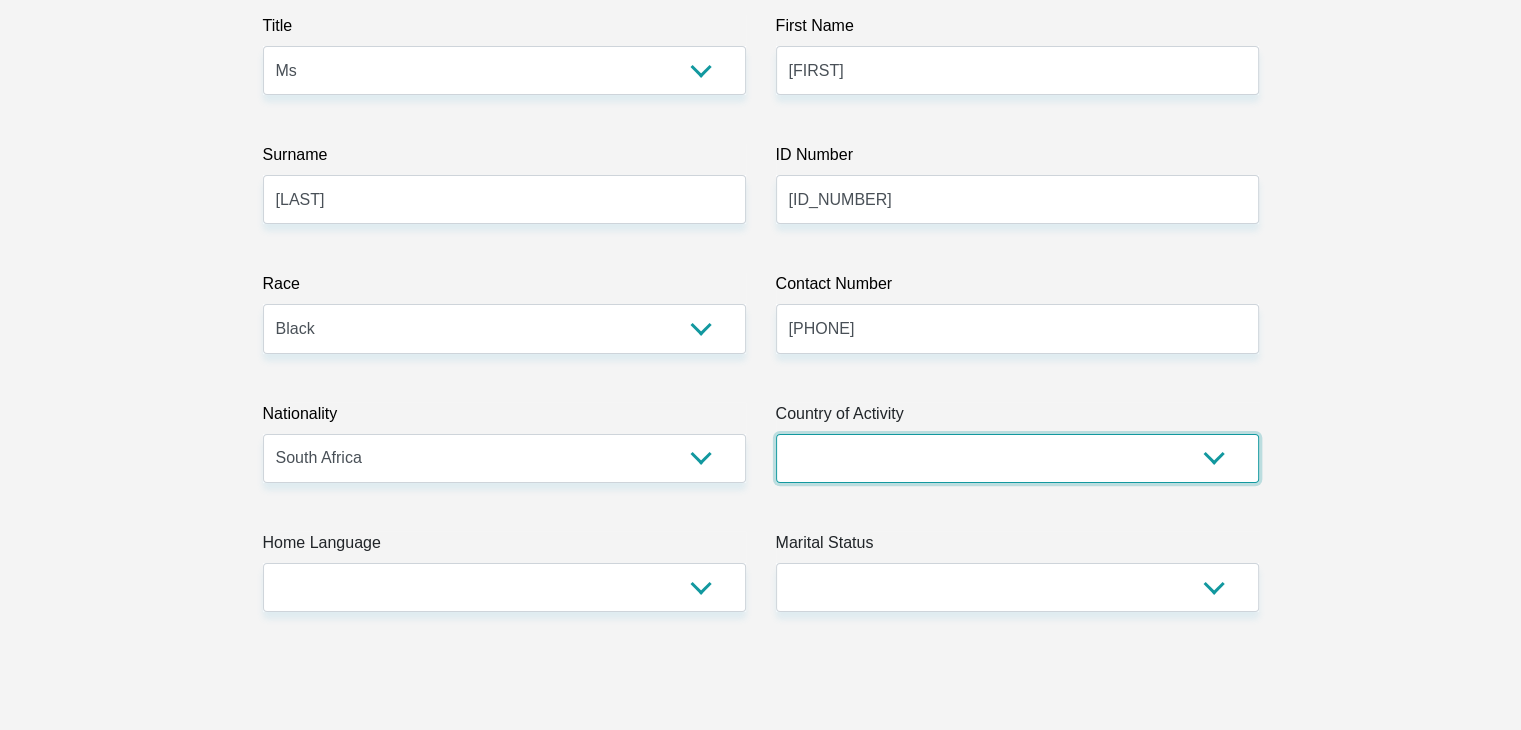click on "South Africa
Afghanistan
Aland Islands
Albania
Algeria
America Samoa
American Virgin Islands
Andorra
Angola
Anguilla
Antarctica
Antigua and Barbuda
Argentina
Armenia
Aruba
Ascension Island
Australia
Austria
Azerbaijan
Chad" at bounding box center [1017, 458] 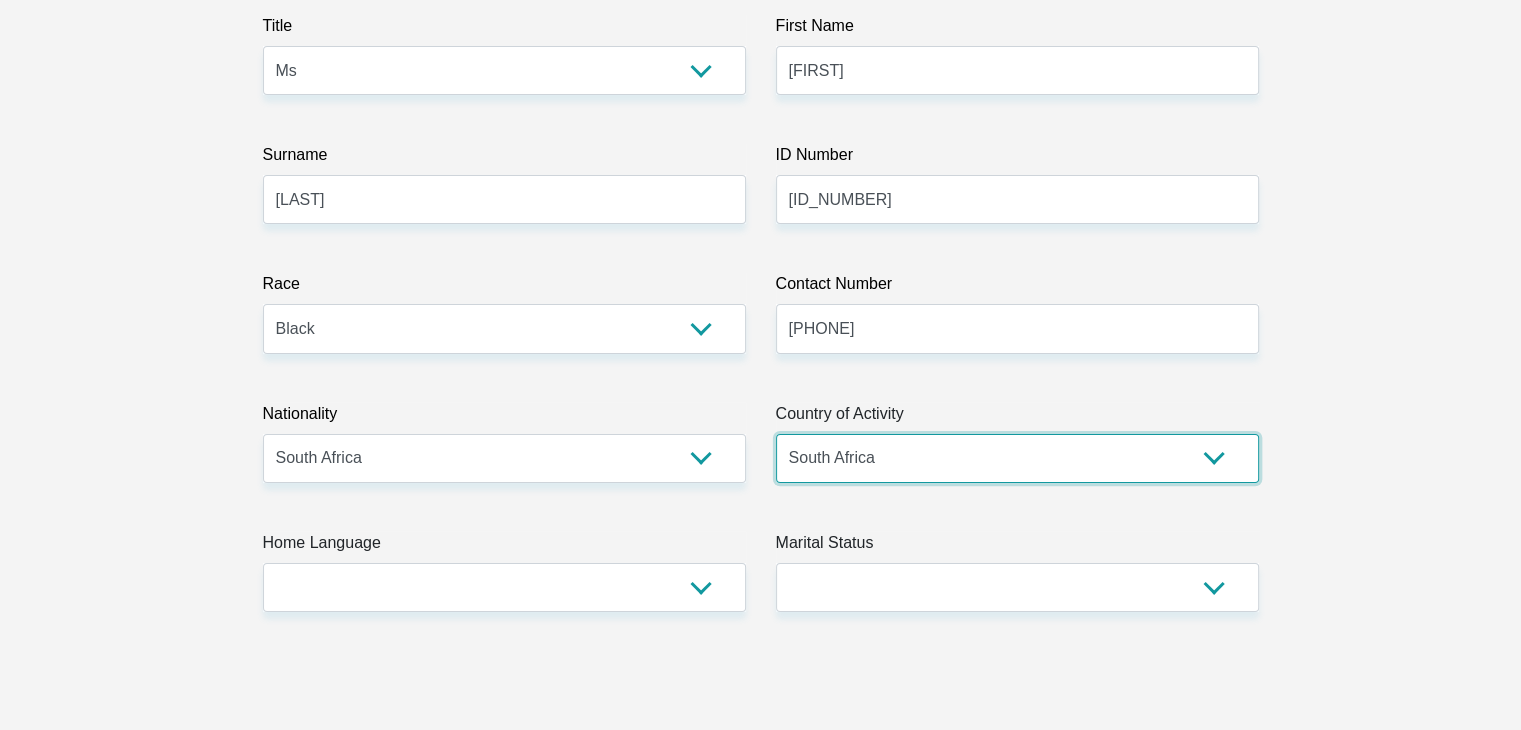 click on "South Africa
Afghanistan
Aland Islands
Albania
Algeria
America Samoa
American Virgin Islands
Andorra
Angola
Anguilla
Antarctica
Antigua and Barbuda
Argentina
Armenia
Aruba
Ascension Island
Australia
Austria
Azerbaijan
Chad" at bounding box center (1017, 458) 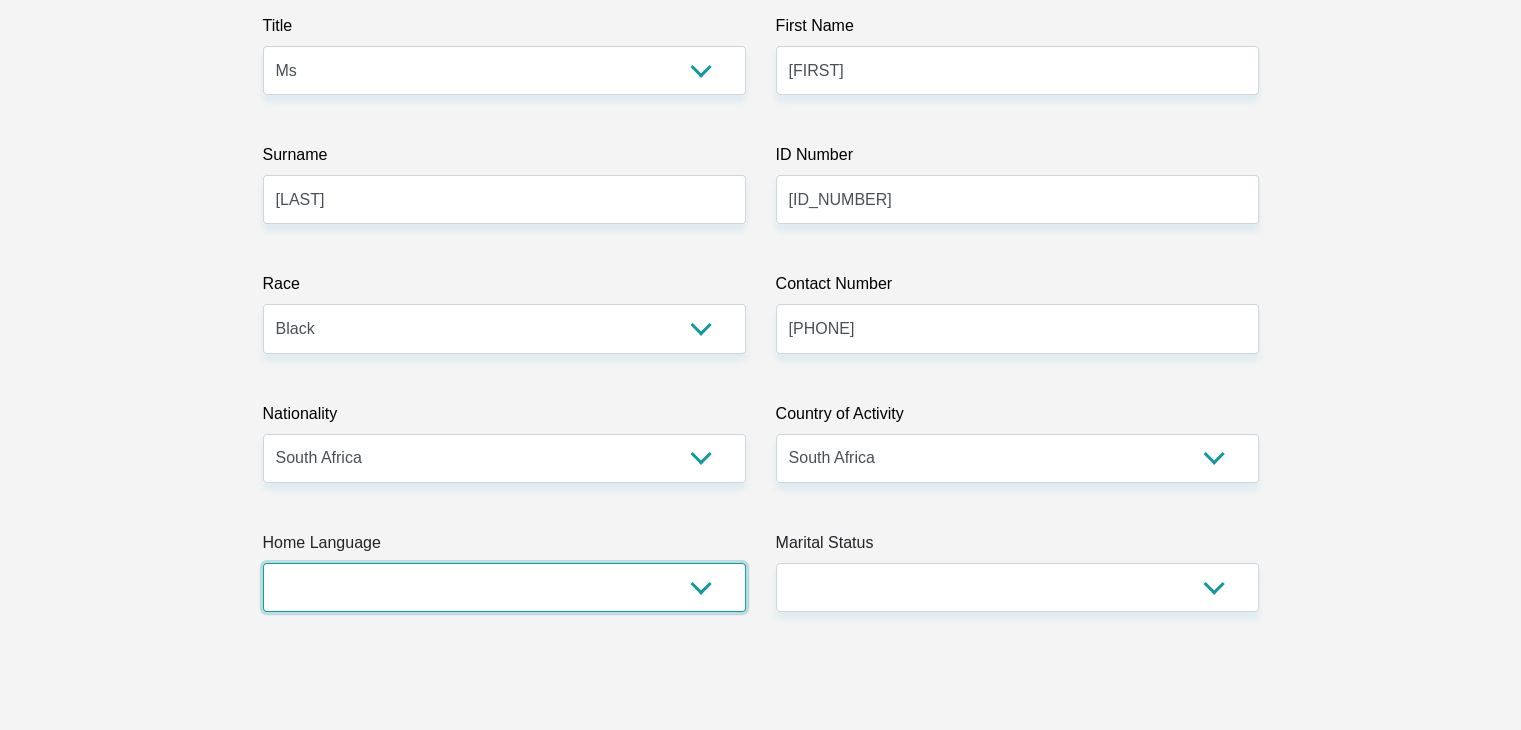 click on "Afrikaans
English
Sepedi
South Ndebele
Southern Sotho
Swati
Tsonga
Tswana
Venda
Xhosa
Zulu
Other" at bounding box center [504, 587] 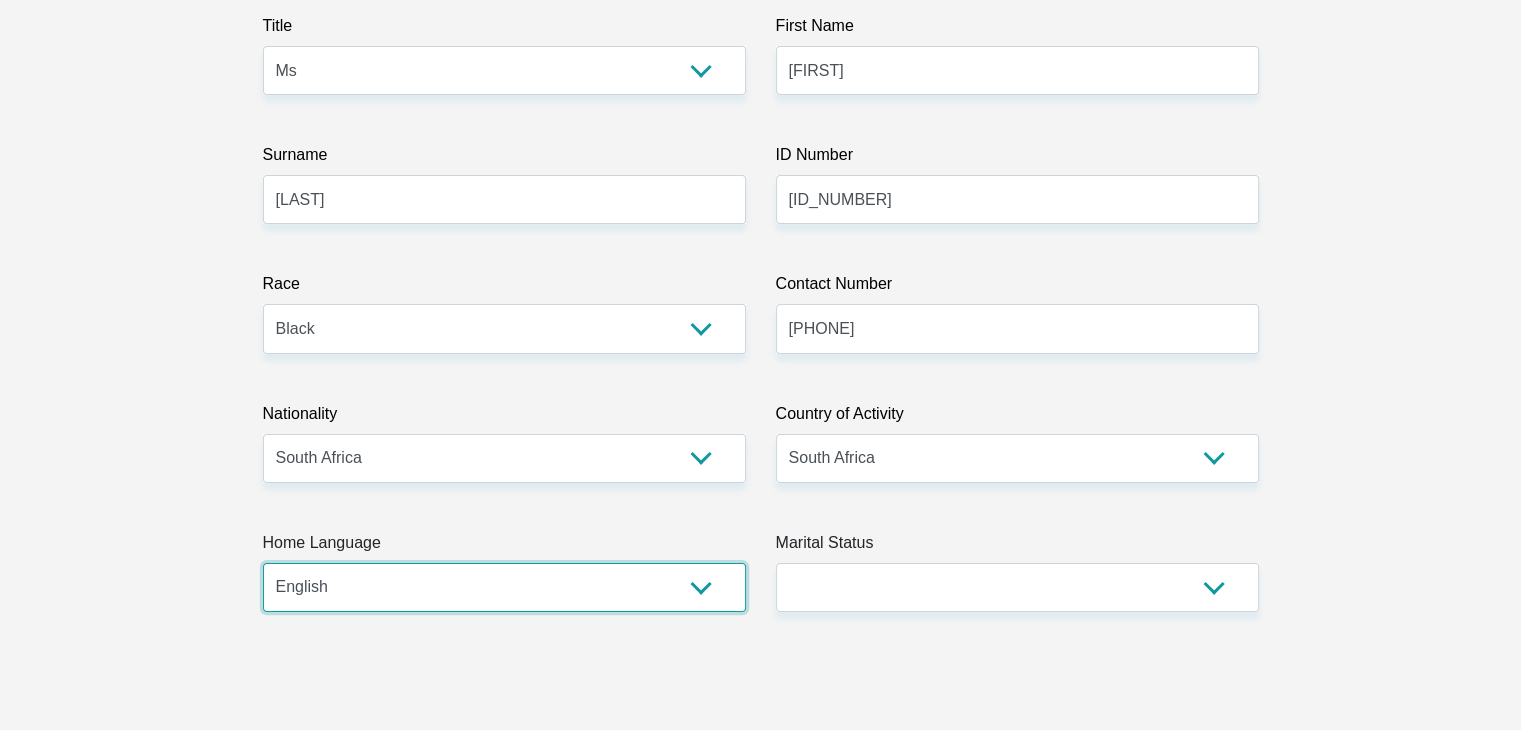 click on "Afrikaans
English
Sepedi
South Ndebele
Southern Sotho
Swati
Tsonga
Tswana
Venda
Xhosa
Zulu
Other" at bounding box center (504, 587) 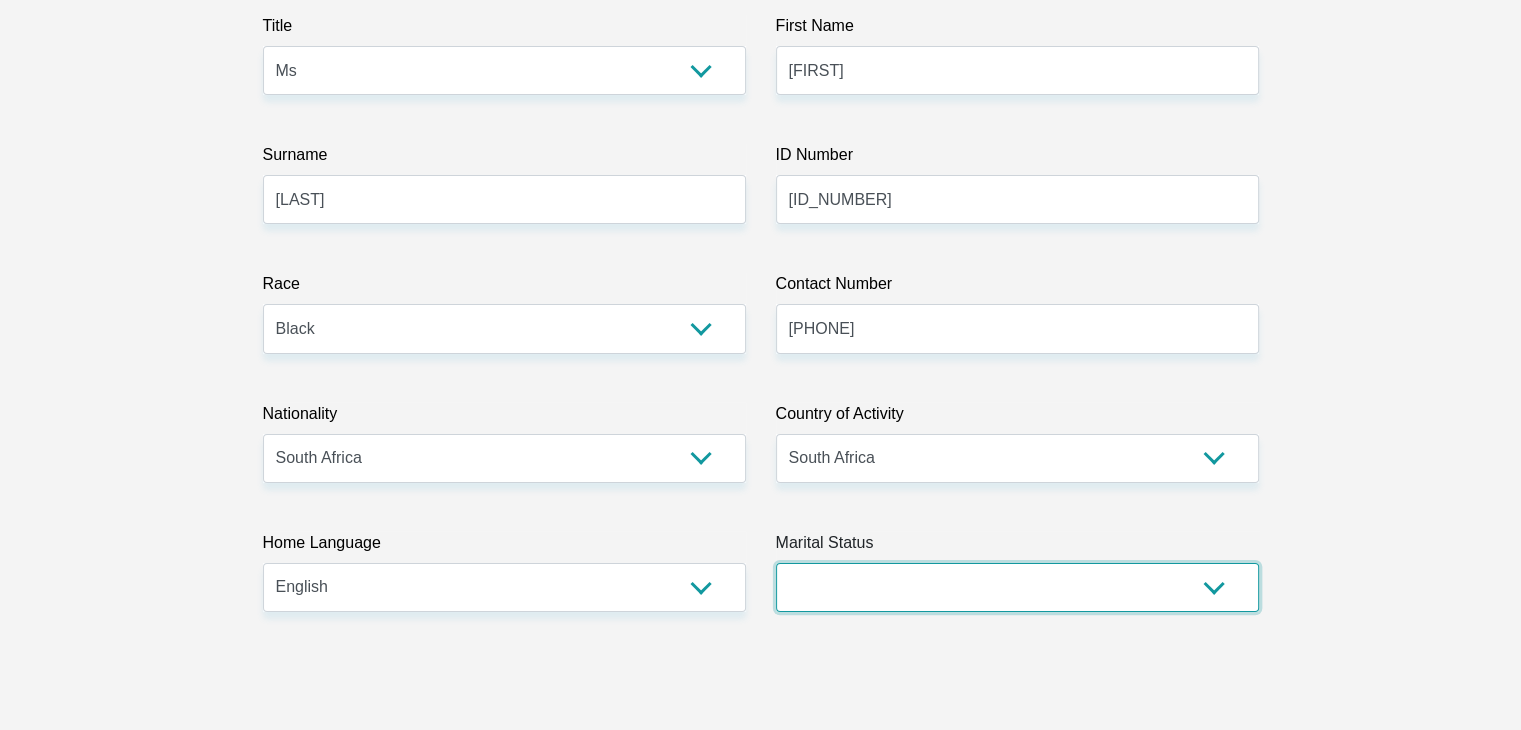 click on "Married ANC
Single
Divorced
Widowed
Married COP or Customary Law" at bounding box center (1017, 587) 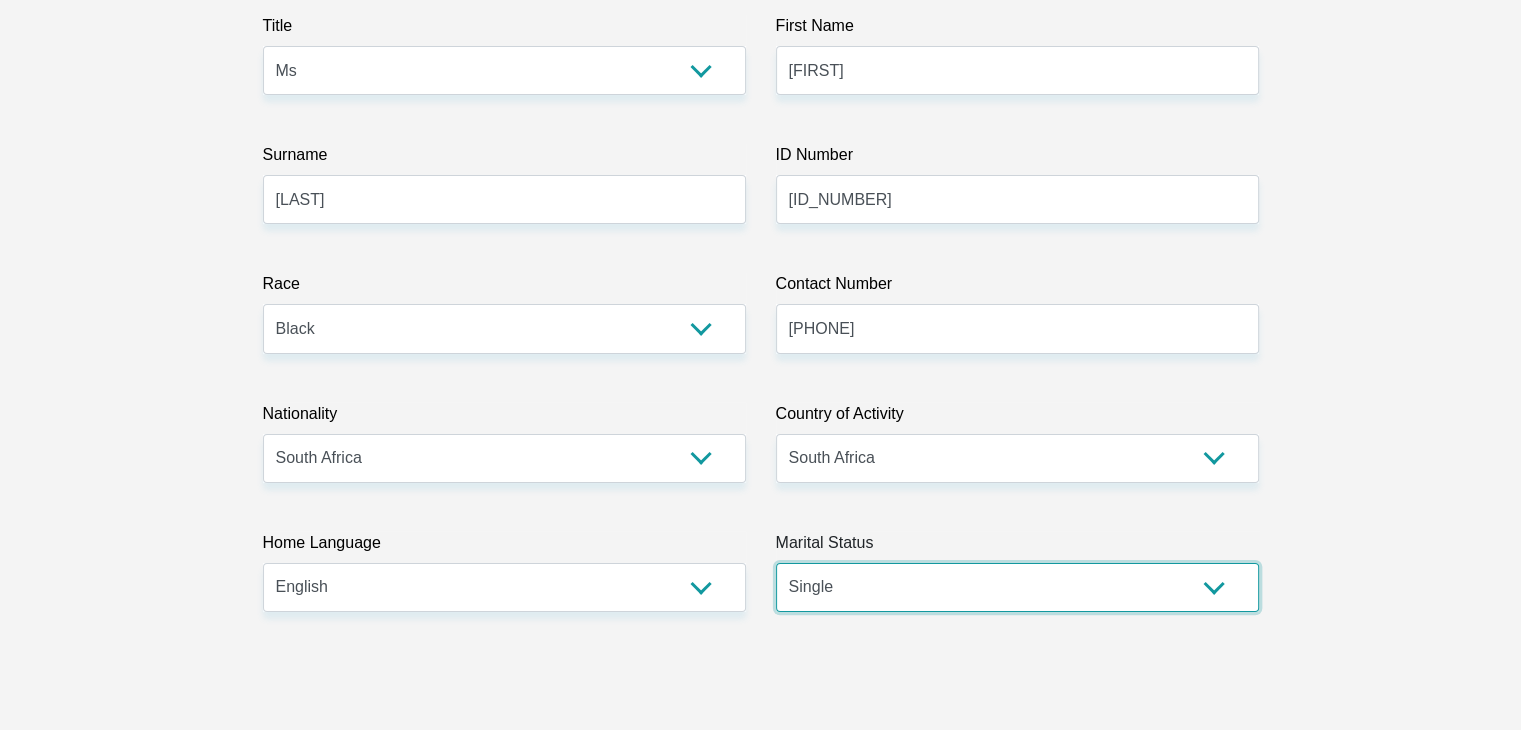 click on "Married ANC
Single
Divorced
Widowed
Married COP or Customary Law" at bounding box center (1017, 587) 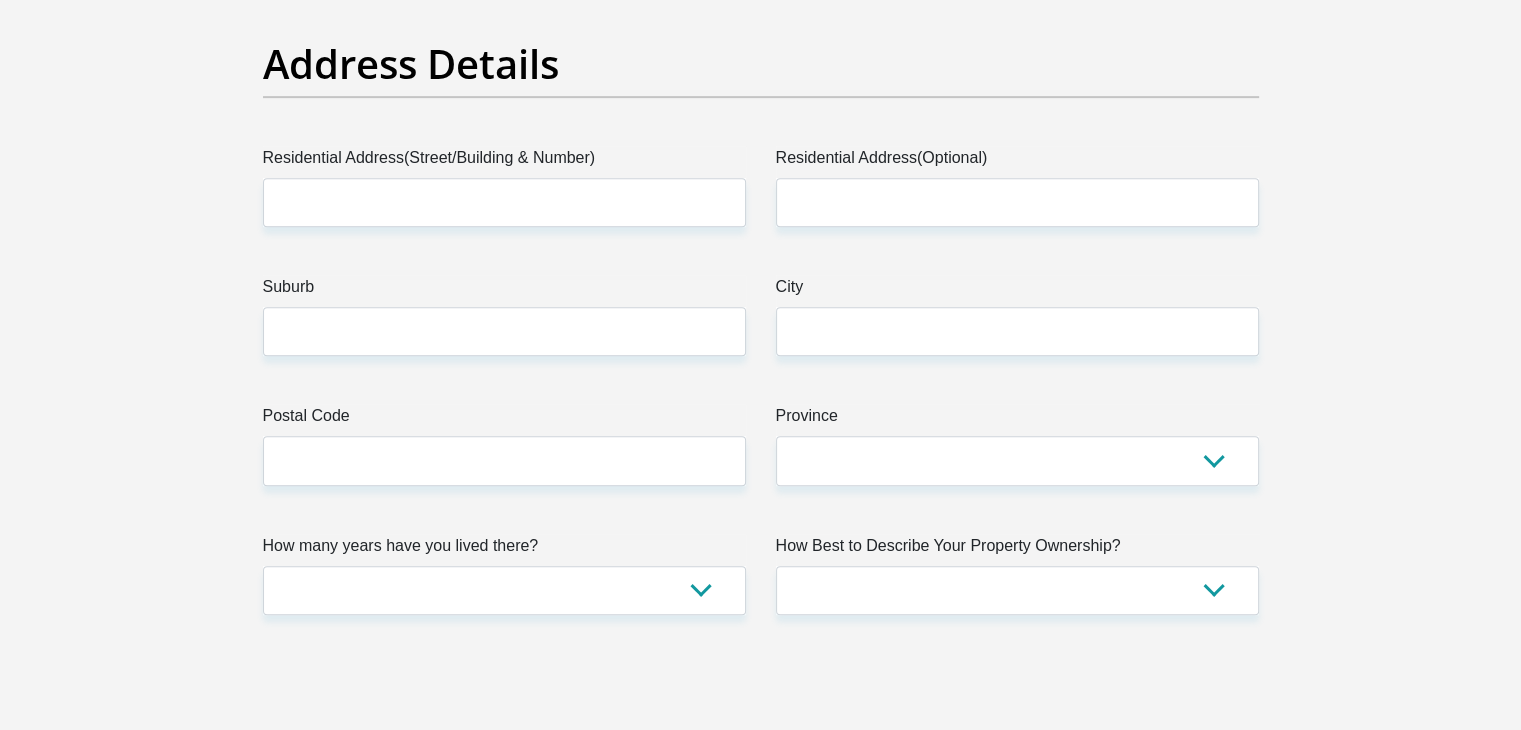 scroll, scrollTop: 1000, scrollLeft: 0, axis: vertical 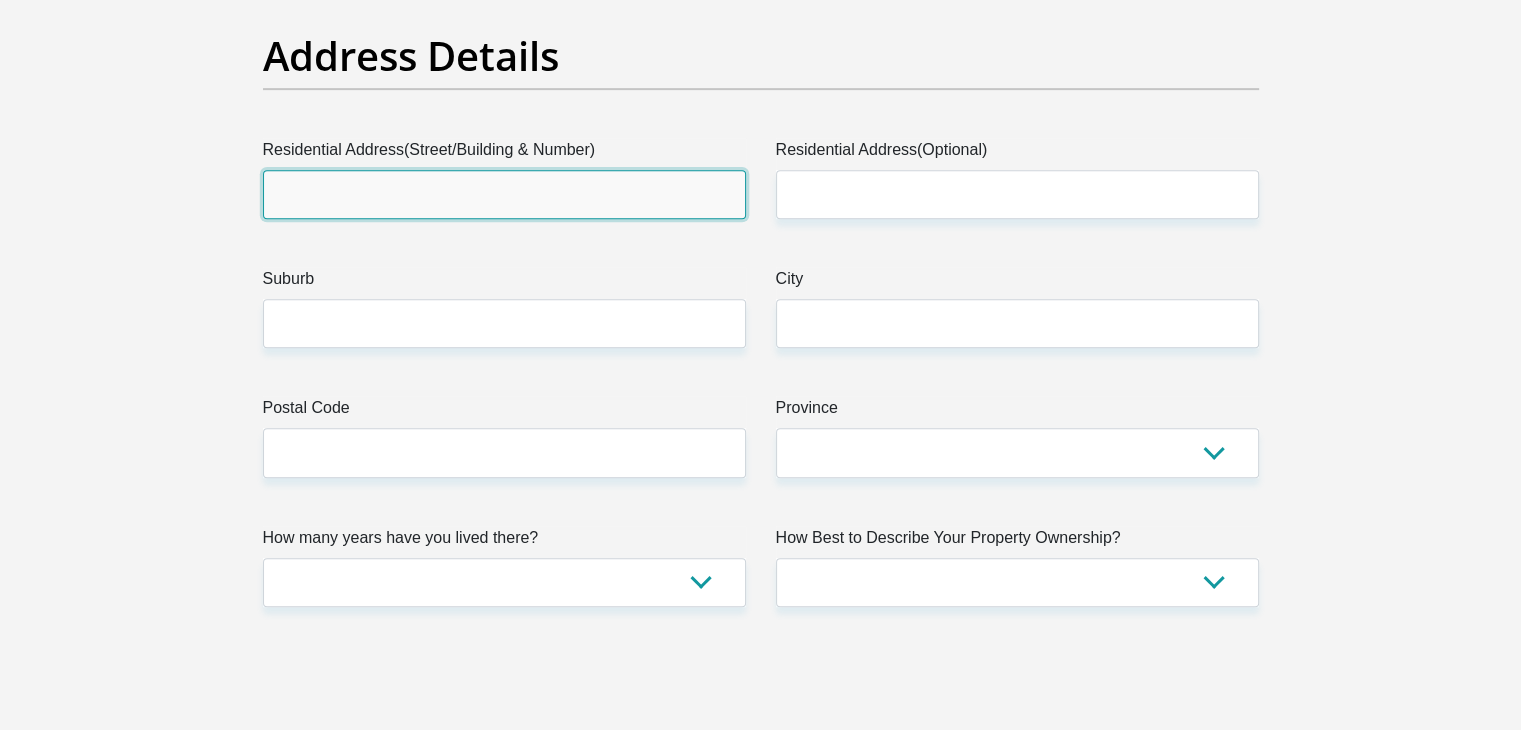 click on "Residential Address(Street/Building & Number)" at bounding box center [504, 194] 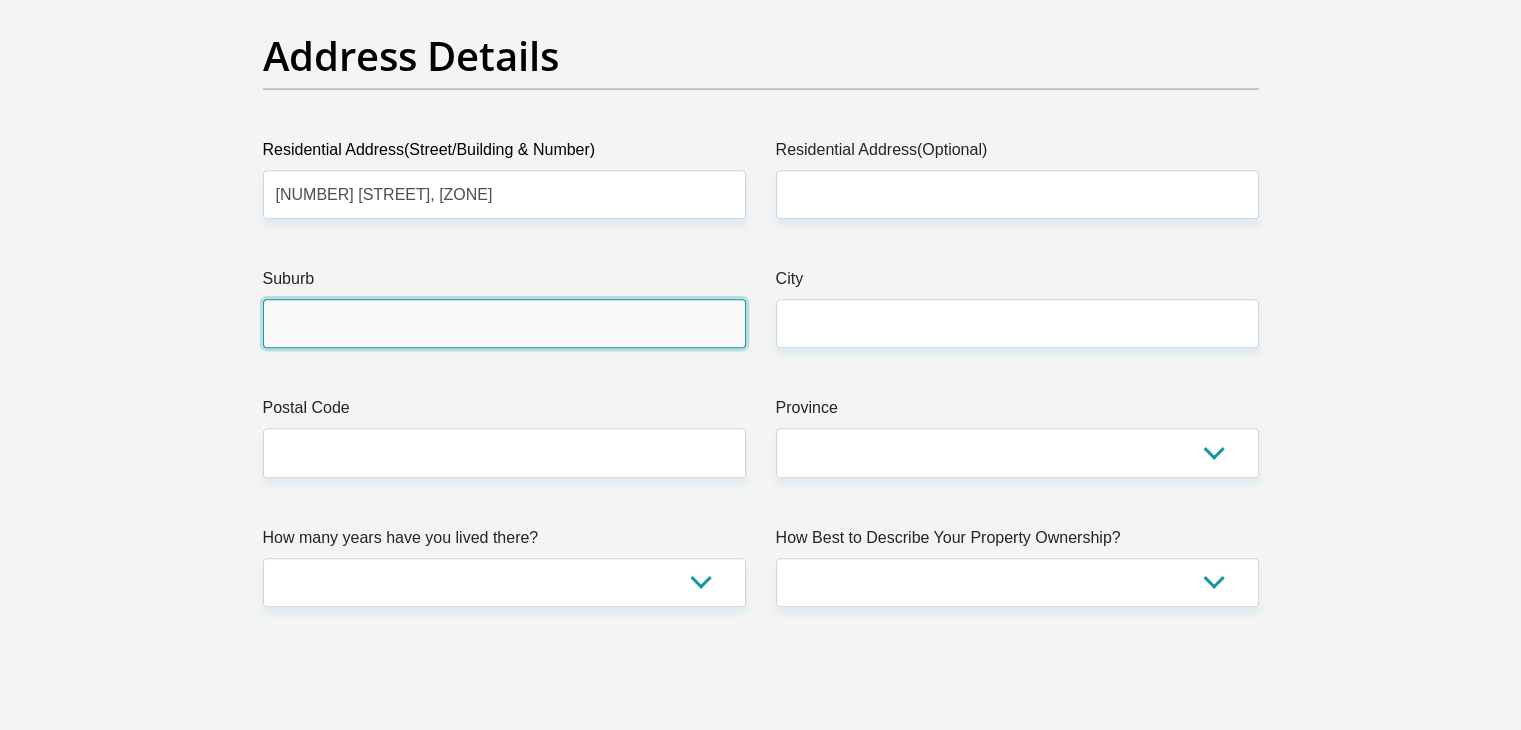 click on "Suburb" at bounding box center (504, 323) 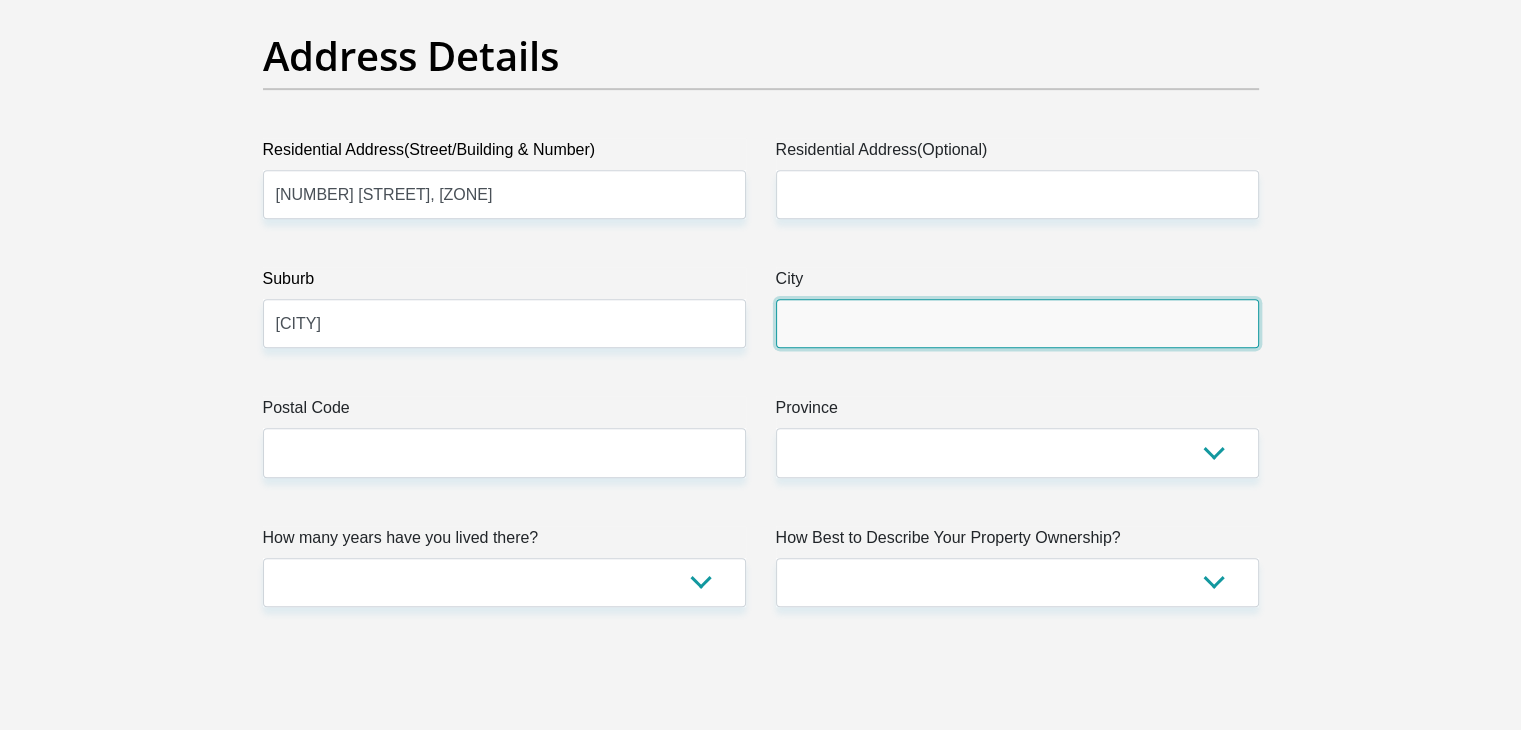 click on "City" at bounding box center [1017, 323] 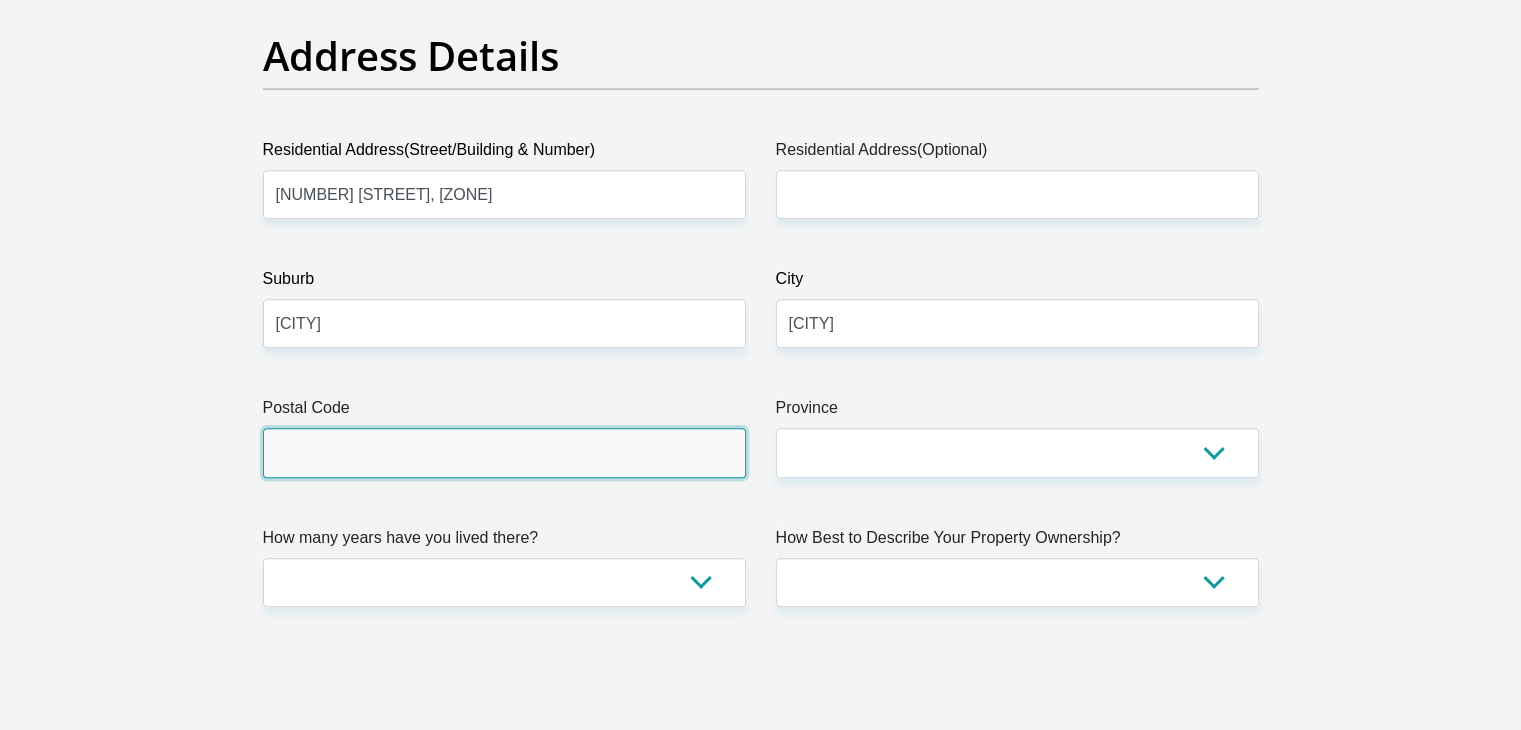click on "Postal Code" at bounding box center [504, 452] 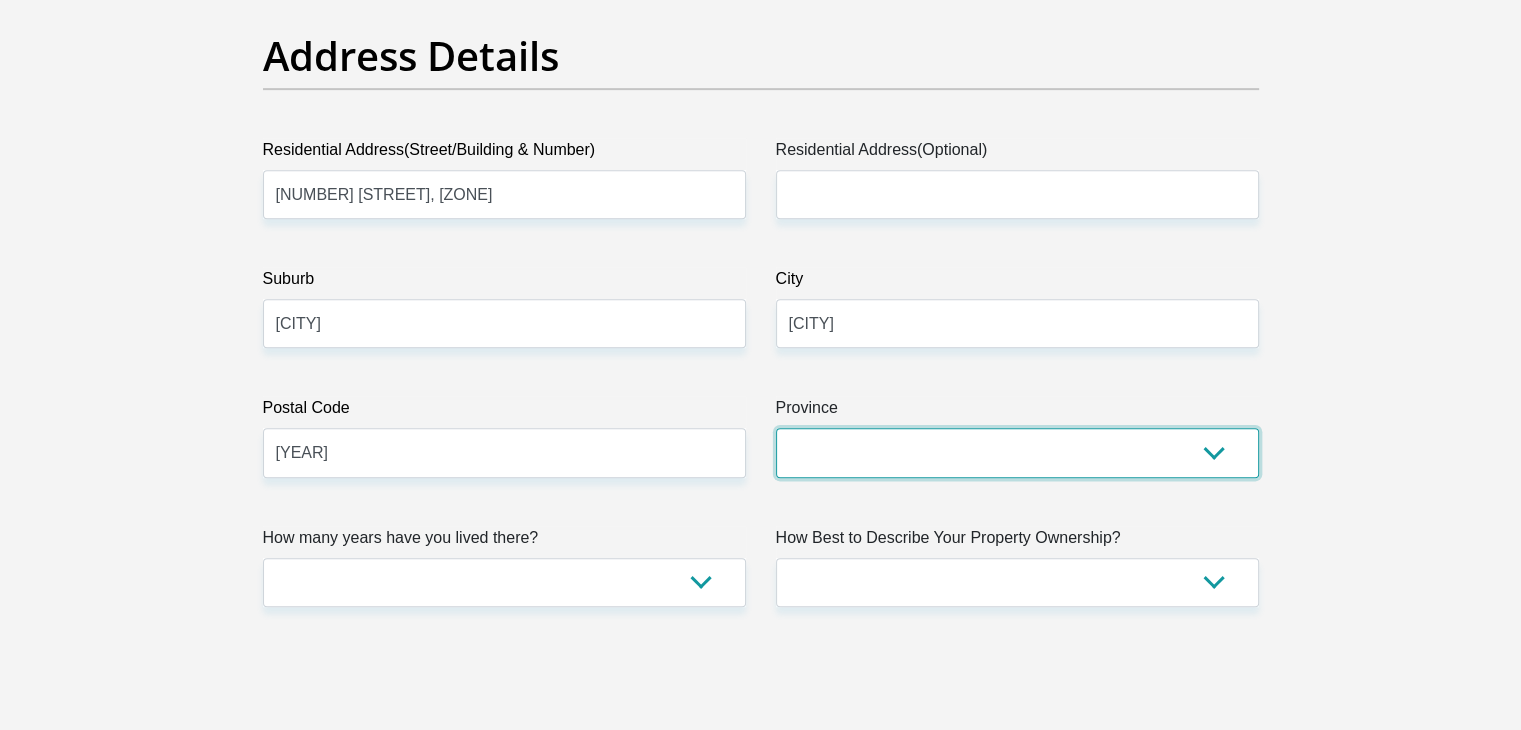 click on "Eastern Cape
Free State
Gauteng
KwaZulu-Natal
Limpopo
Mpumalanga
Northern Cape
North West
Western Cape" at bounding box center (1017, 452) 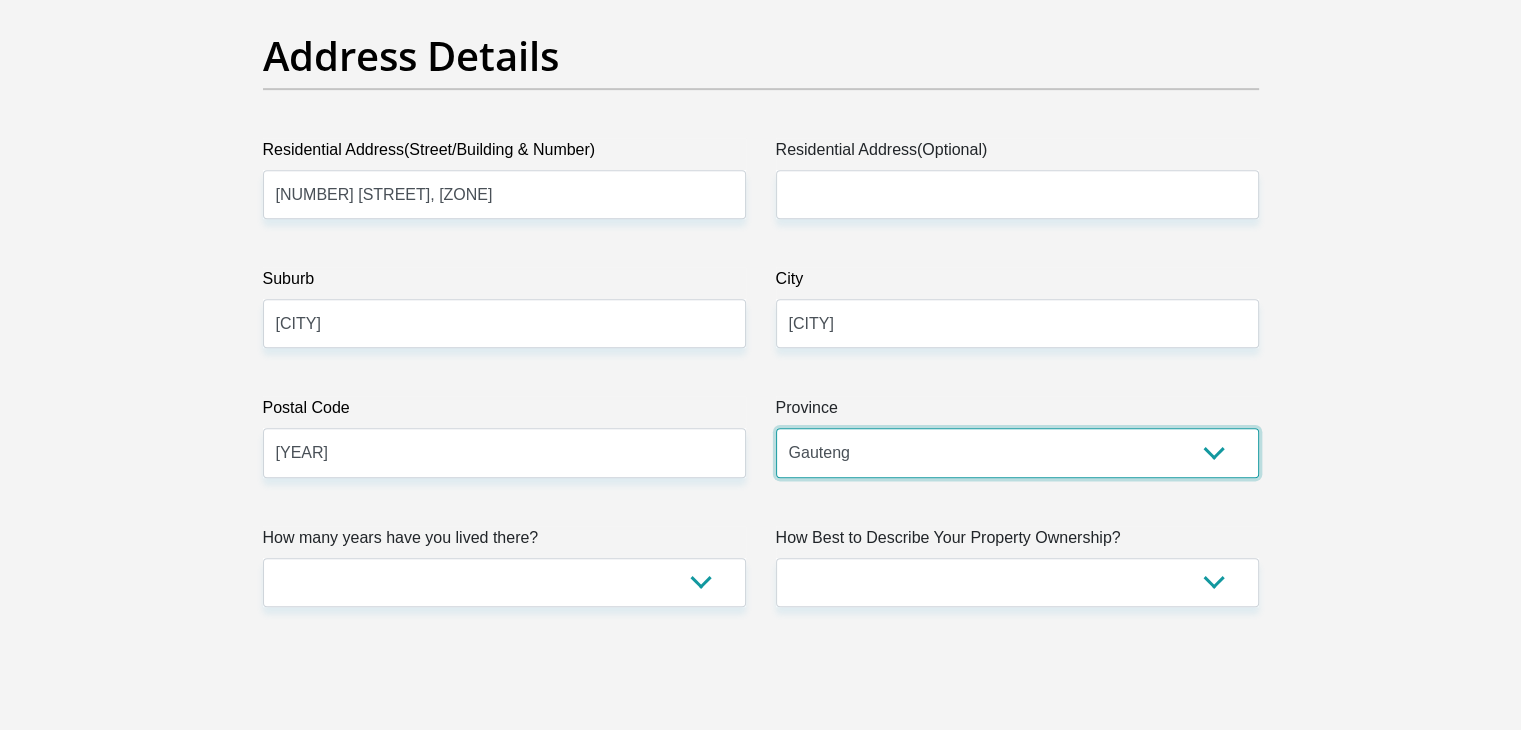 click on "Eastern Cape
Free State
Gauteng
KwaZulu-Natal
Limpopo
Mpumalanga
Northern Cape
North West
Western Cape" at bounding box center (1017, 452) 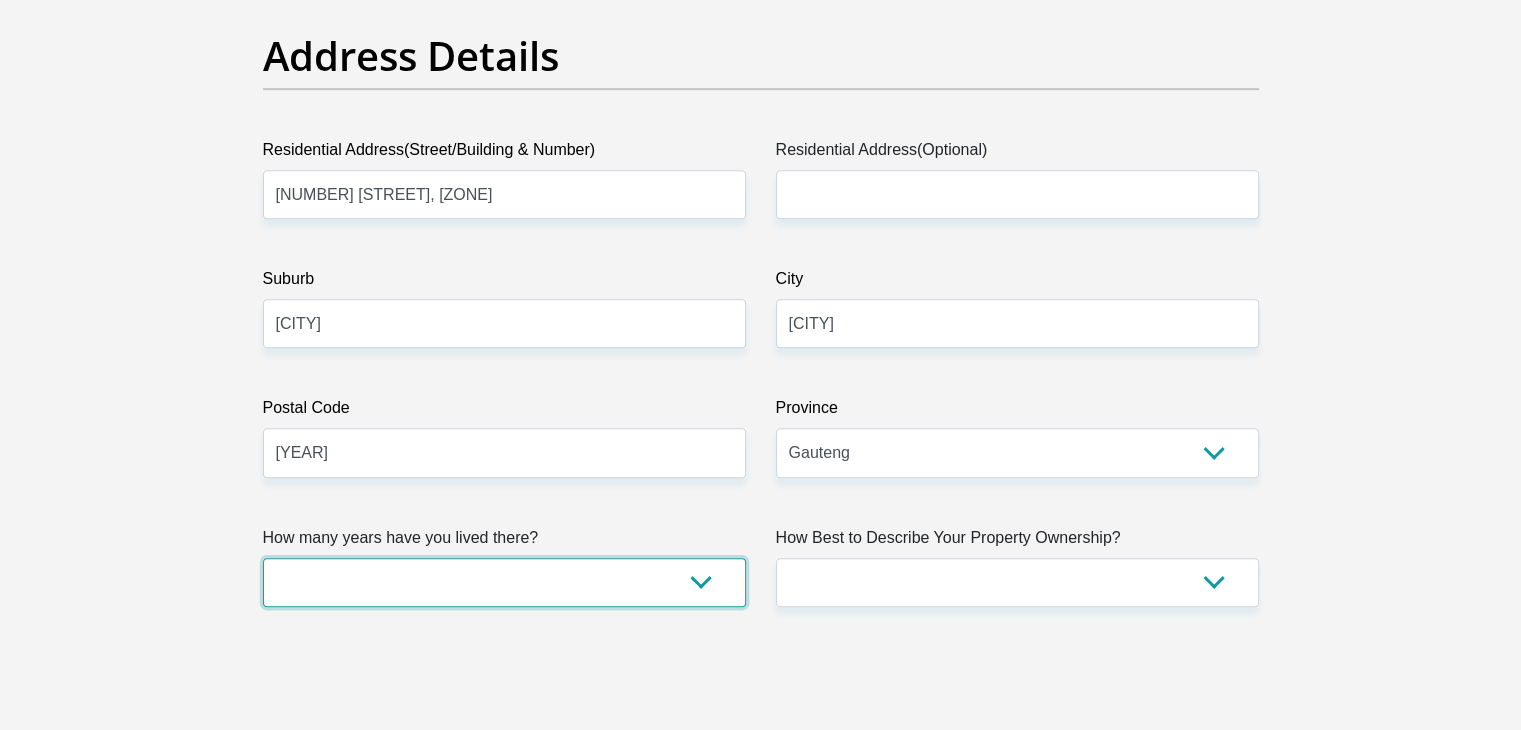 click on "less than 1 year
1-3 years
3-5 years
5+ years" at bounding box center [504, 582] 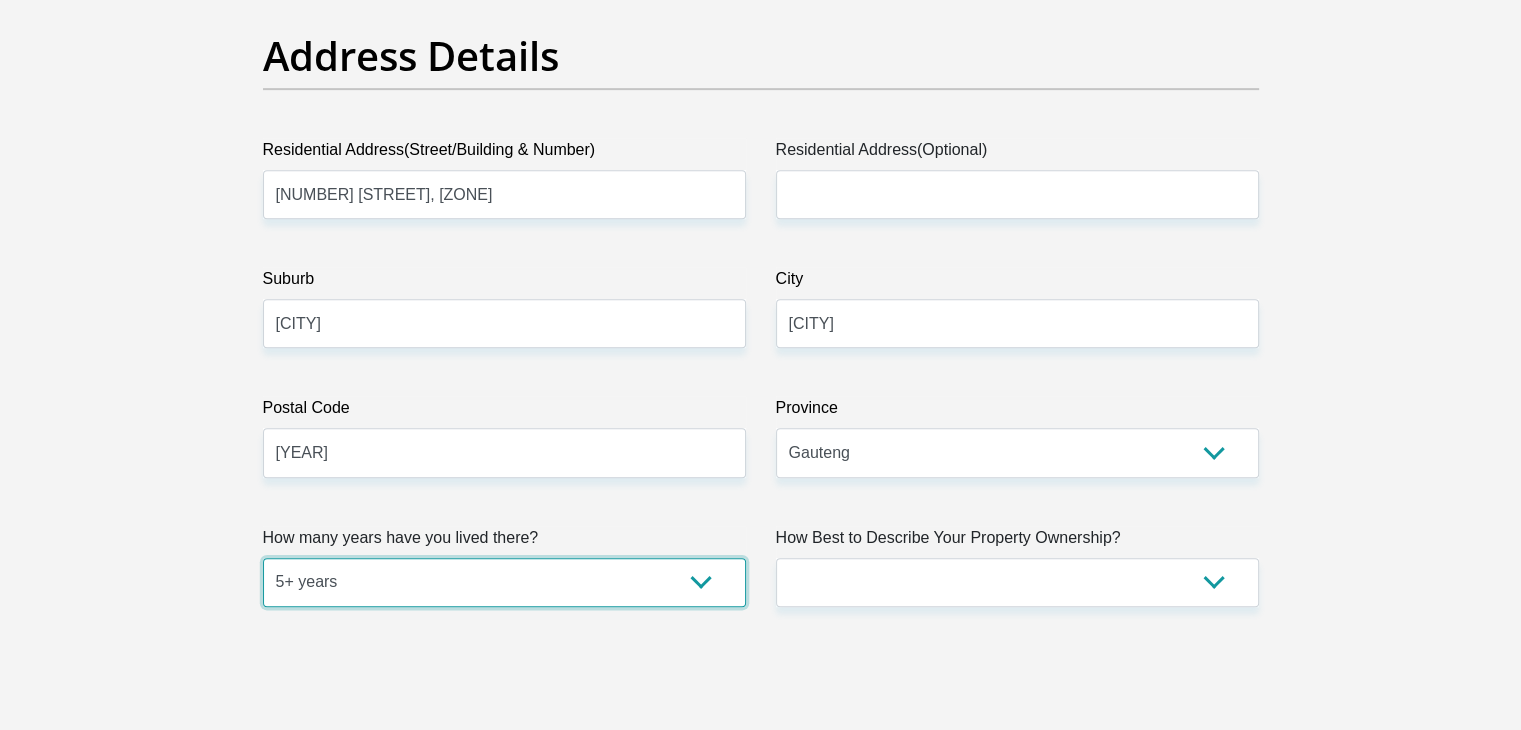 click on "less than 1 year
1-3 years
3-5 years
5+ years" at bounding box center (504, 582) 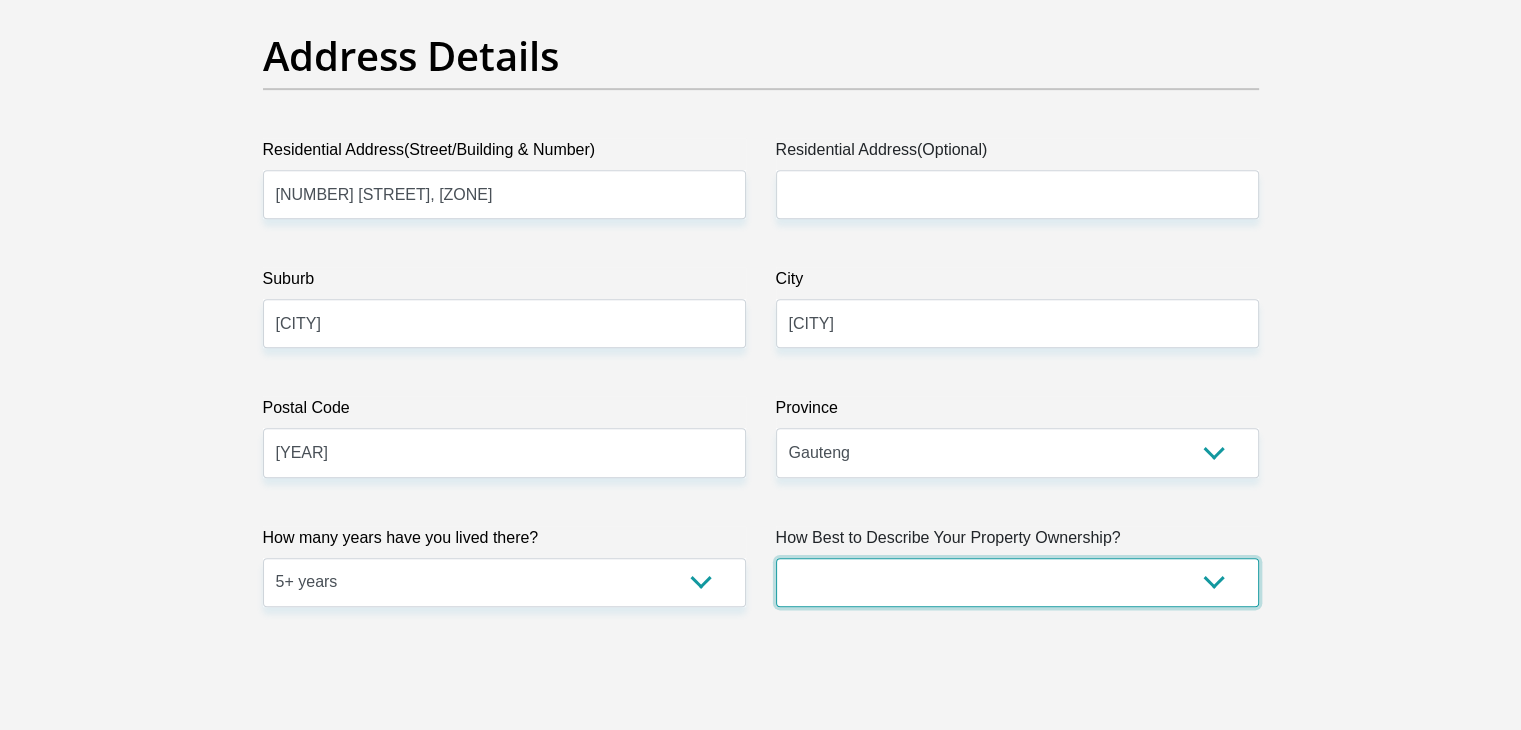 click on "Owned
Rented
Family Owned
Company Dwelling" at bounding box center [1017, 582] 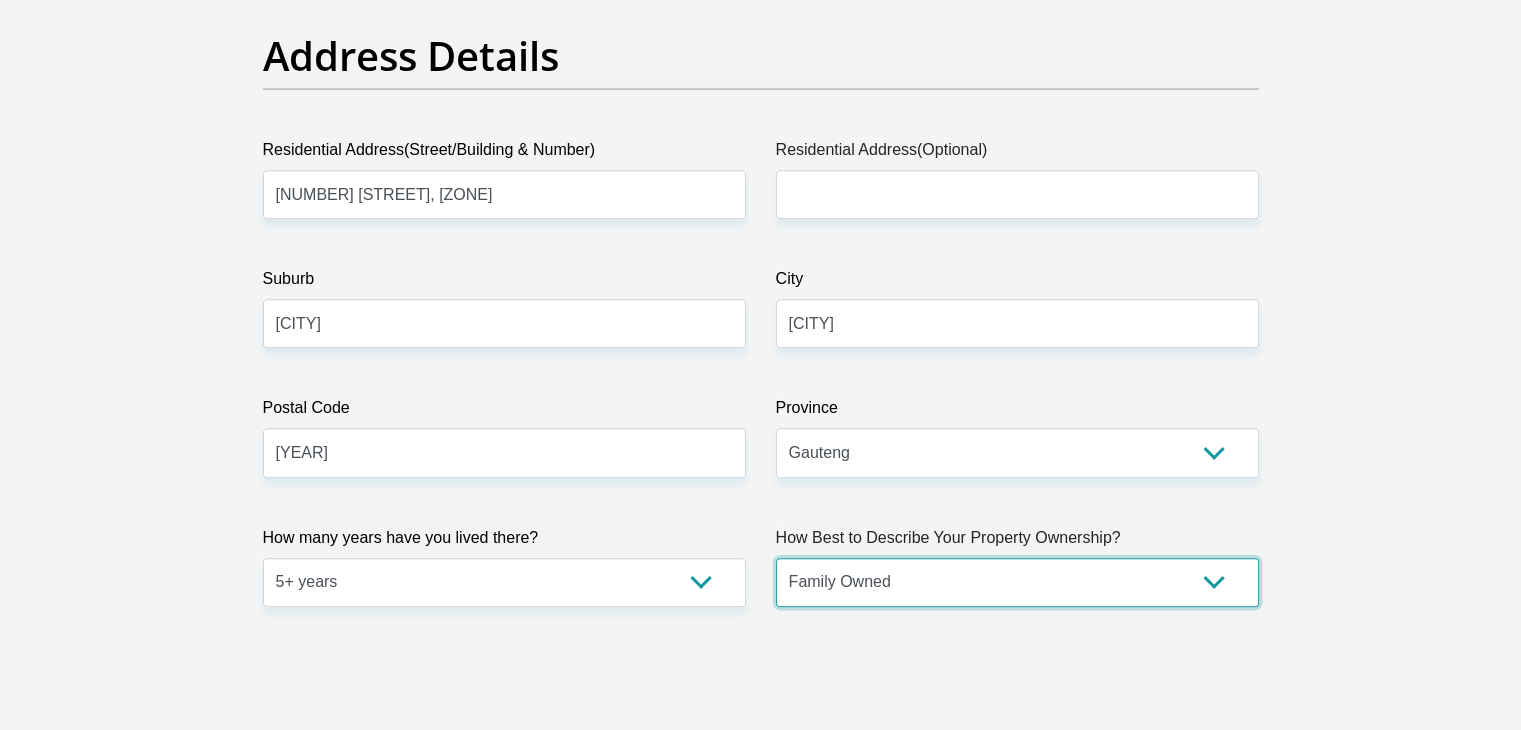 click on "Owned
Rented
Family Owned
Company Dwelling" at bounding box center (1017, 582) 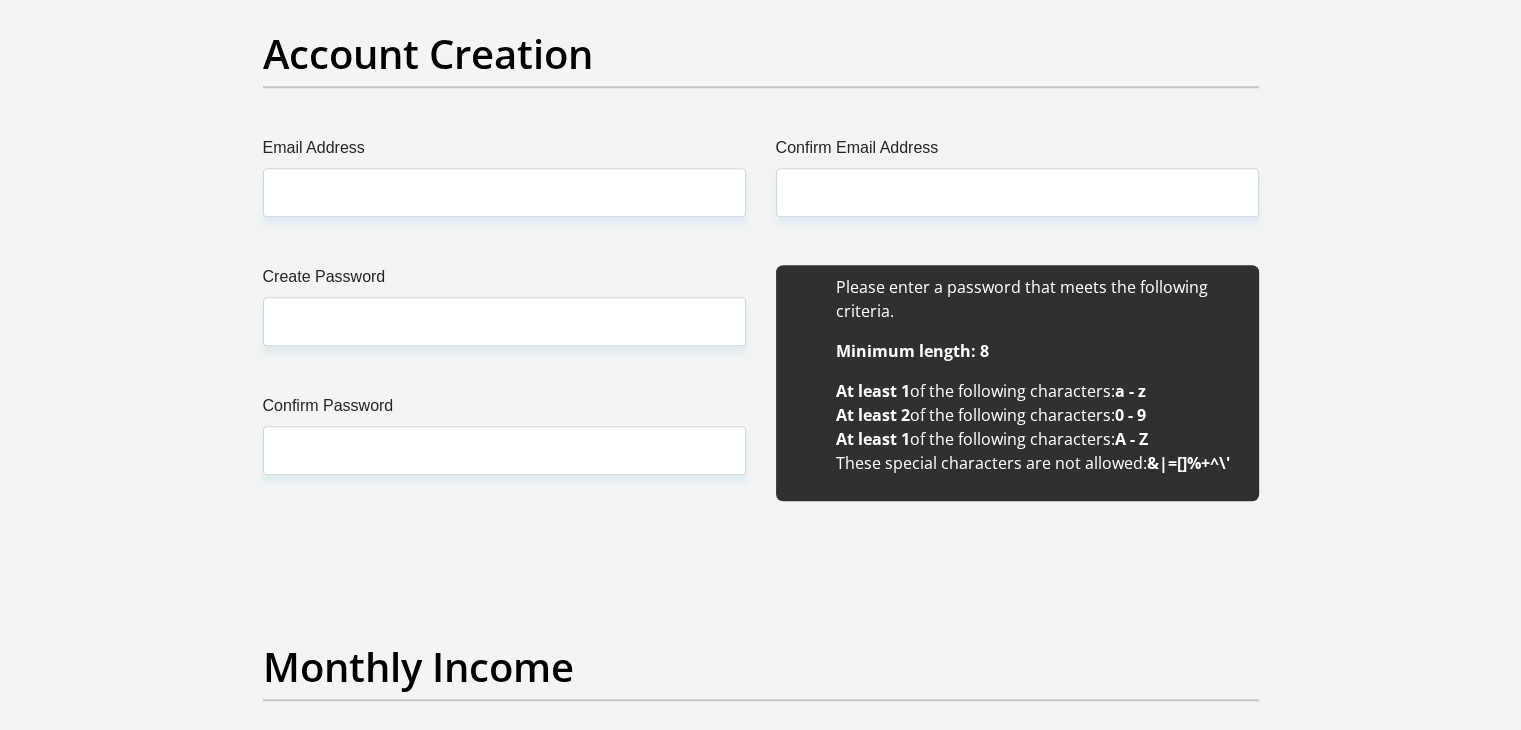 scroll, scrollTop: 1700, scrollLeft: 0, axis: vertical 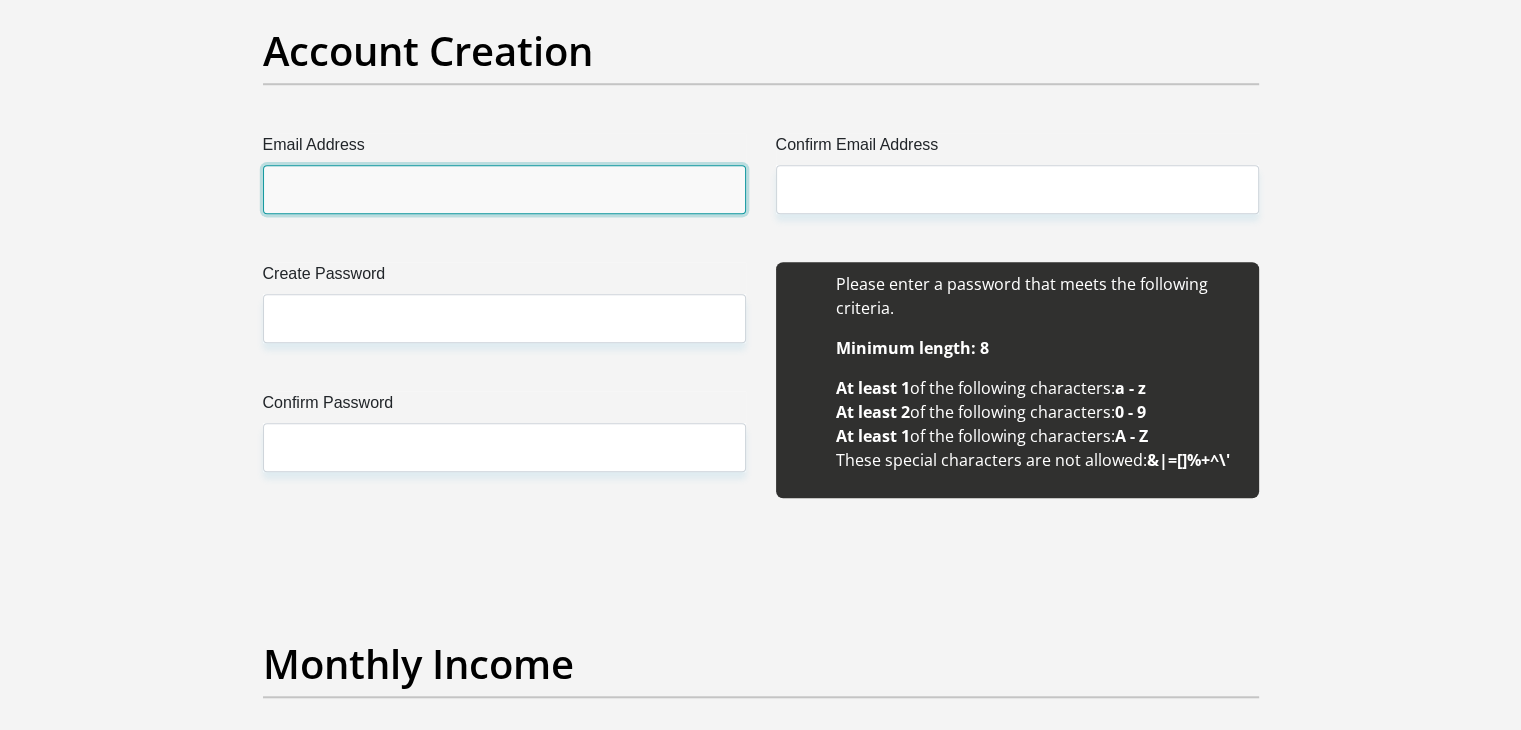 click on "Email Address" at bounding box center [504, 189] 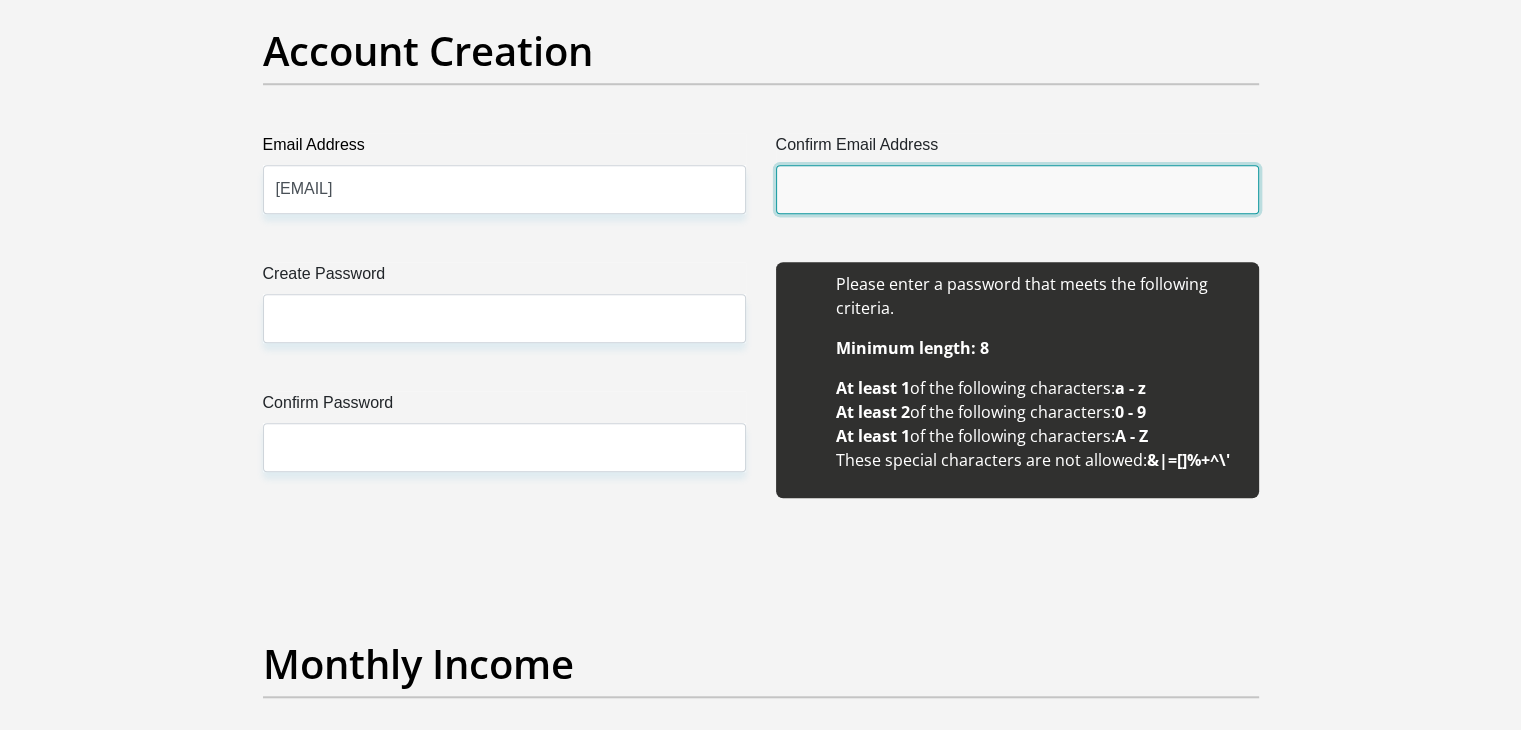 drag, startPoint x: 854, startPoint y: 191, endPoint x: 849, endPoint y: 202, distance: 12.083046 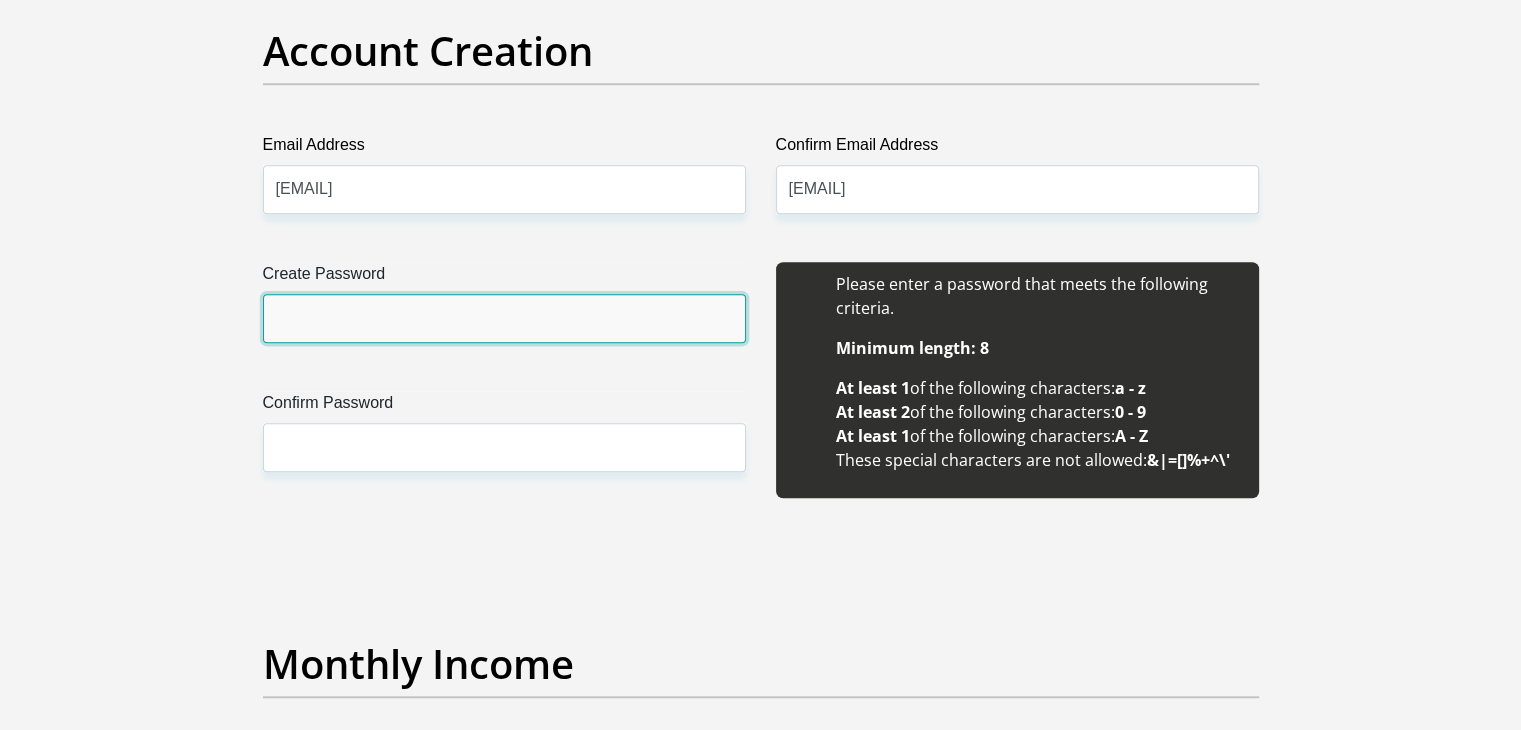 click on "Create Password" at bounding box center [504, 318] 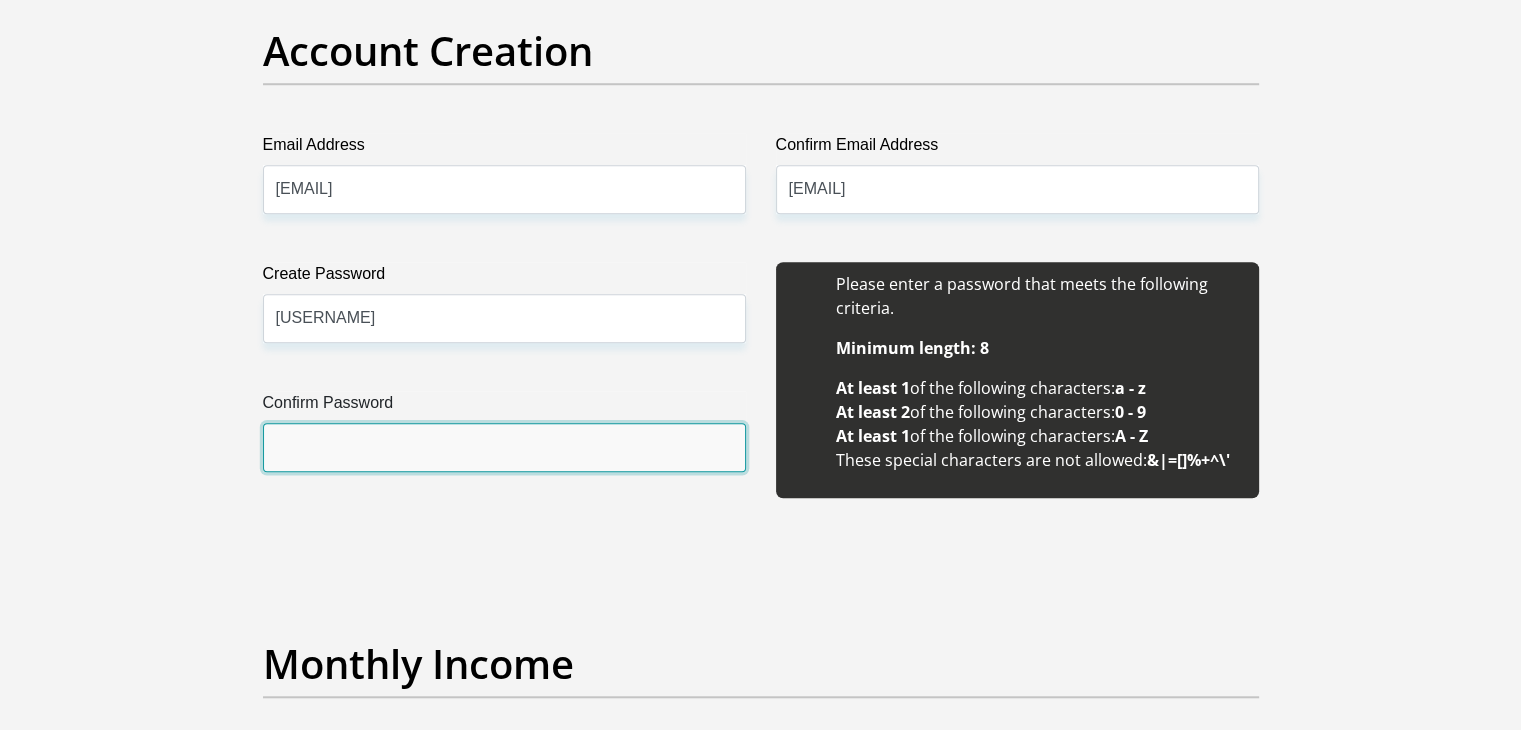 click on "Confirm Password" at bounding box center (504, 447) 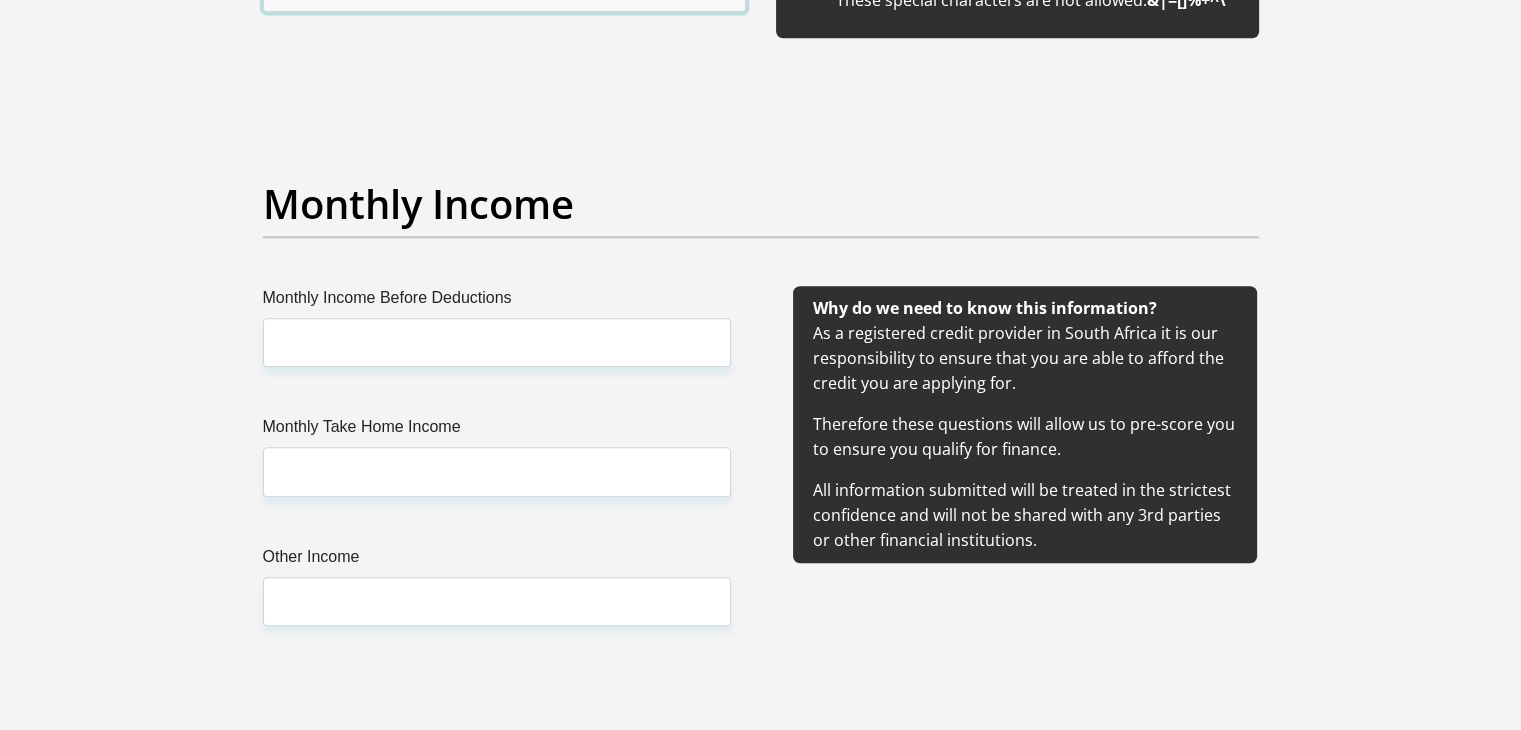 scroll, scrollTop: 2200, scrollLeft: 0, axis: vertical 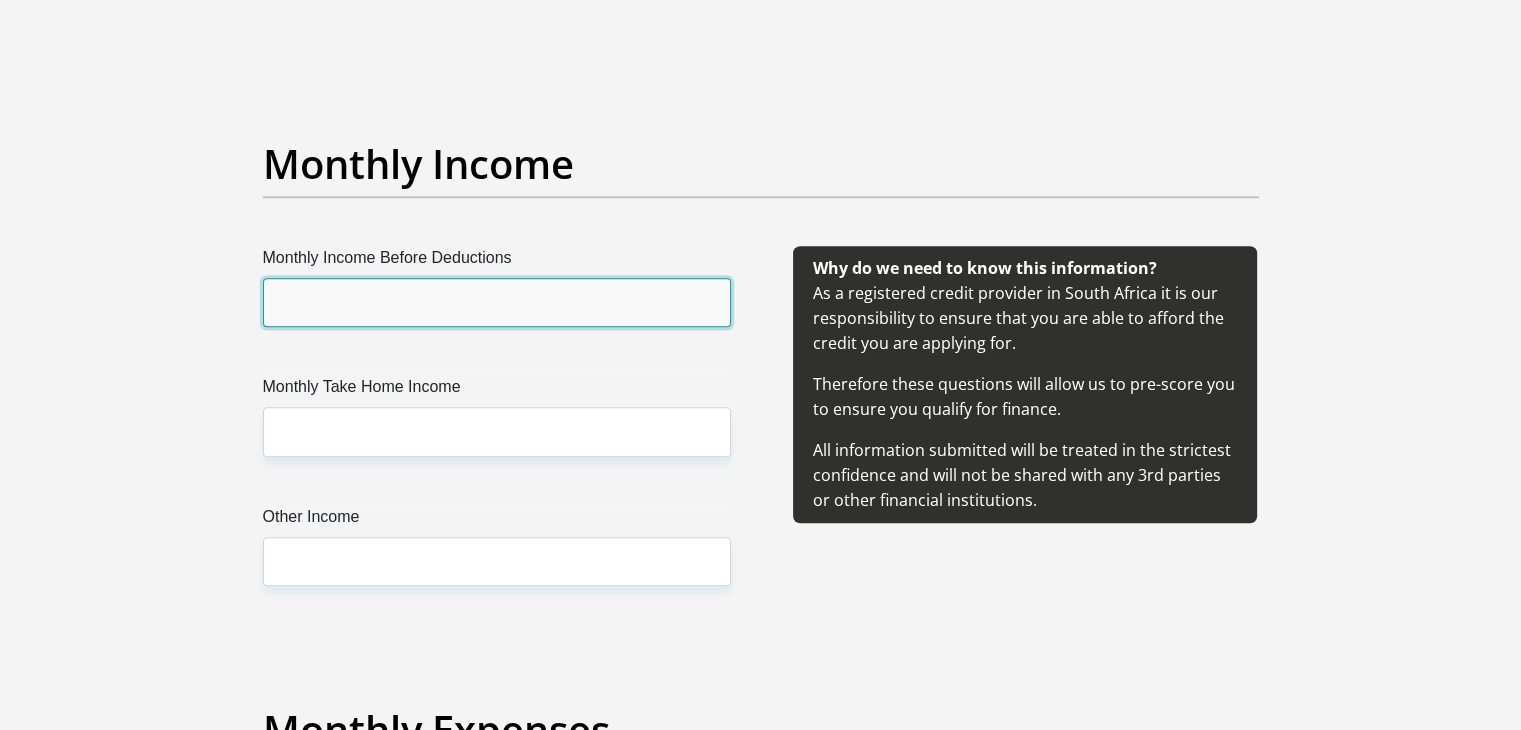 click on "Monthly Income Before Deductions" at bounding box center [497, 302] 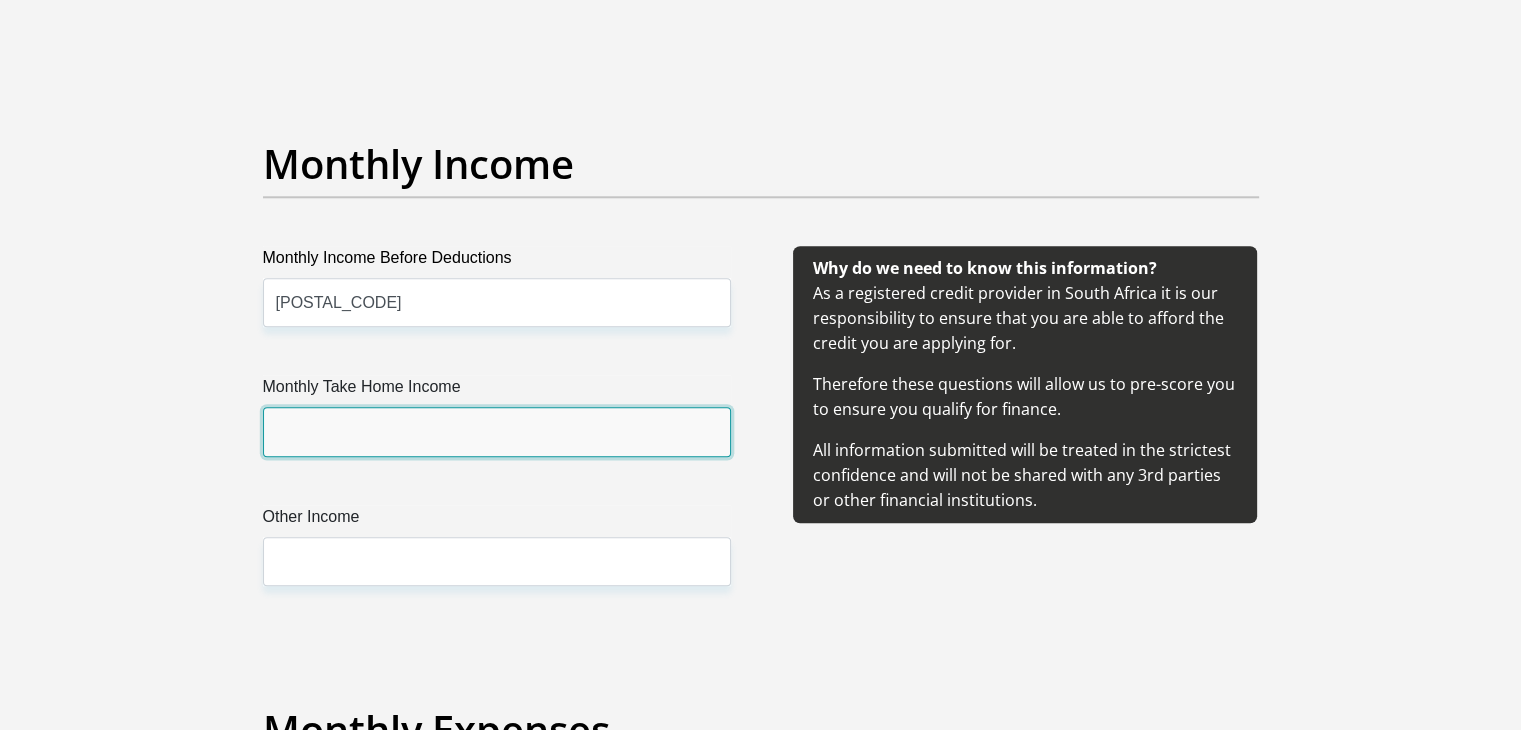 click on "Monthly Take Home Income" at bounding box center [497, 431] 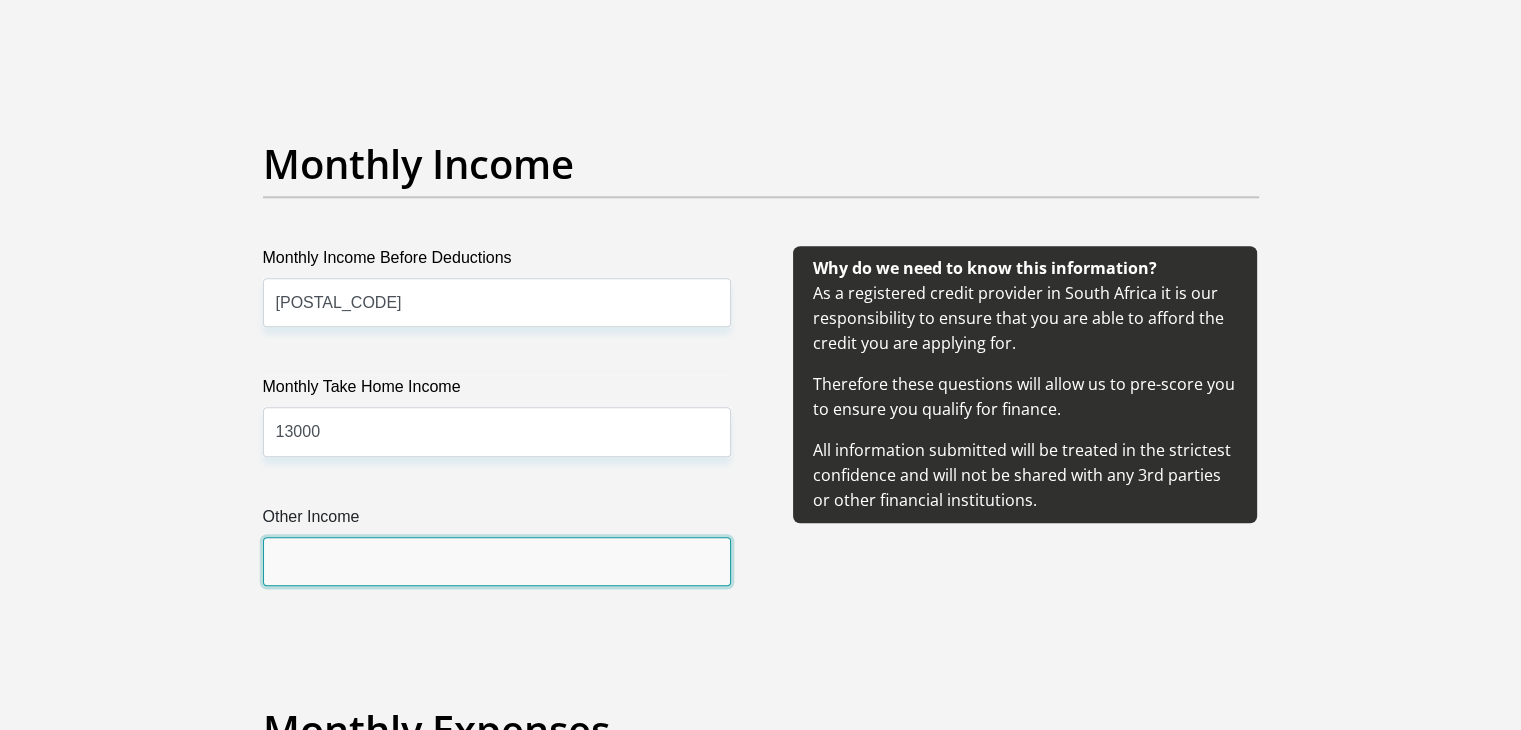 click on "Other Income" at bounding box center (497, 561) 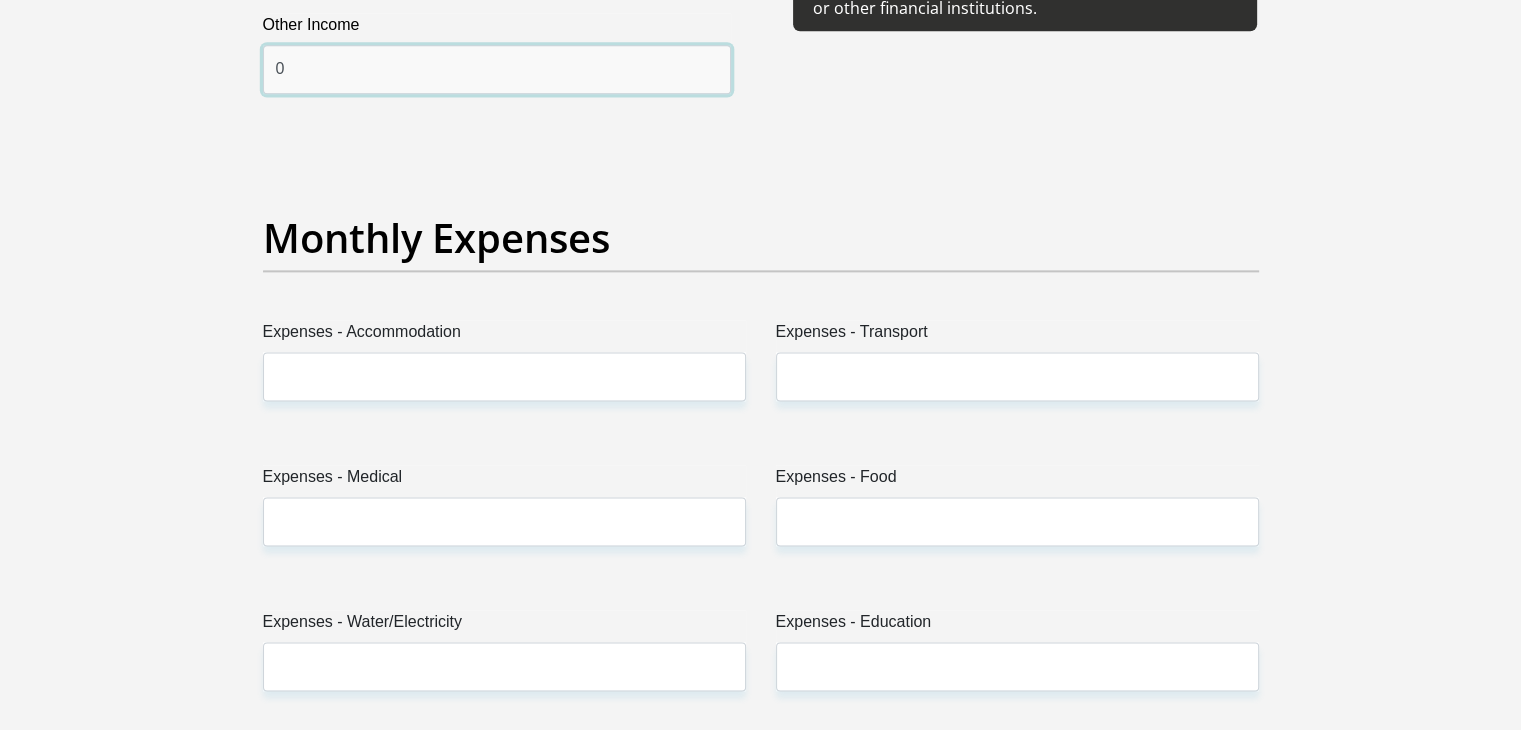scroll, scrollTop: 2800, scrollLeft: 0, axis: vertical 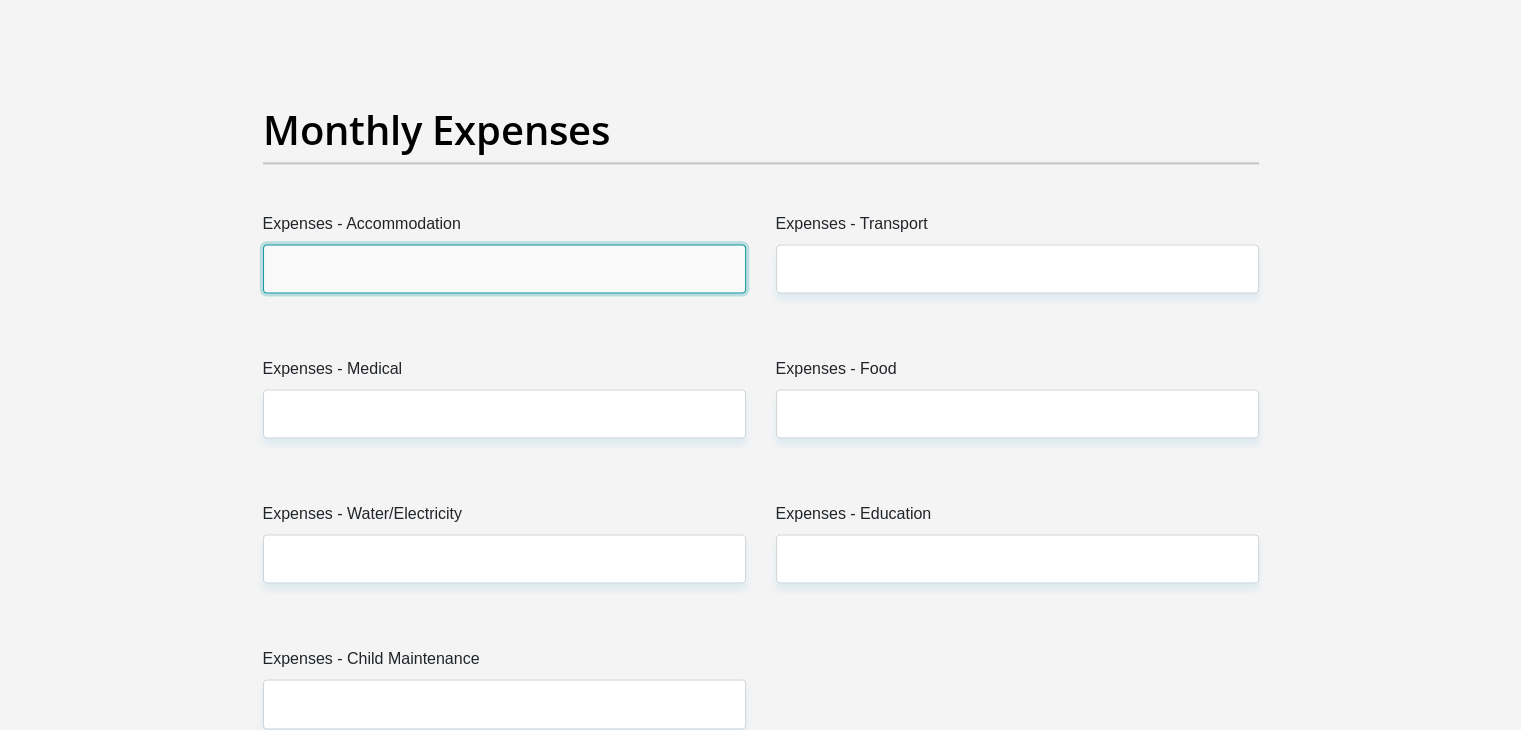drag, startPoint x: 544, startPoint y: 253, endPoint x: 543, endPoint y: 265, distance: 12.0415945 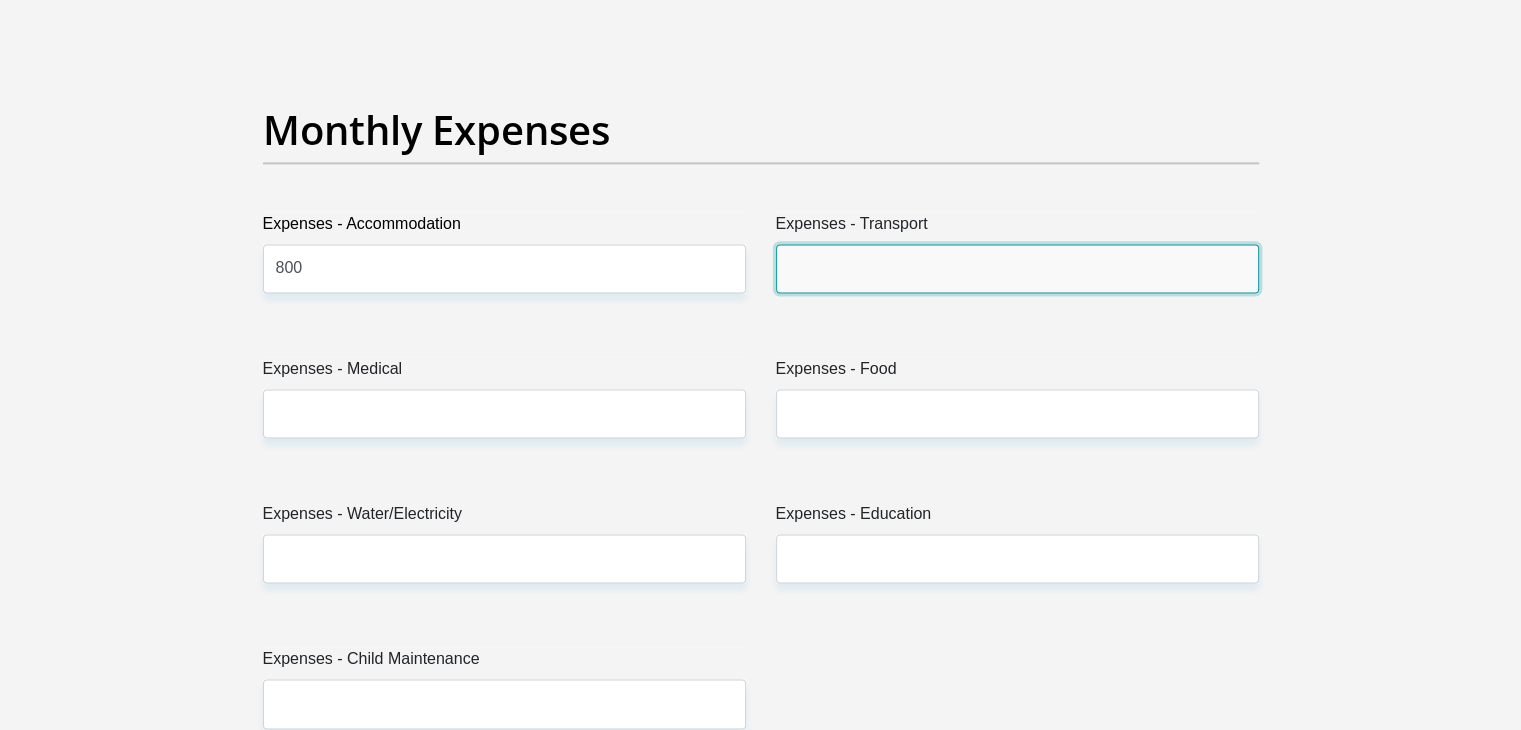 click on "Expenses - Transport" at bounding box center (1017, 268) 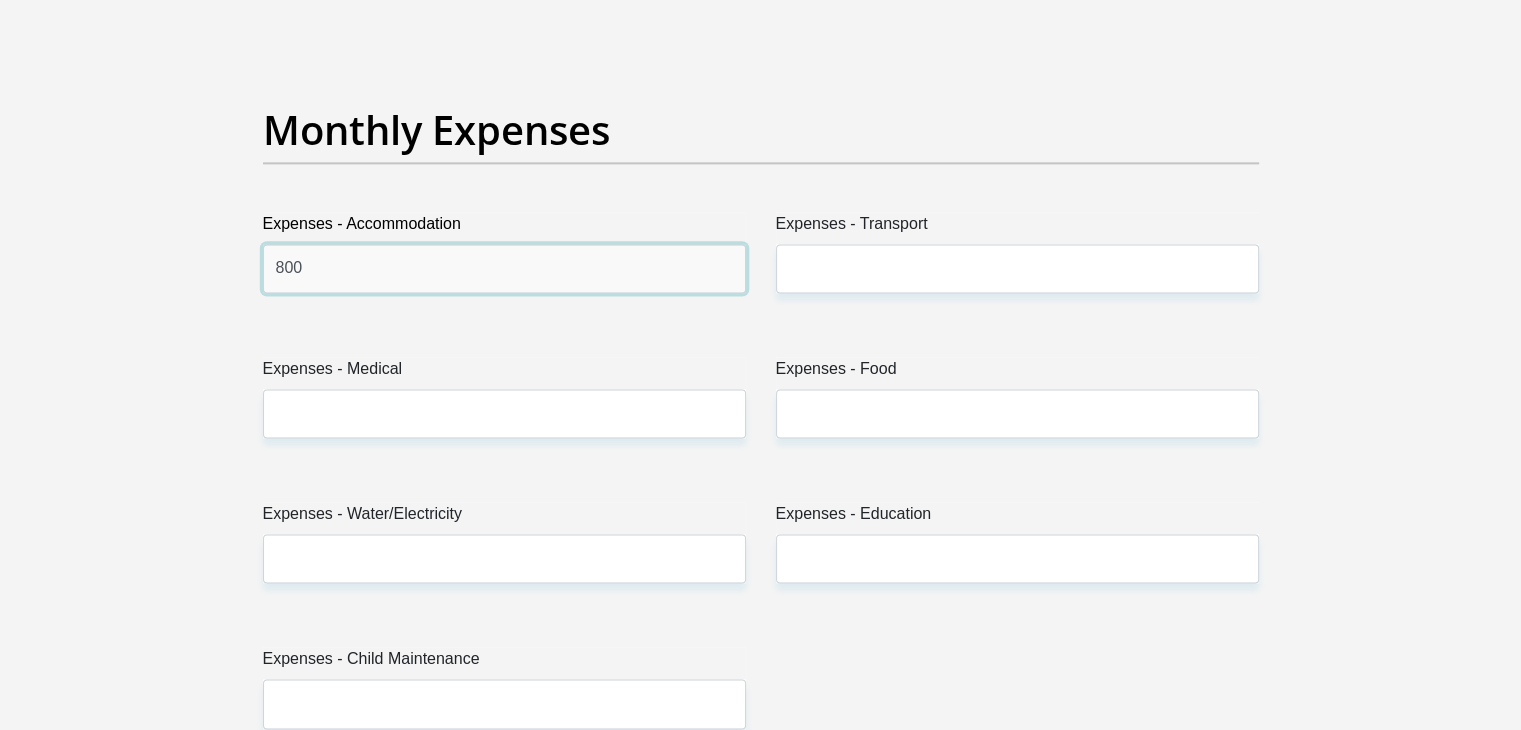 click on "800" at bounding box center (504, 268) 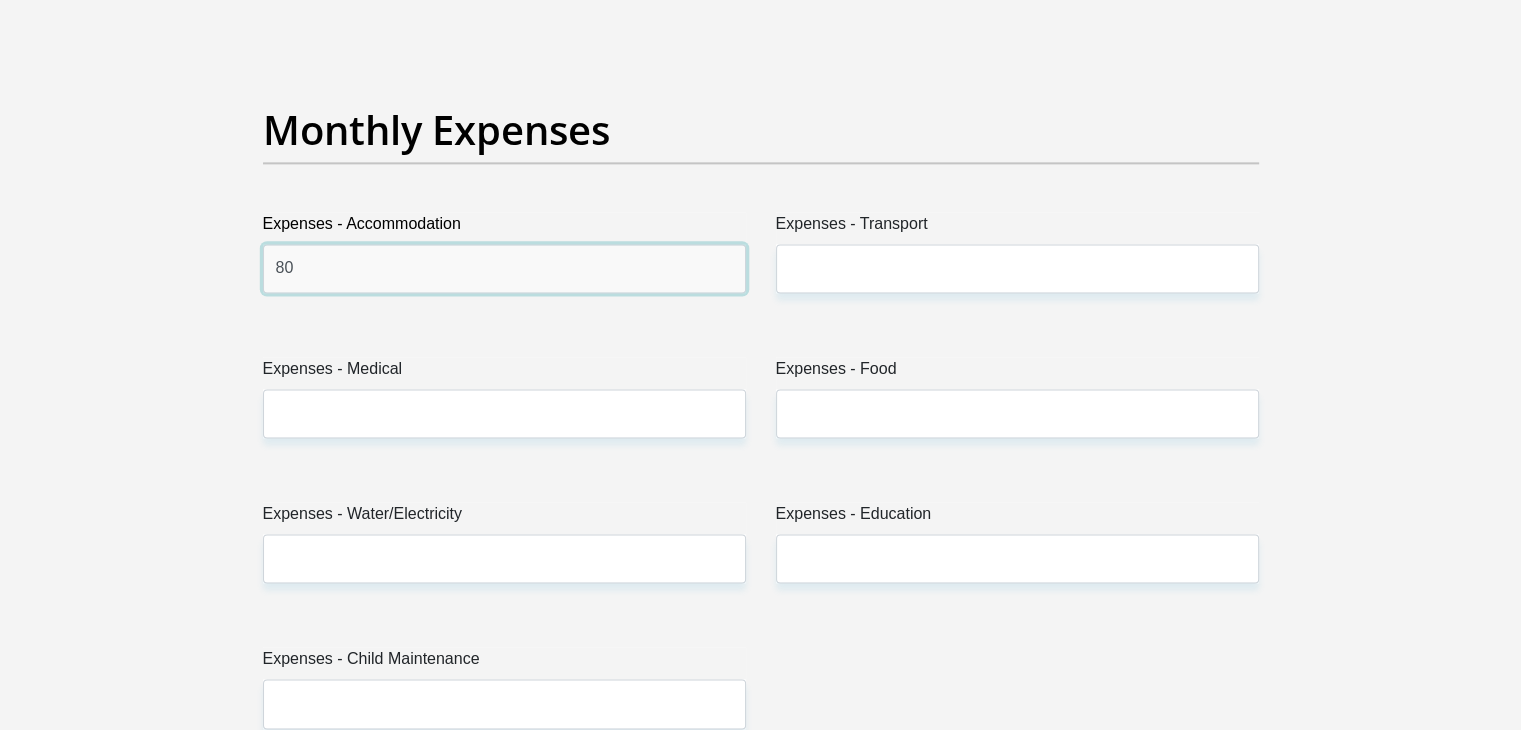 type on "8" 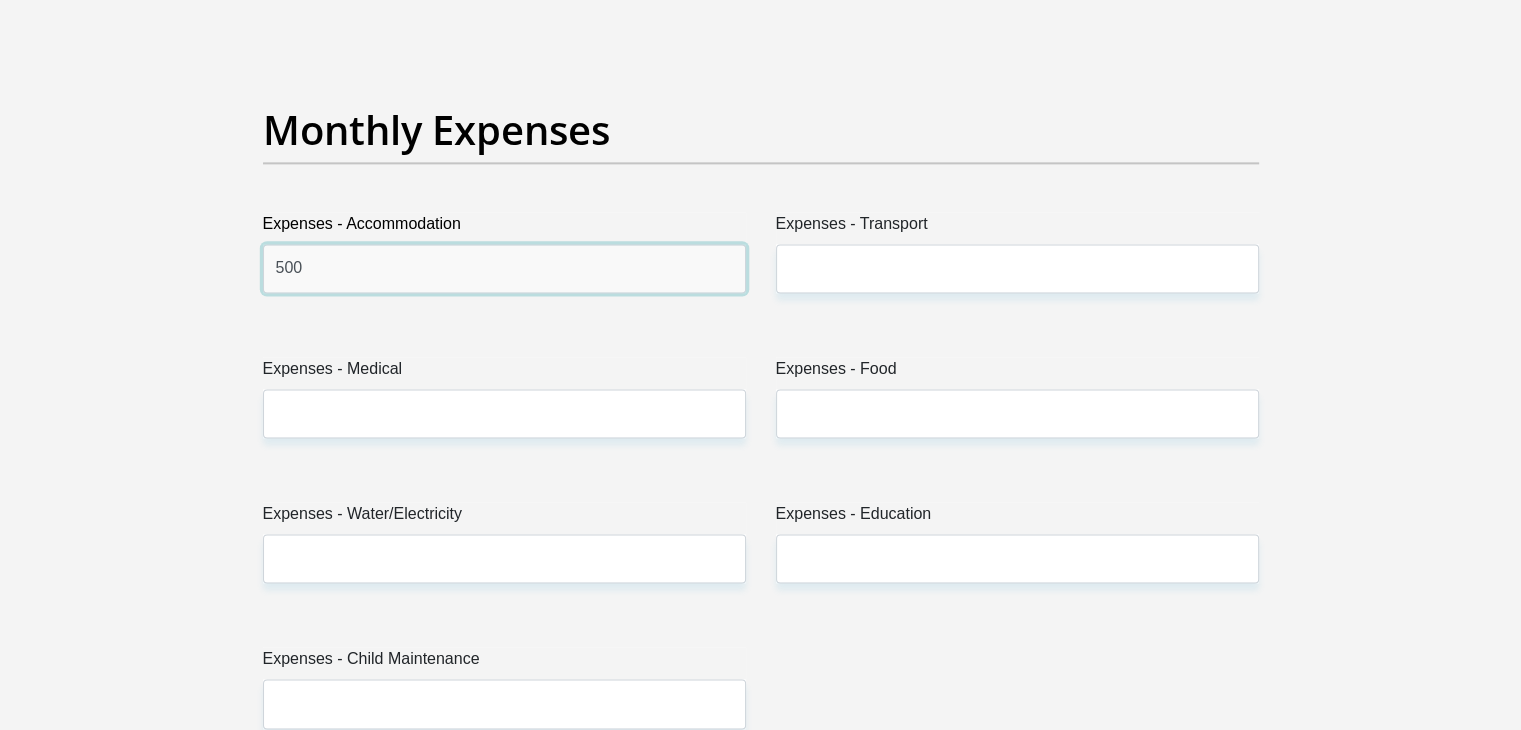 type on "500" 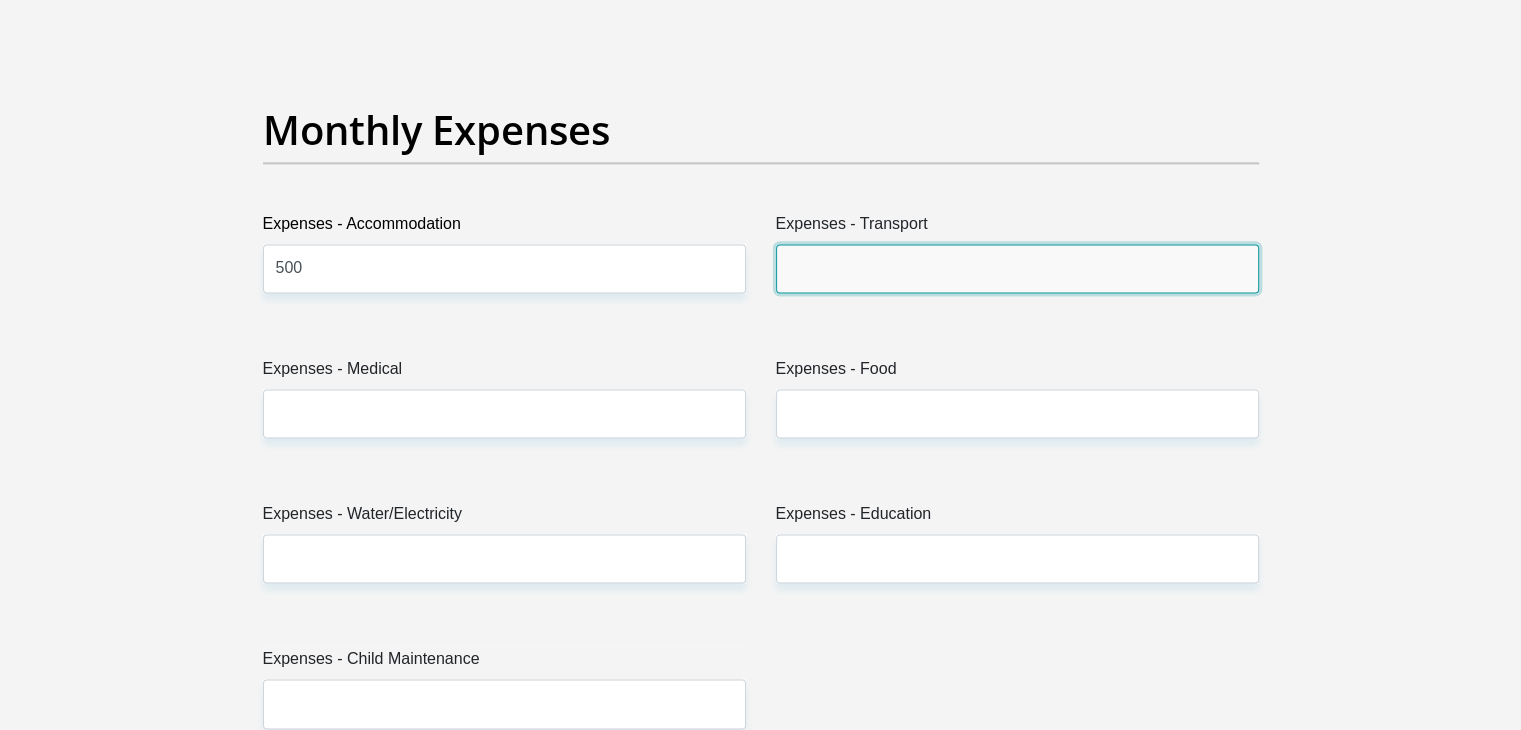 click on "Expenses - Transport" at bounding box center [1017, 268] 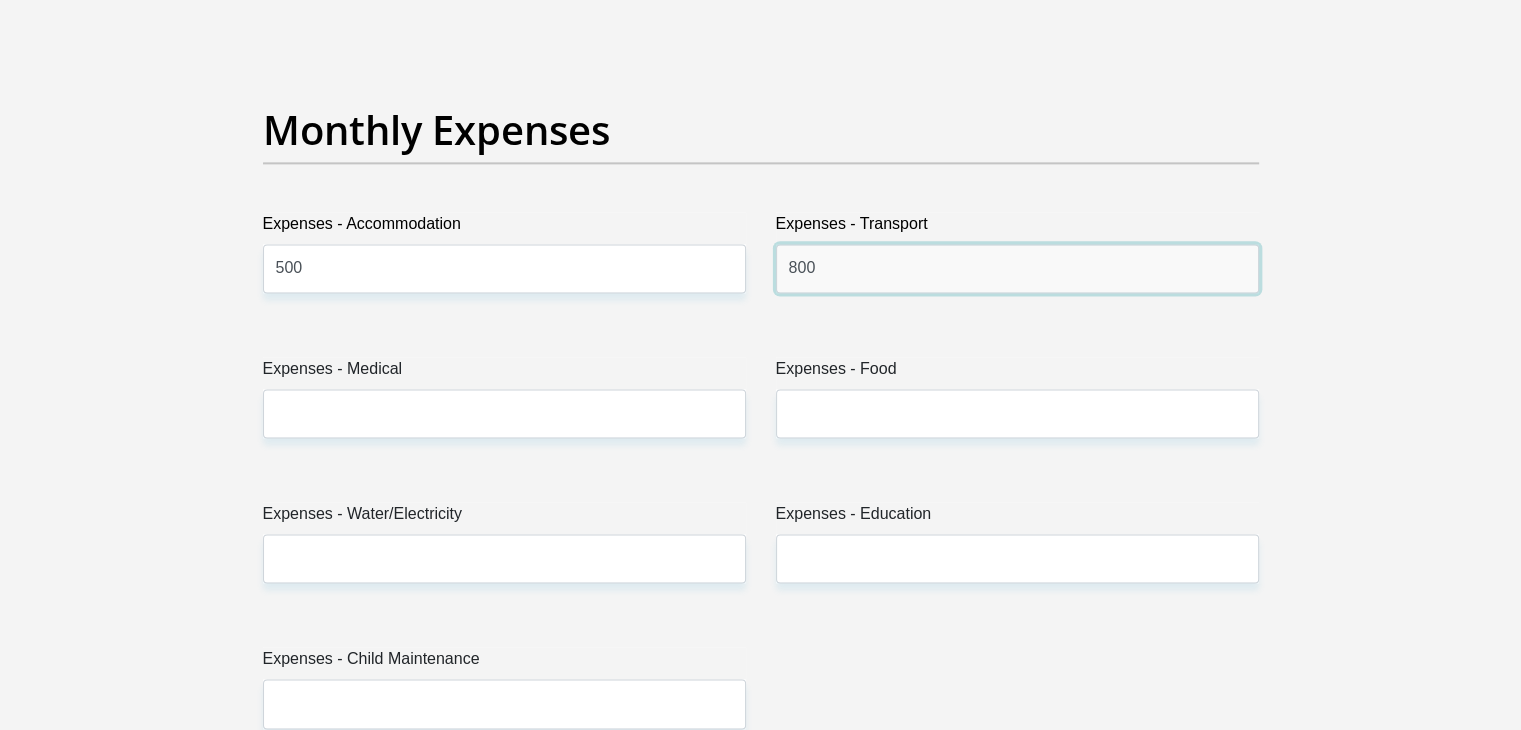 type on "800" 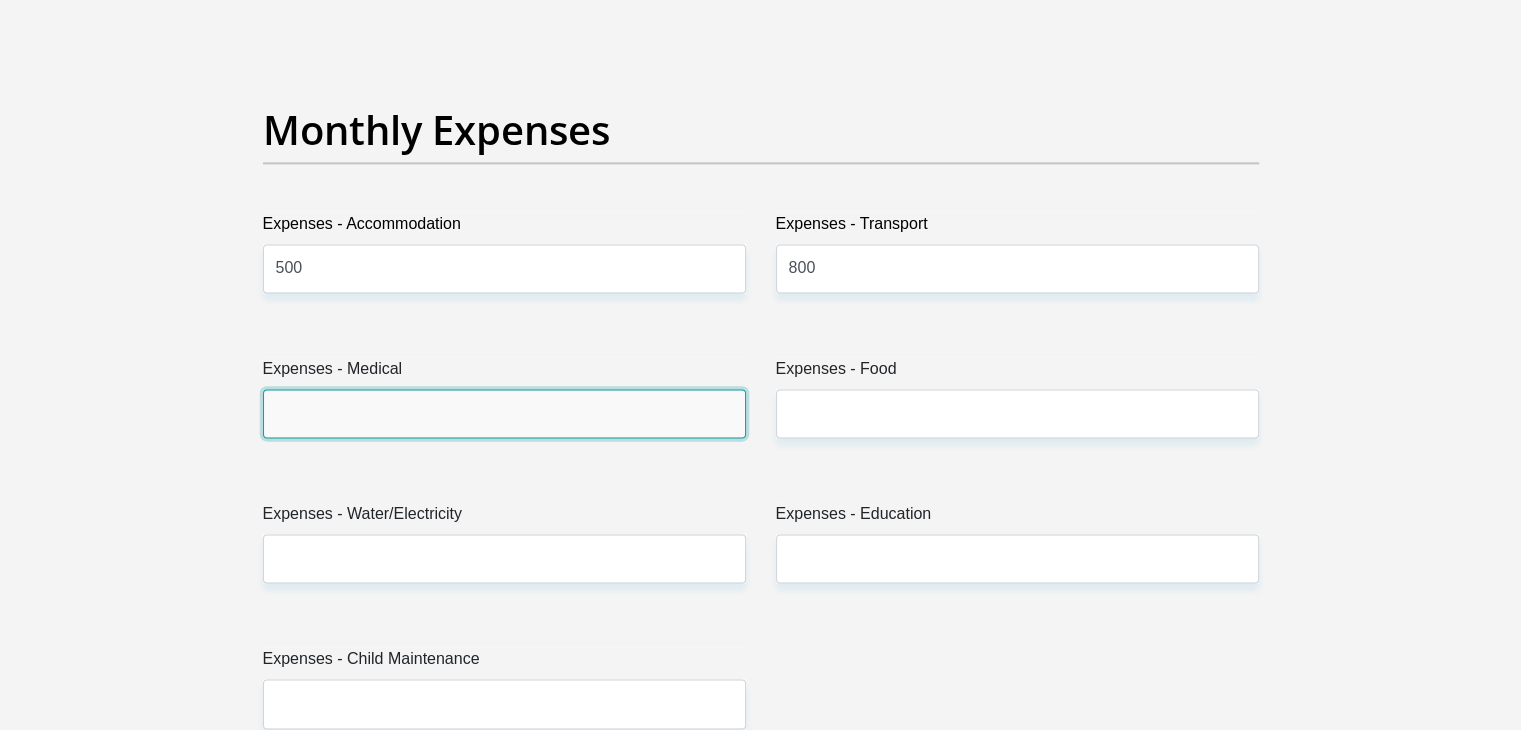 click on "Expenses - Medical" at bounding box center [504, 413] 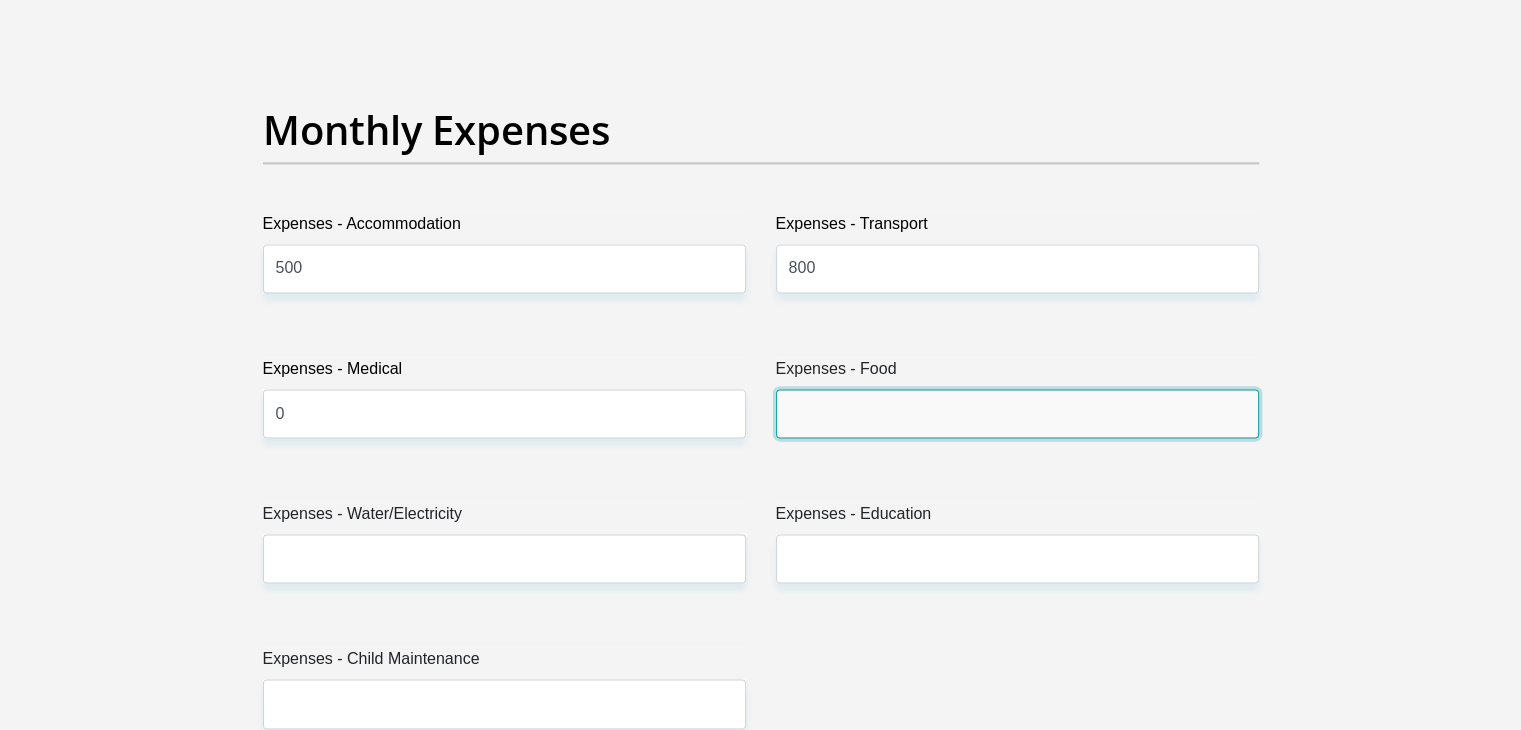 click on "Expenses - Food" at bounding box center (1017, 413) 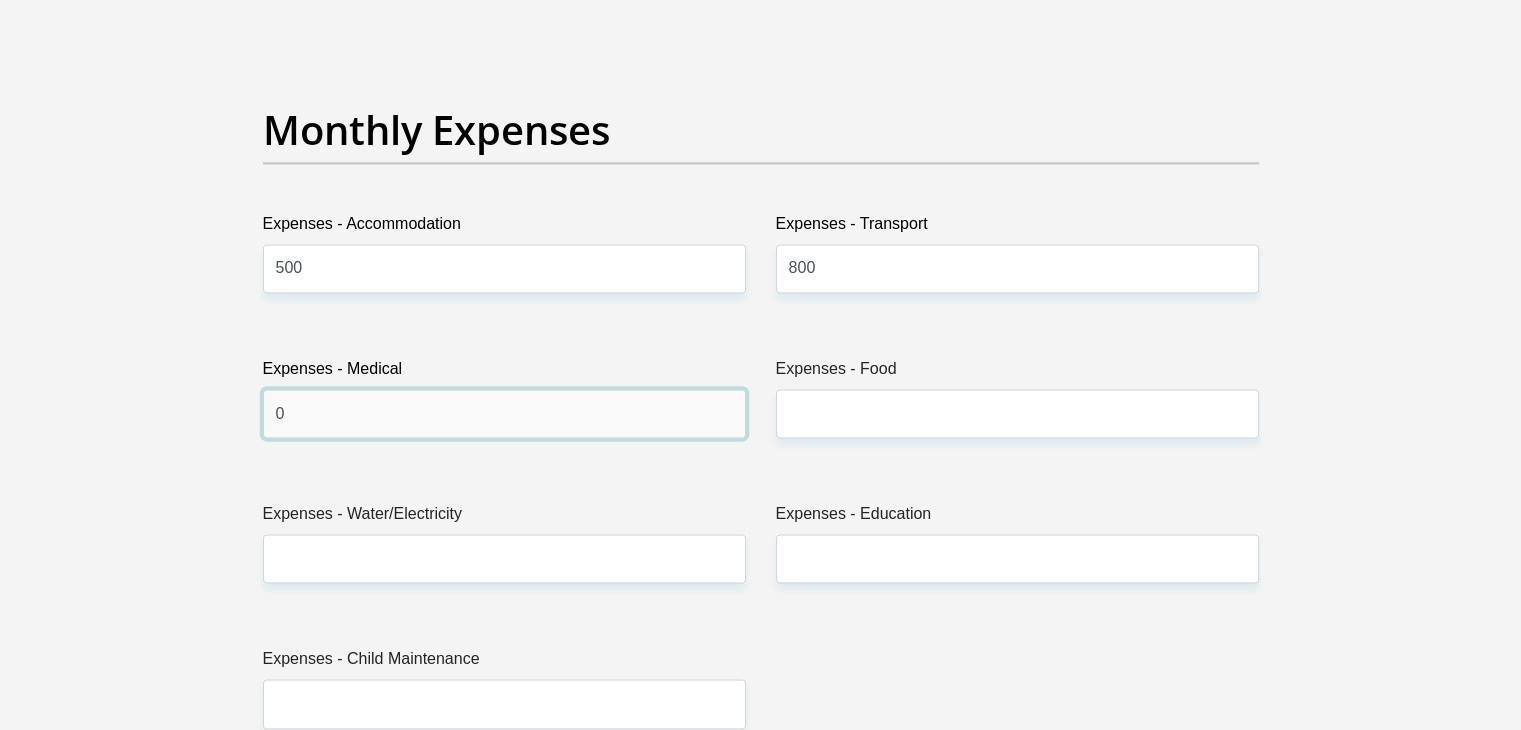 click on "0" at bounding box center (504, 413) 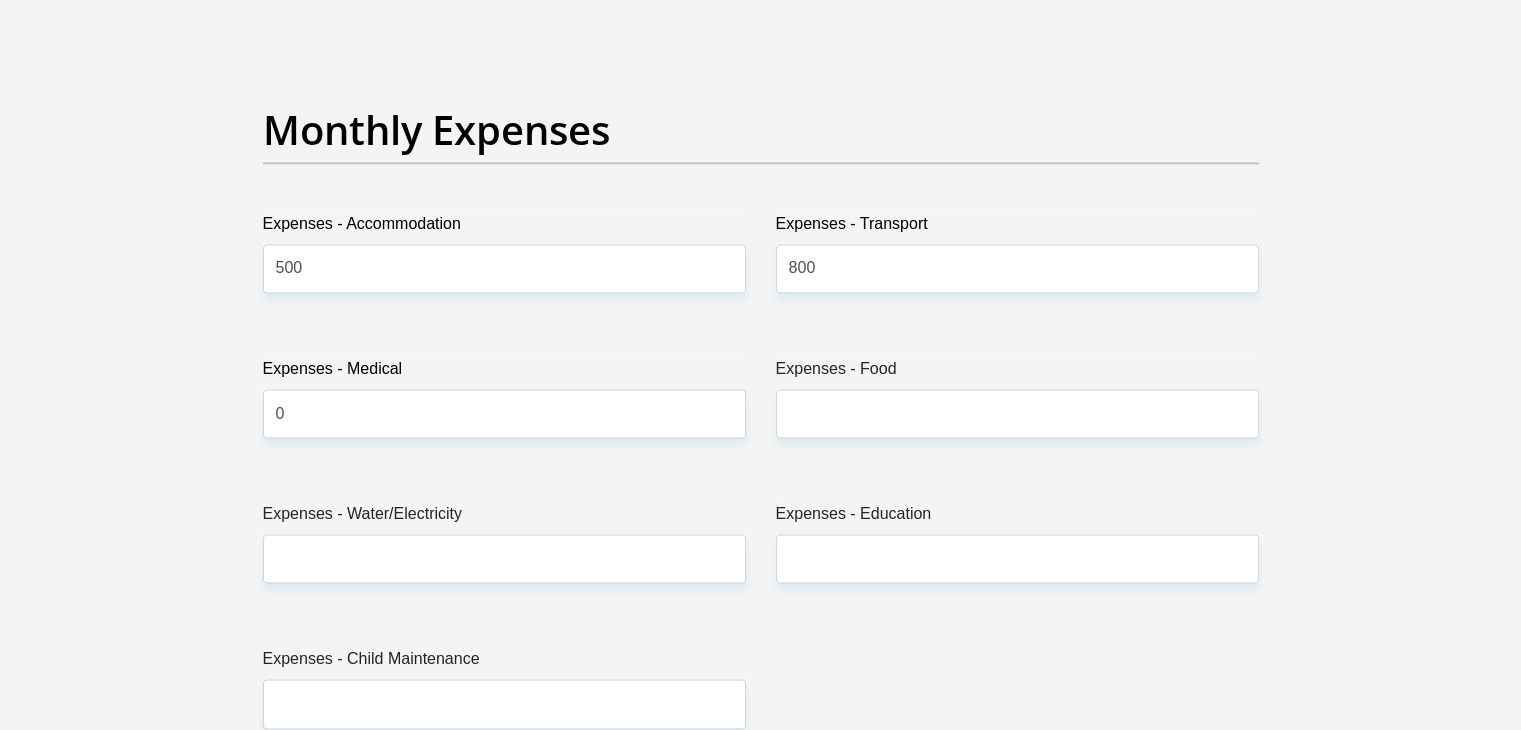 click on "Expenses - Food" at bounding box center [1017, 405] 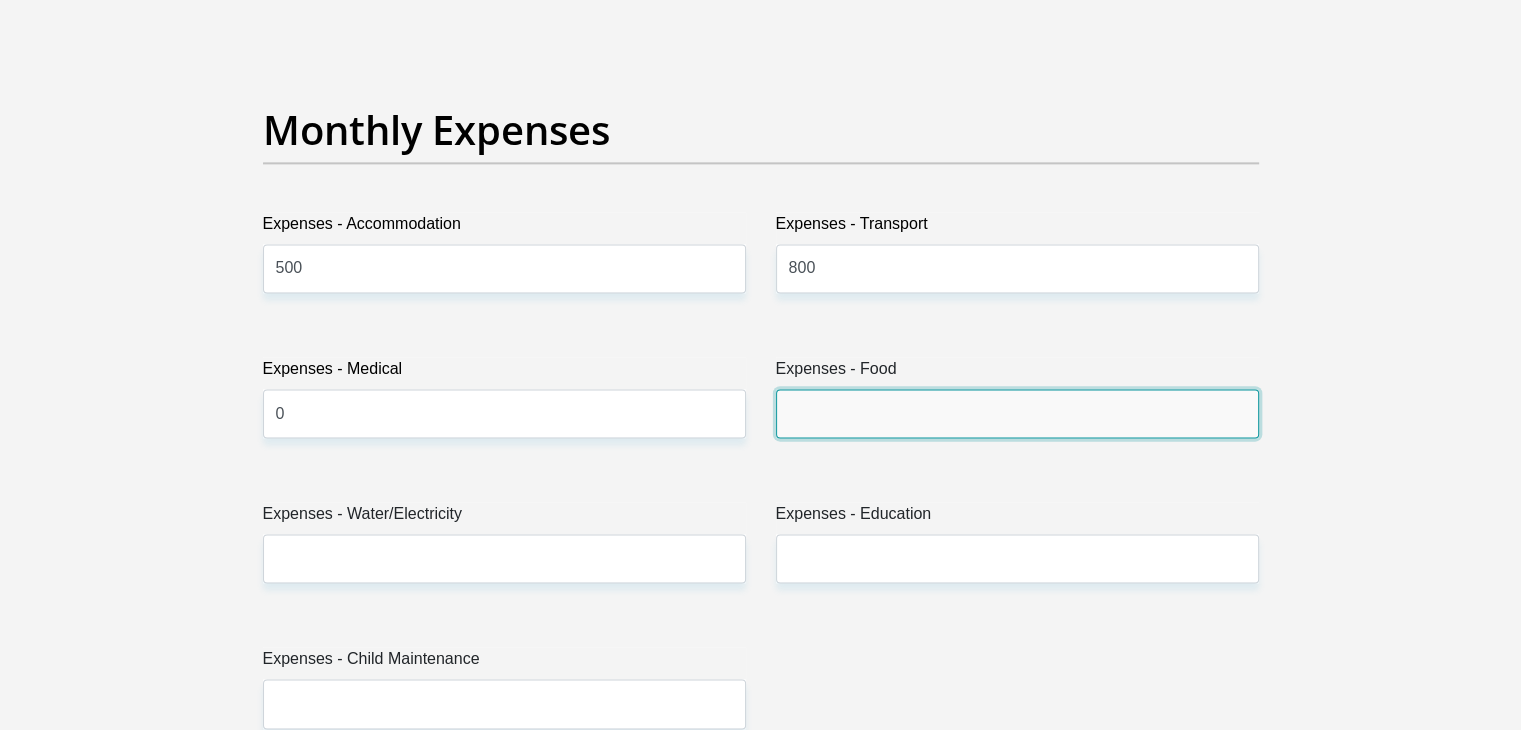 click on "Expenses - Food" at bounding box center [1017, 413] 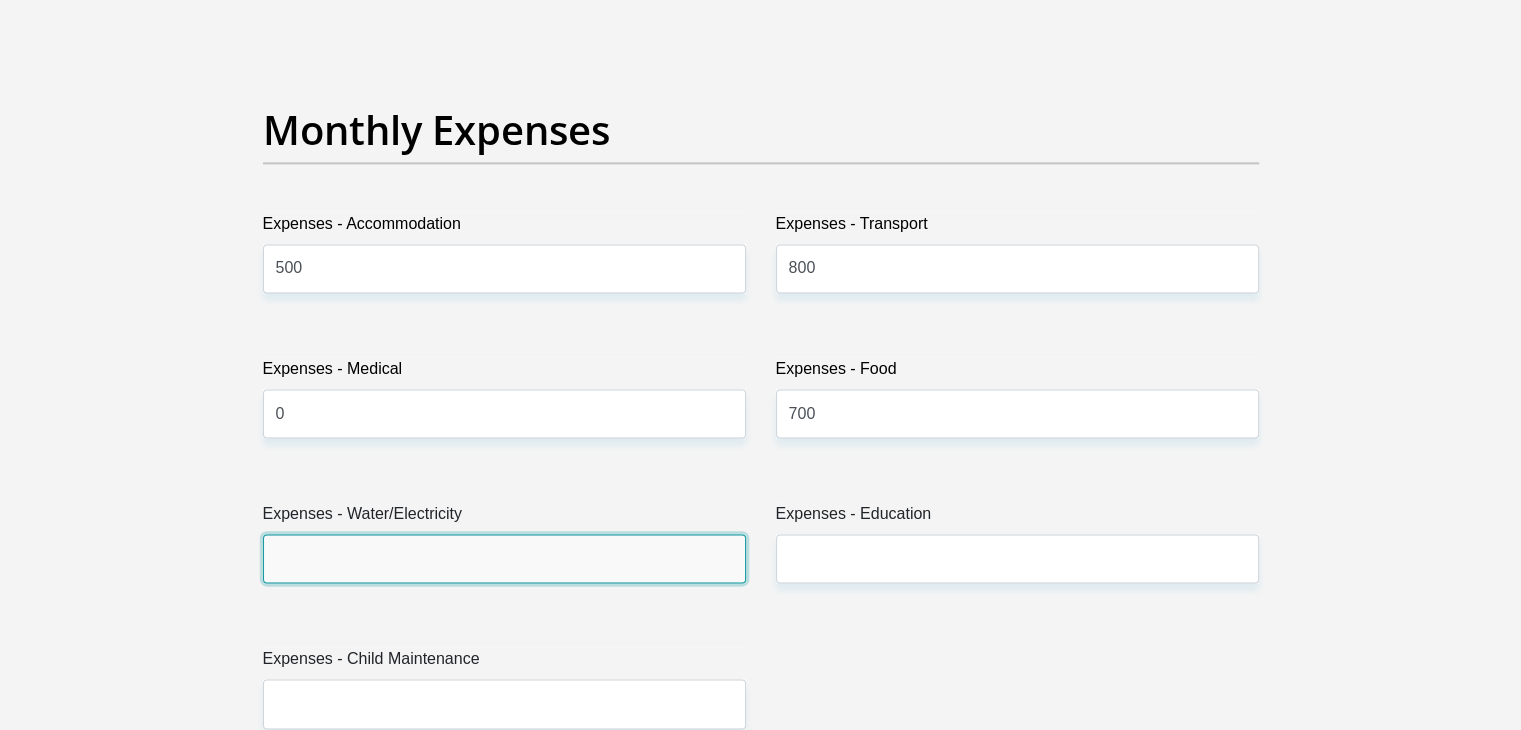 click on "Expenses - Water/Electricity" at bounding box center (504, 558) 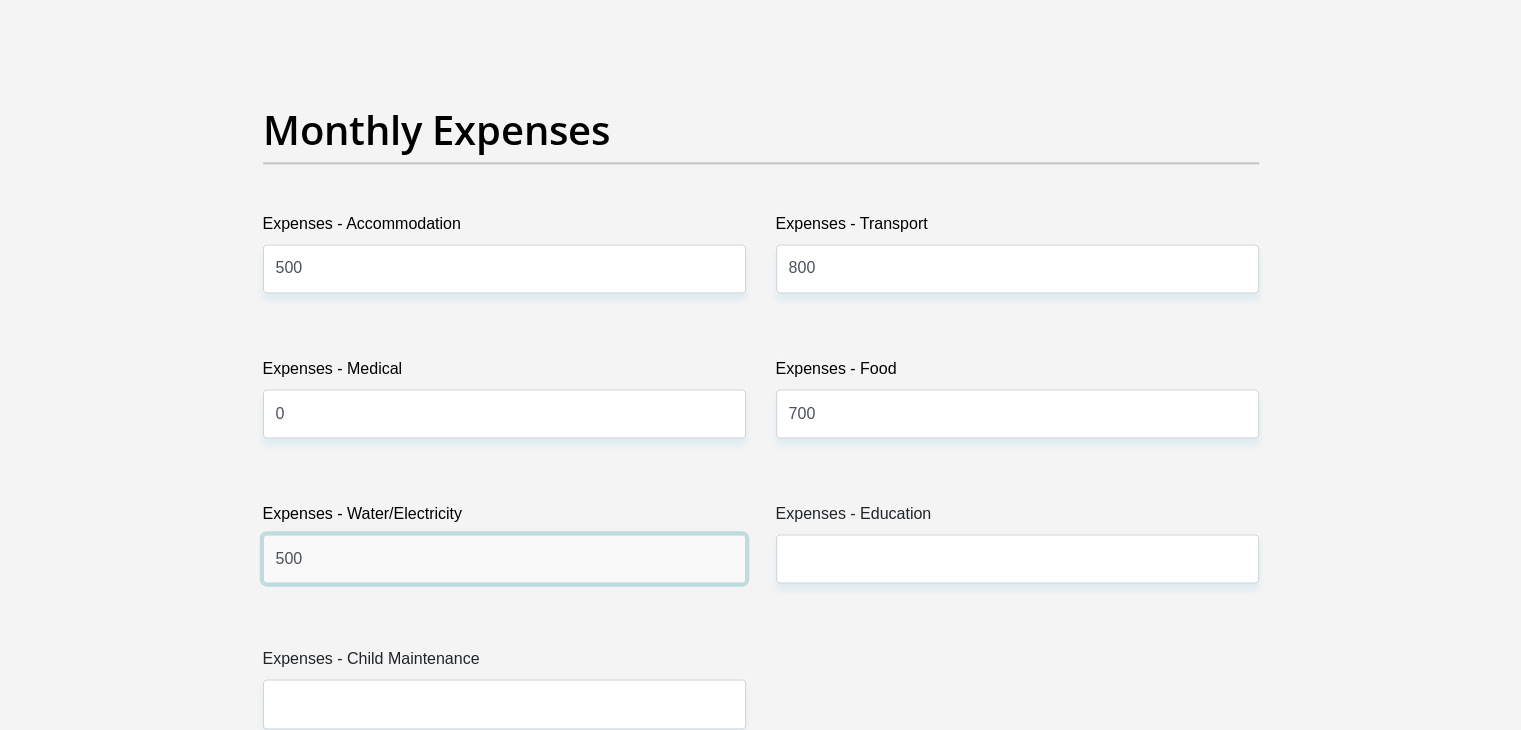 type on "500" 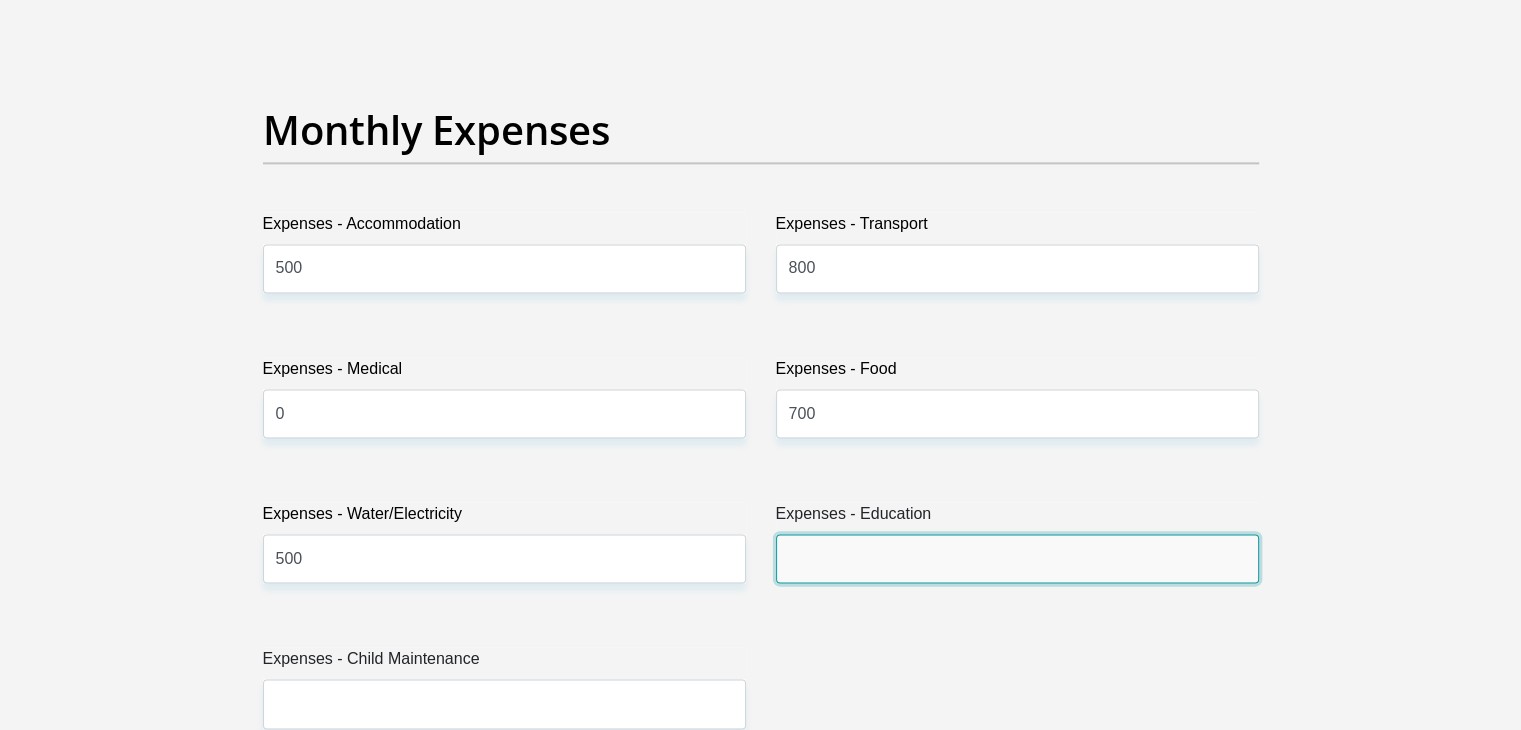 click on "Expenses - Education" at bounding box center [1017, 558] 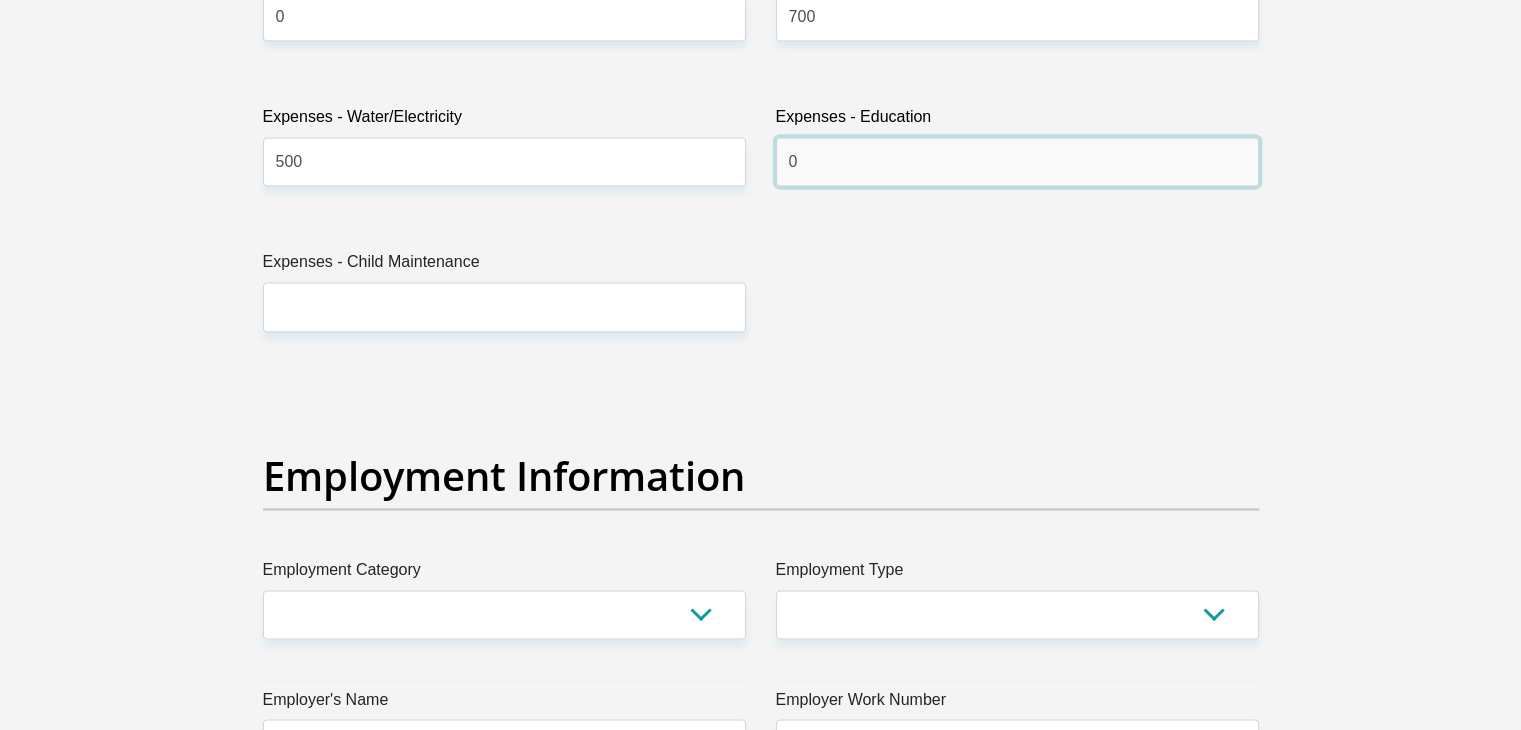 scroll, scrollTop: 3200, scrollLeft: 0, axis: vertical 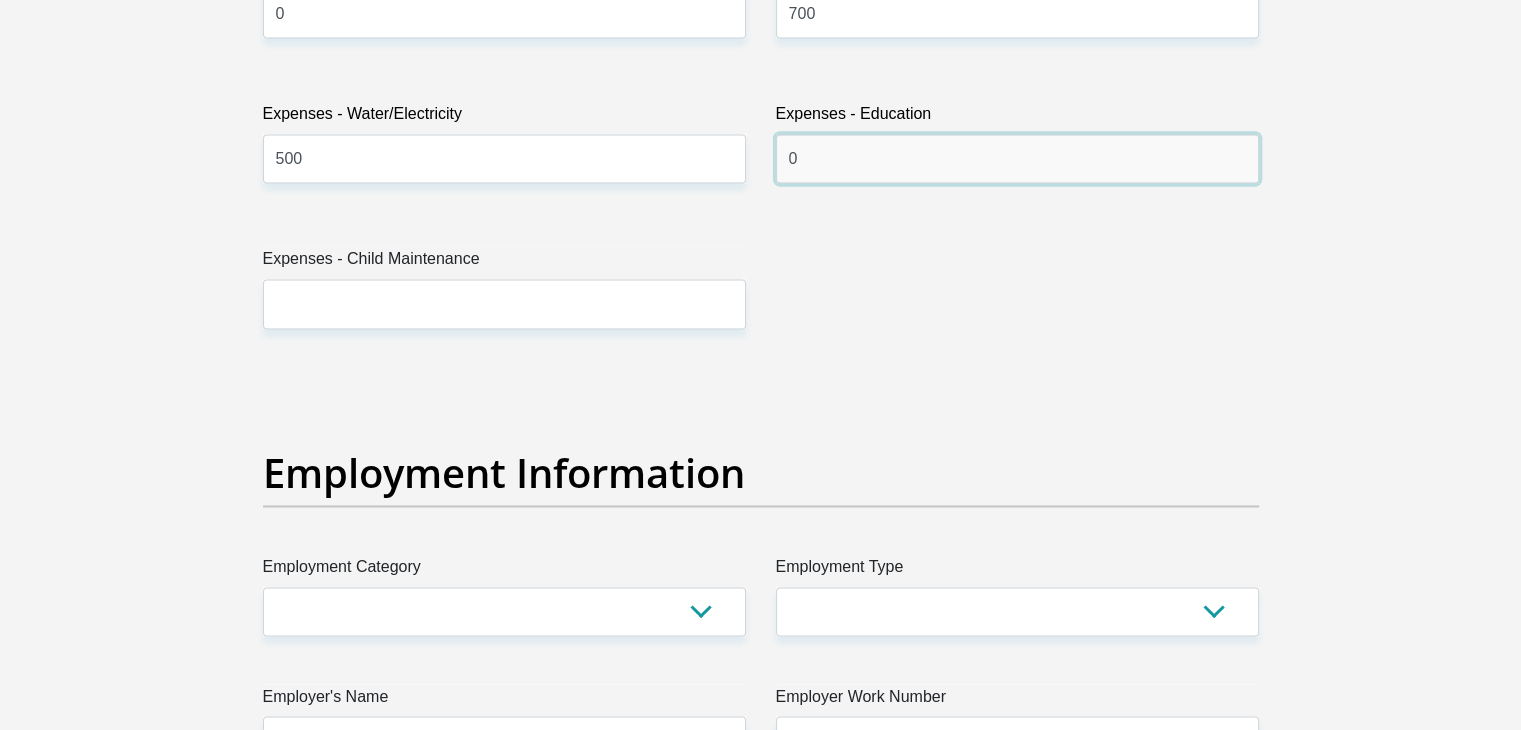 type on "0" 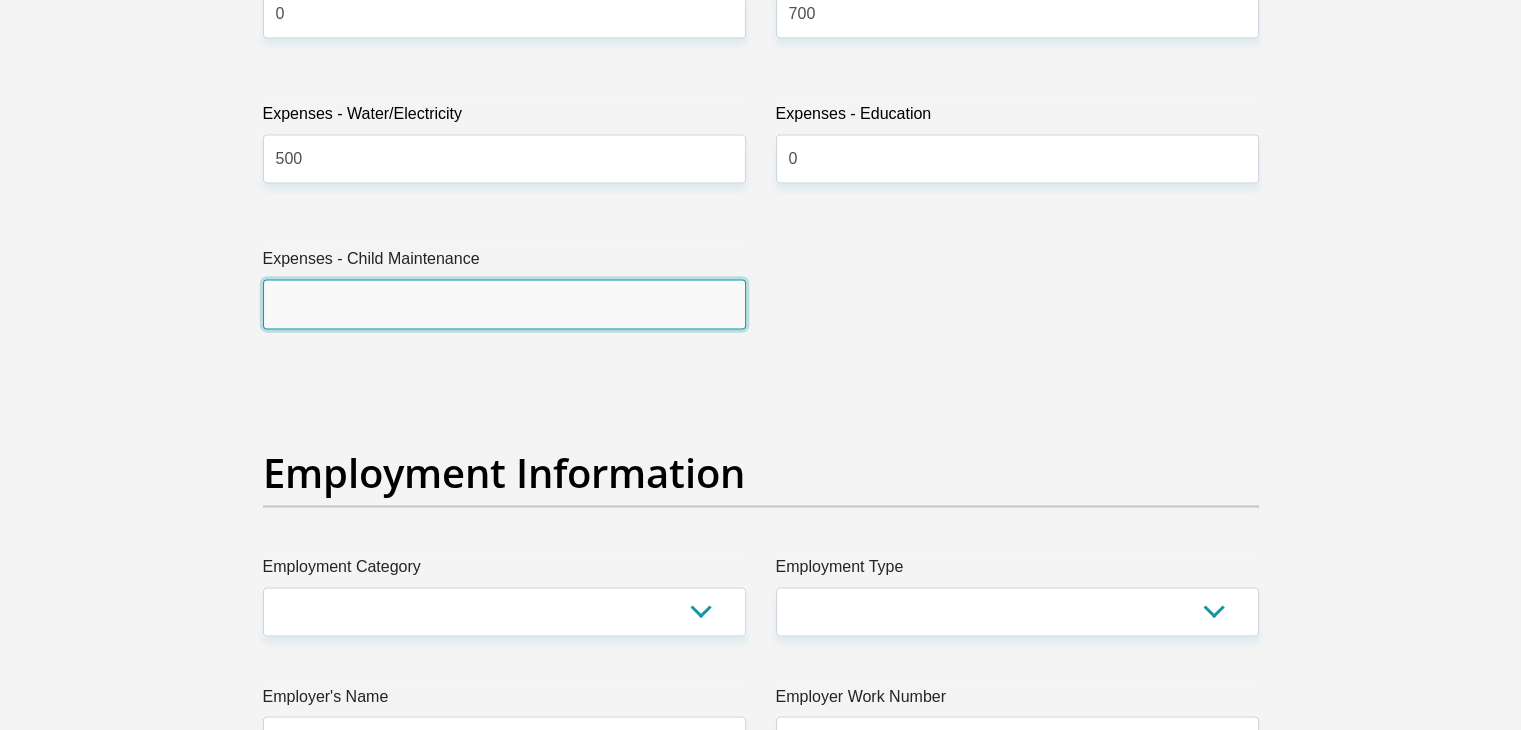 click on "Expenses - Child Maintenance" at bounding box center [504, 303] 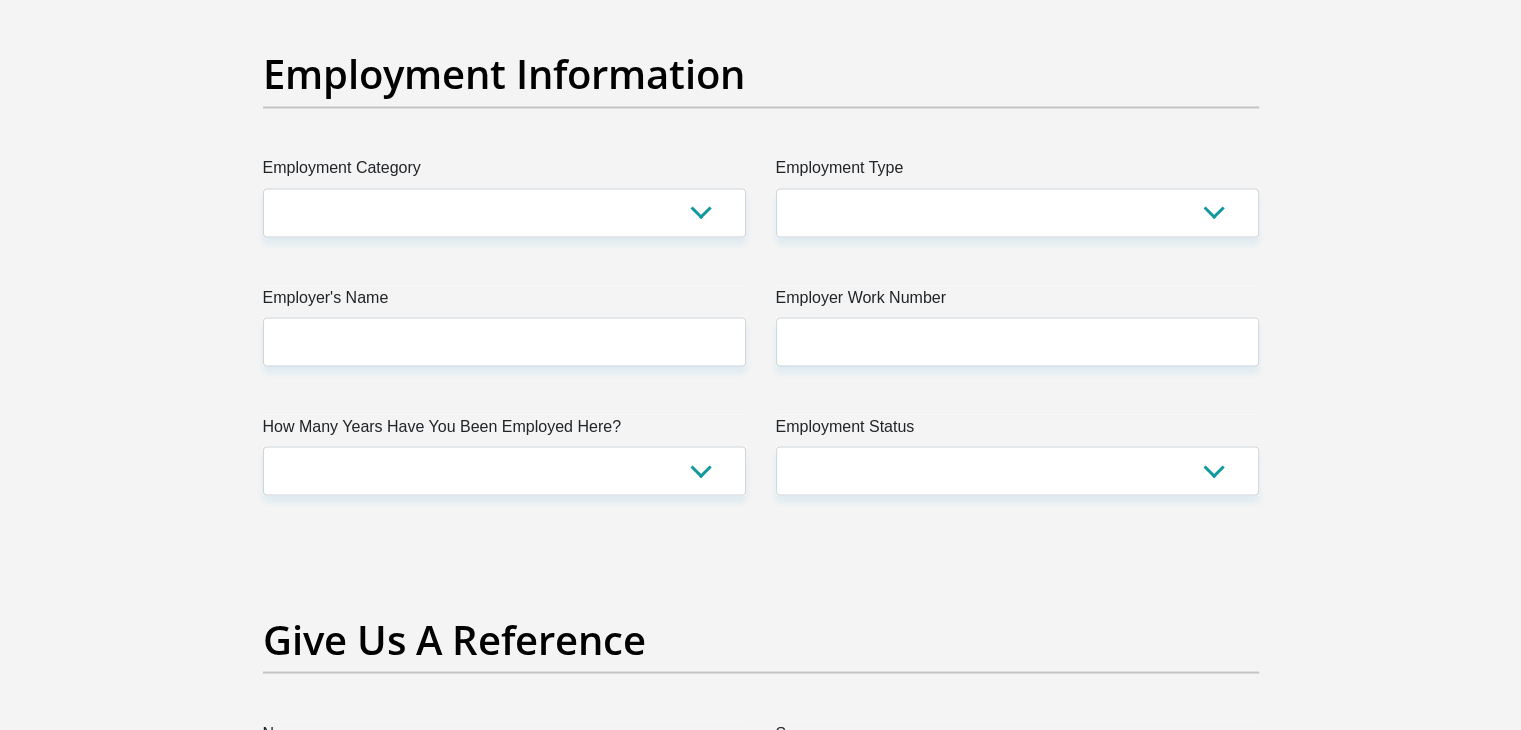scroll, scrollTop: 3600, scrollLeft: 0, axis: vertical 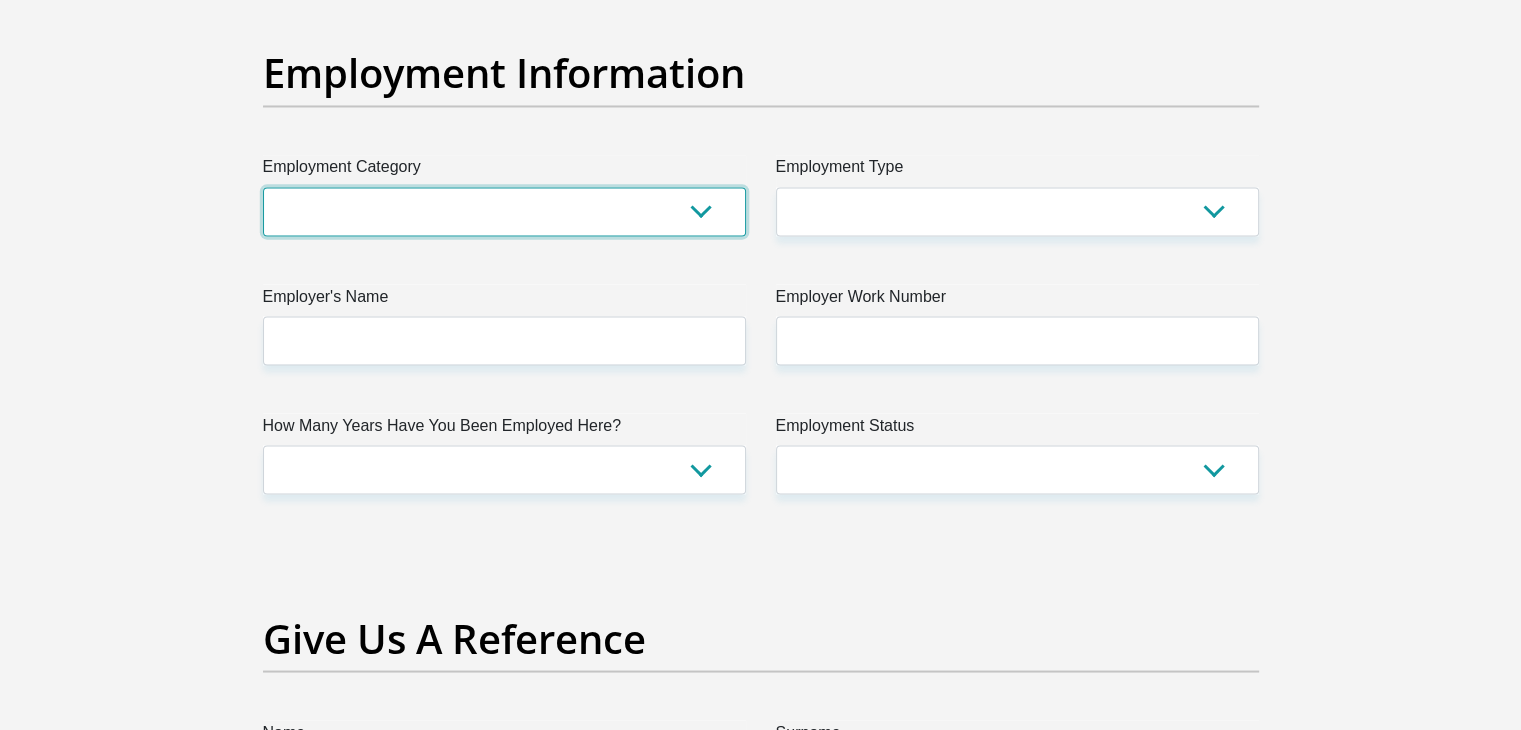 click on "AGRICULTURE
ALCOHOL & TOBACCO
CONSTRUCTION MATERIALS
METALLURGY
EQUIPMENT FOR RENEWABLE ENERGY
SPECIALIZED CONTRACTORS
CAR
GAMING (INCL. INTERNET
OTHER WHOLESALE
UNLICENSED PHARMACEUTICALS
CURRENCY EXCHANGE HOUSES
OTHER FINANCIAL INSTITUTIONS & INSURANCE
REAL ESTATE AGENTS
OIL & GAS
OTHER MATERIALS (E.G. IRON ORE)
PRECIOUS STONES & PRECIOUS METALS
POLITICAL ORGANIZATIONS
RELIGIOUS ORGANIZATIONS(NOT SECTS)
ACTI. HAVING BUSINESS DEAL WITH PUBLIC ADMINISTRATION
LAUNDROMATS" at bounding box center (504, 211) 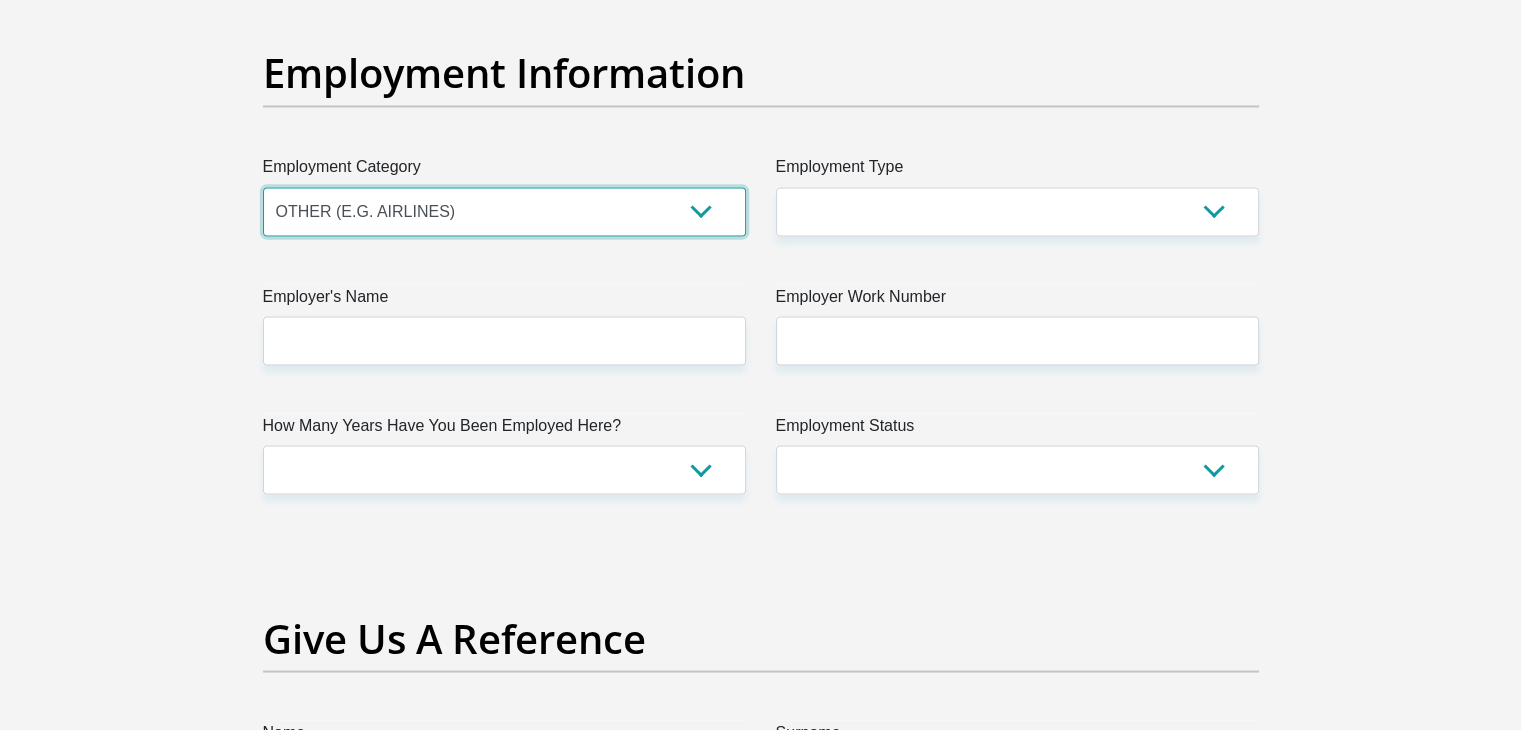 click on "AGRICULTURE
ALCOHOL & TOBACCO
CONSTRUCTION MATERIALS
METALLURGY
EQUIPMENT FOR RENEWABLE ENERGY
SPECIALIZED CONTRACTORS
CAR
GAMING (INCL. INTERNET
OTHER WHOLESALE
UNLICENSED PHARMACEUTICALS
CURRENCY EXCHANGE HOUSES
OTHER FINANCIAL INSTITUTIONS & INSURANCE
REAL ESTATE AGENTS
OIL & GAS
OTHER MATERIALS (E.G. IRON ORE)
PRECIOUS STONES & PRECIOUS METALS
POLITICAL ORGANIZATIONS
RELIGIOUS ORGANIZATIONS(NOT SECTS)
ACTI. HAVING BUSINESS DEAL WITH PUBLIC ADMINISTRATION
LAUNDROMATS" at bounding box center [504, 211] 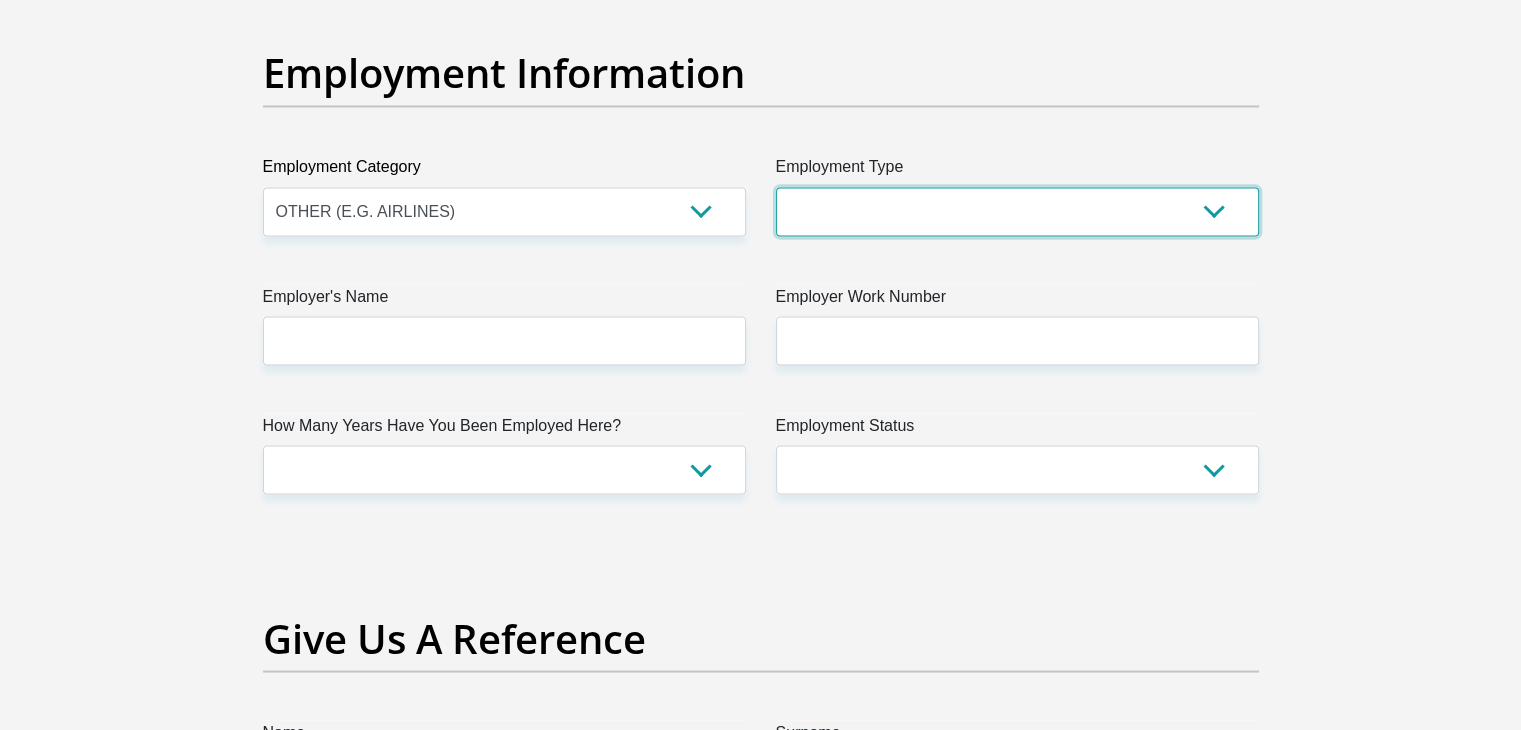 click on "College/Lecturer
Craft Seller
Creative
Driver
Executive
Farmer
Forces - Non Commissioned
Forces - Officer
Hawker
Housewife
Labourer
Licenced Professional
Manager
Miner
Non Licenced Professional
Office Staff/Clerk
Outside Worker
Pensioner
Permanent Teacher
Production/Manufacturing
Sales
Self-Employed
Semi-Professional Worker
Service Industry  Social Worker  Student" at bounding box center (1017, 211) 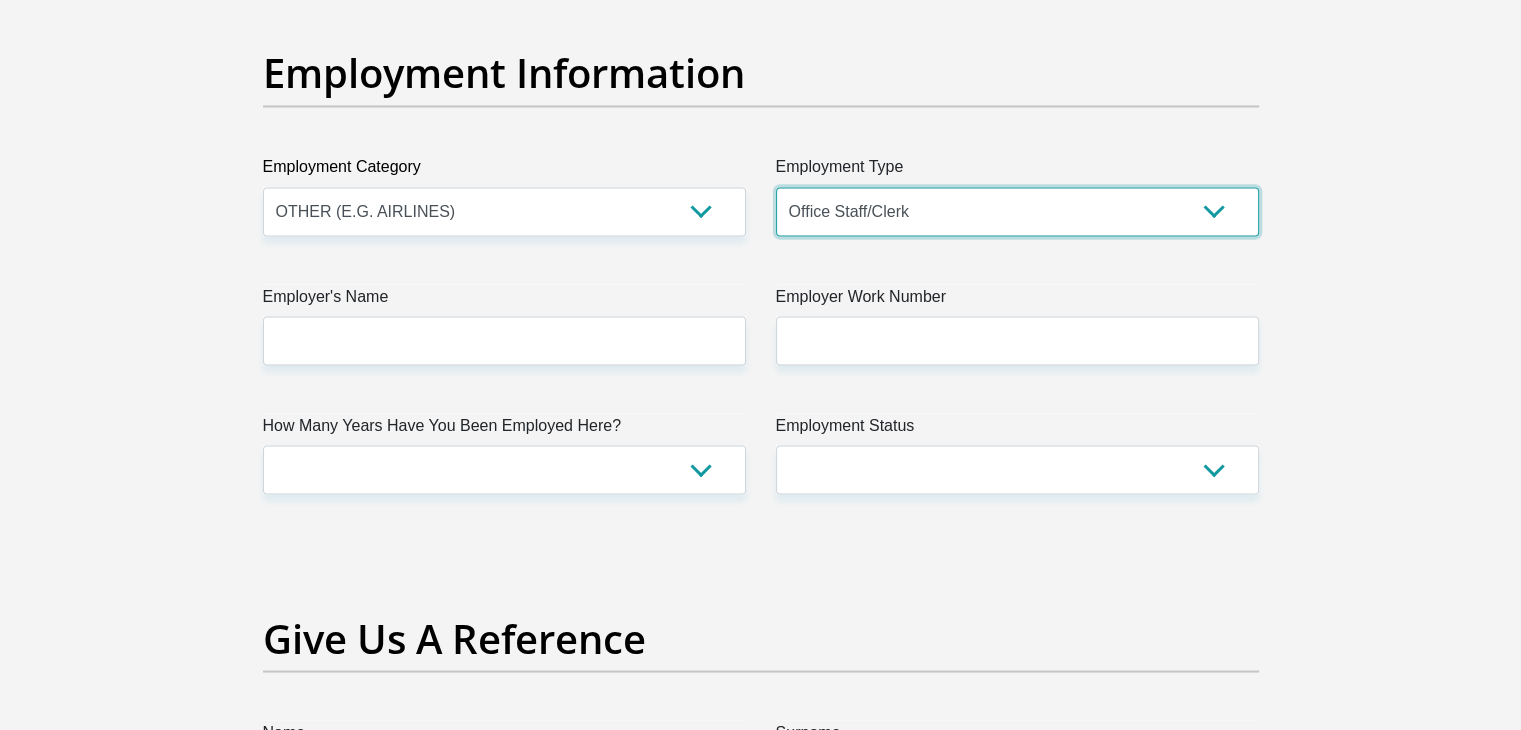 click on "College/Lecturer
Craft Seller
Creative
Driver
Executive
Farmer
Forces - Non Commissioned
Forces - Officer
Hawker
Housewife
Labourer
Licenced Professional
Manager
Miner
Non Licenced Professional
Office Staff/Clerk
Outside Worker
Pensioner
Permanent Teacher
Production/Manufacturing
Sales
Self-Employed
Semi-Professional Worker
Service Industry  Social Worker  Student" at bounding box center (1017, 211) 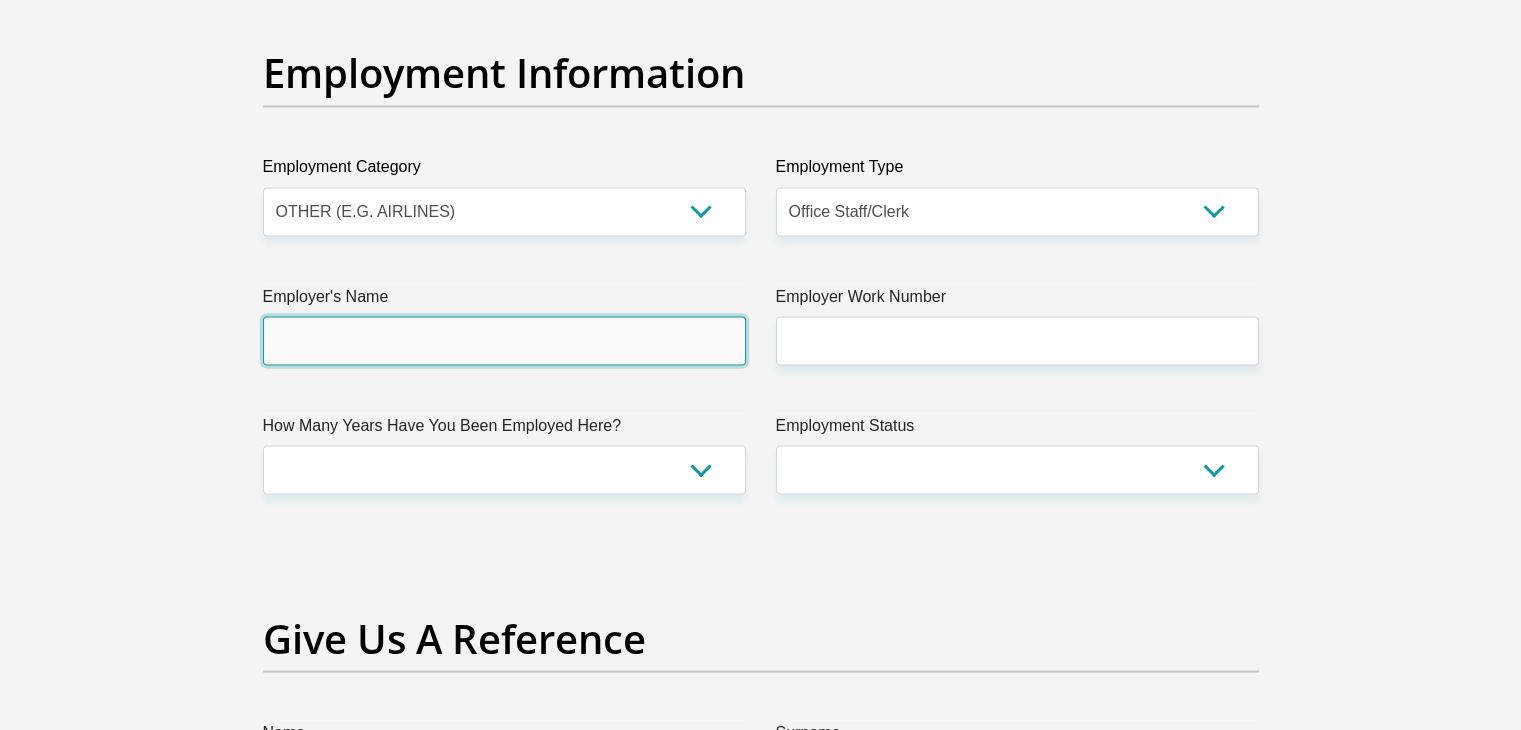 click on "Employer's Name" at bounding box center [504, 340] 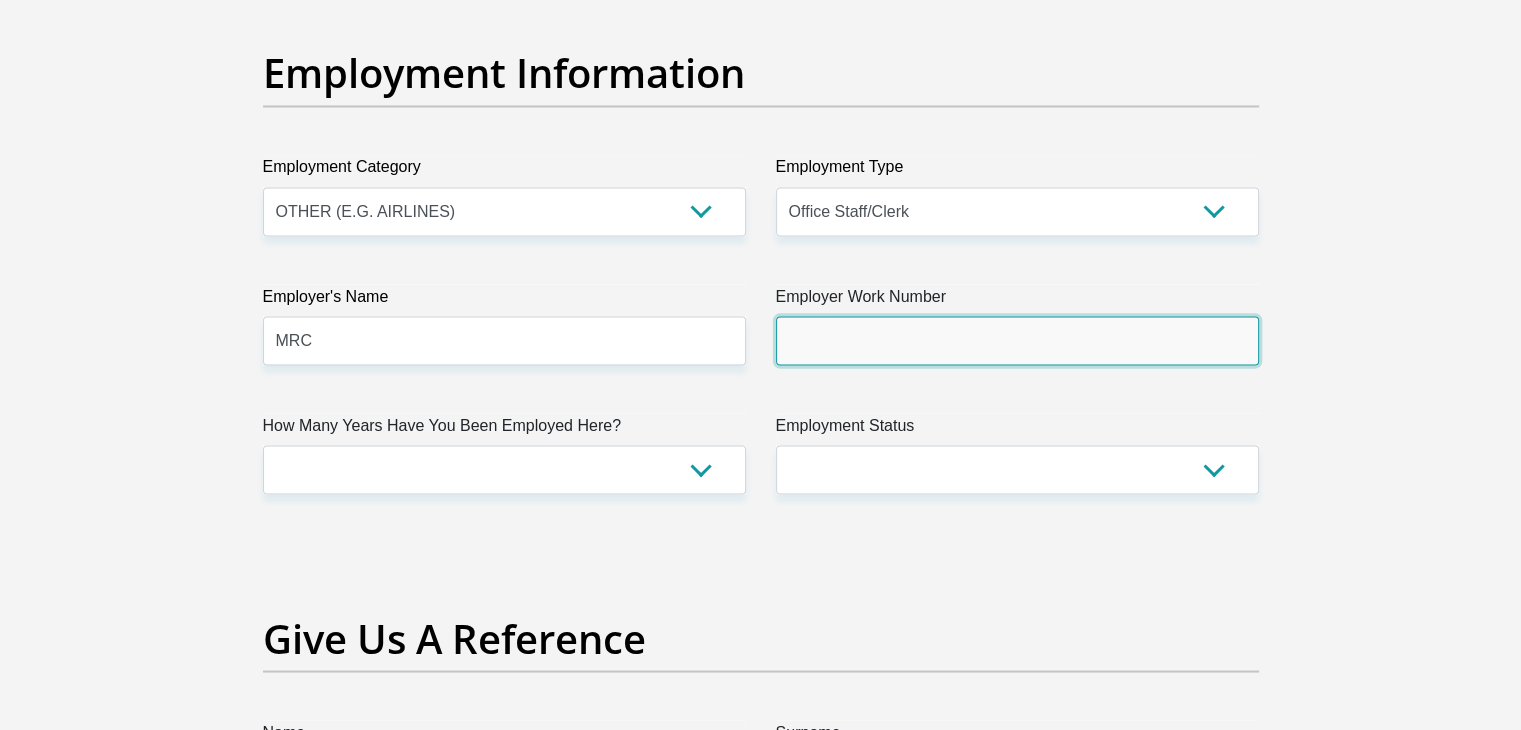 click on "Employer Work Number" at bounding box center (1017, 340) 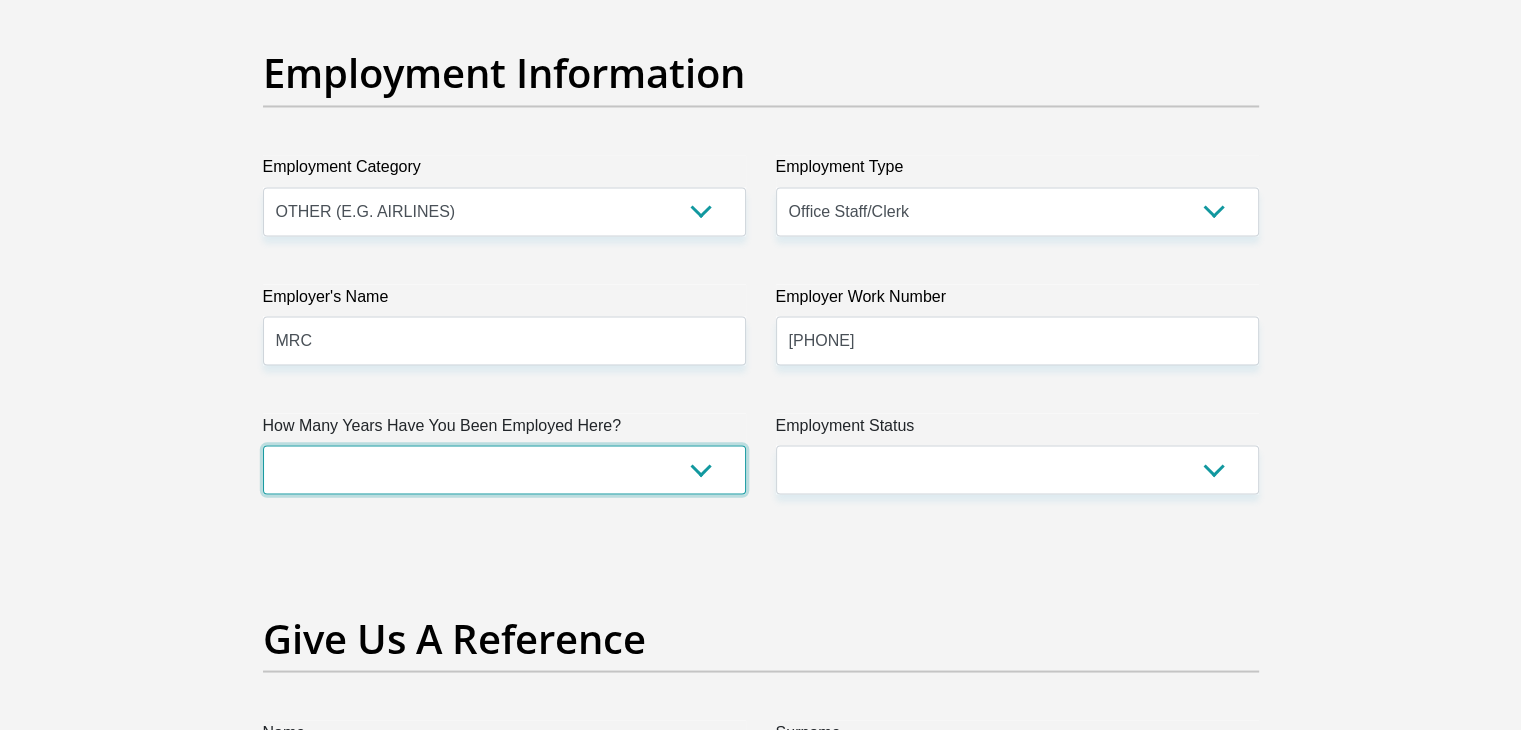 click on "less than 1 year
1-3 years
3-5 years
5+ years" at bounding box center [504, 469] 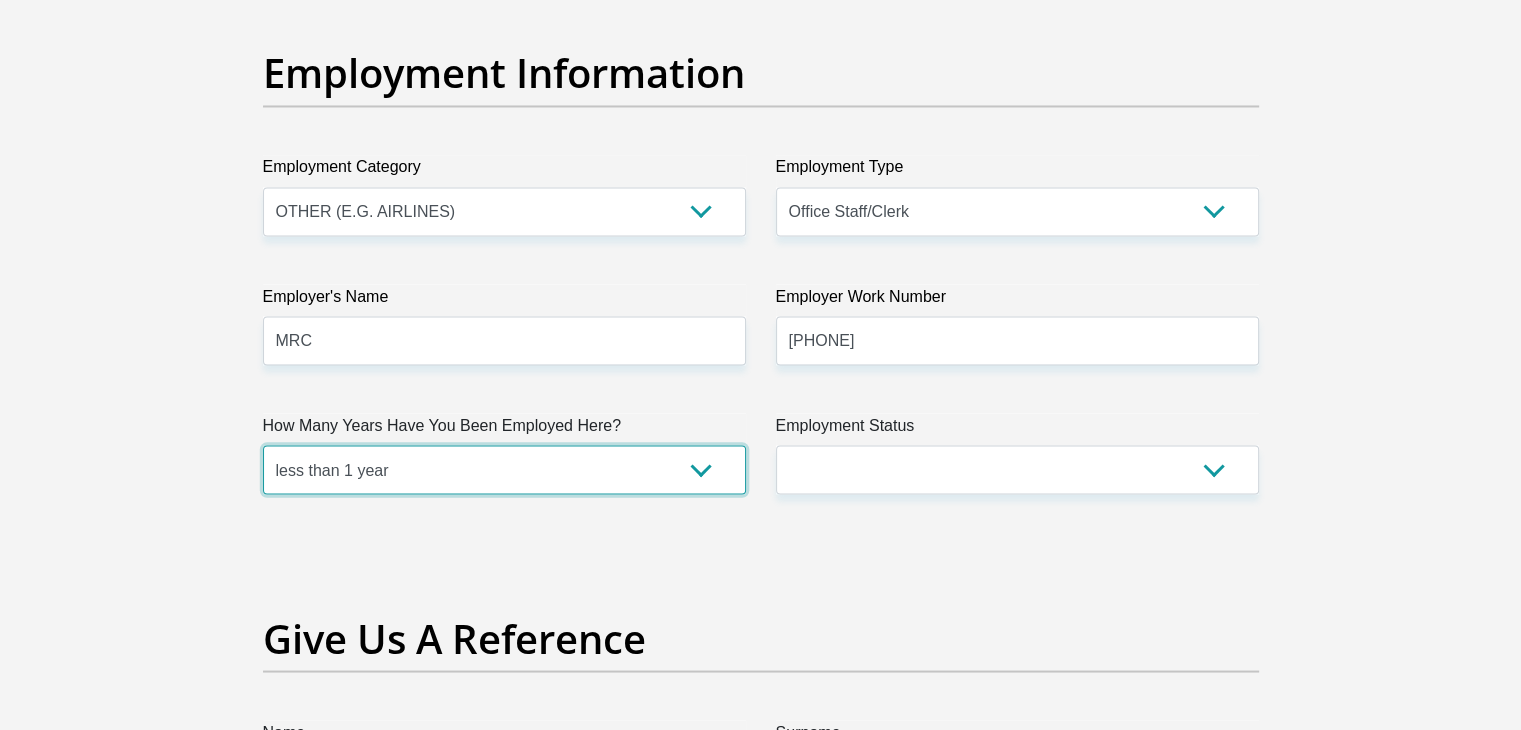 click on "less than 1 year
1-3 years
3-5 years
5+ years" at bounding box center [504, 469] 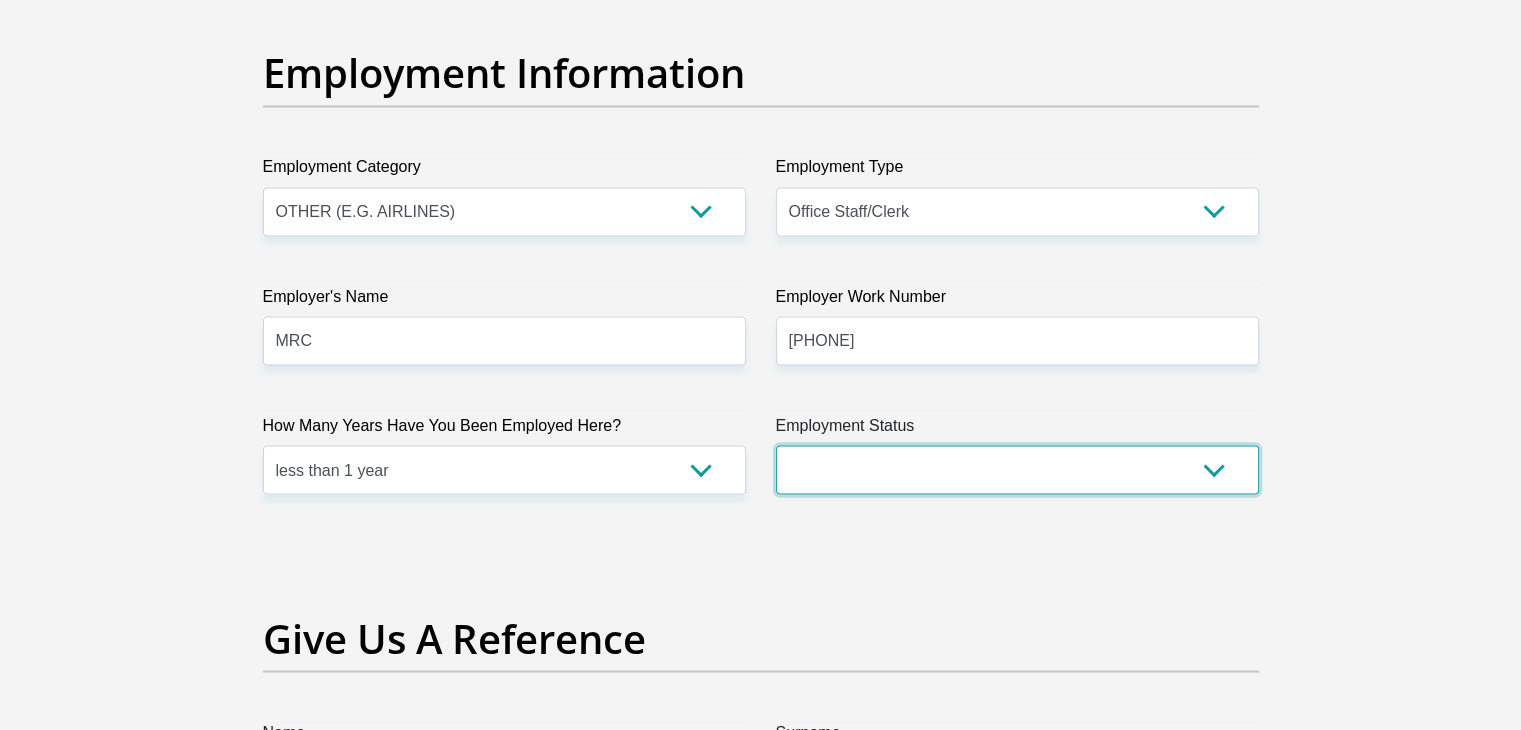 click on "Permanent/Full-time
Part-time/Casual
Contract Worker
Self-Employed
Housewife
Retired
Student
Medically Boarded
Disability
Unemployed" at bounding box center [1017, 469] 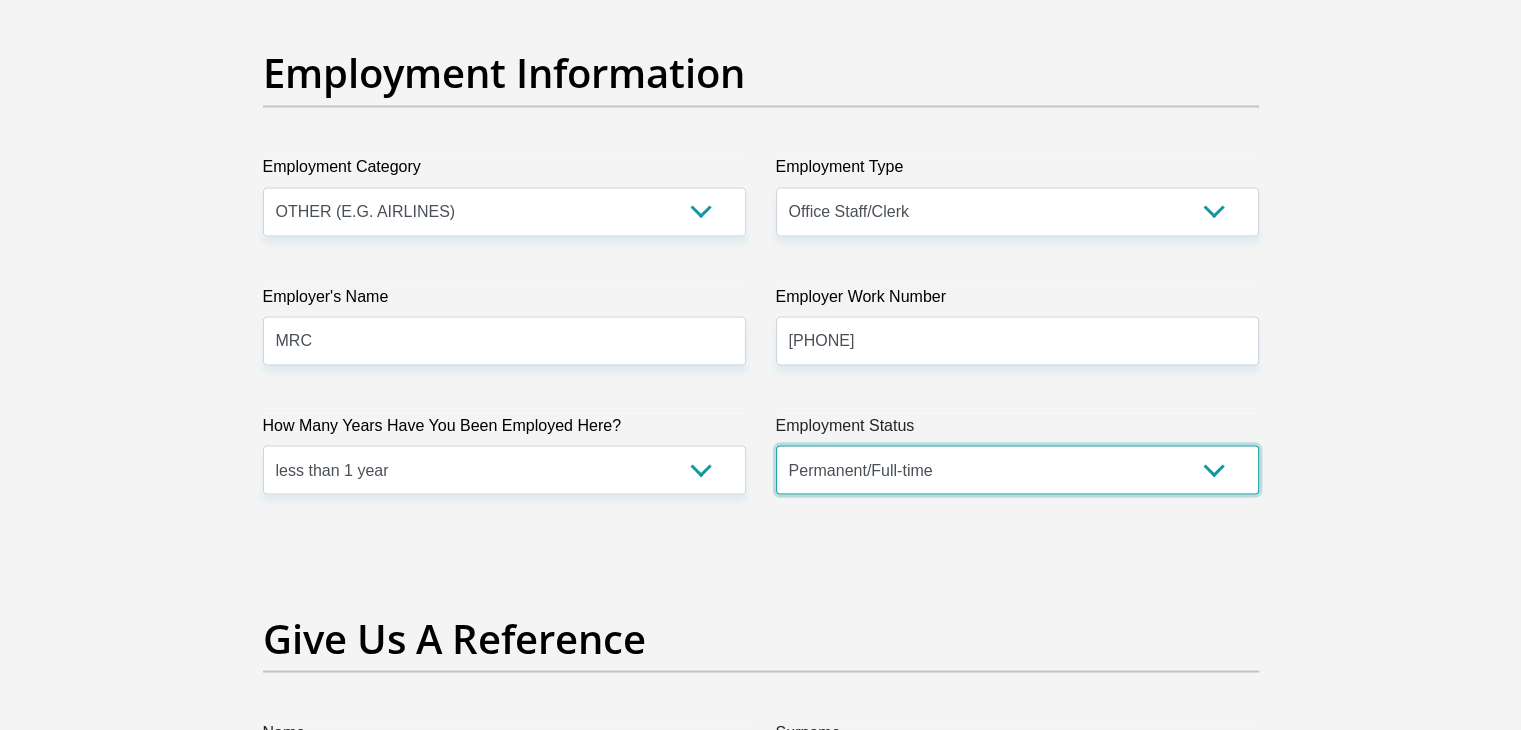 click on "Permanent/Full-time
Part-time/Casual
Contract Worker
Self-Employed
Housewife
Retired
Student
Medically Boarded
Disability
Unemployed" at bounding box center [1017, 469] 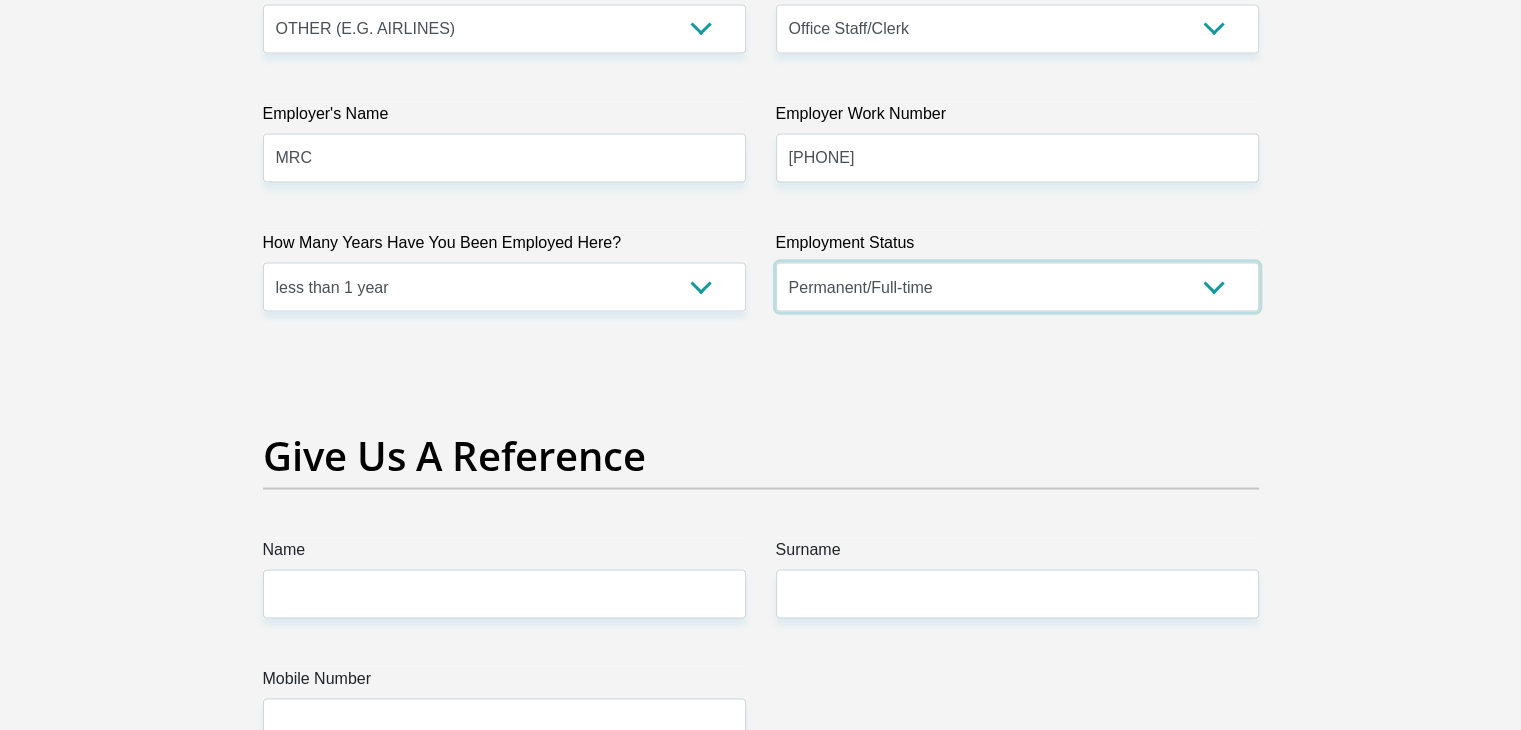 scroll, scrollTop: 4000, scrollLeft: 0, axis: vertical 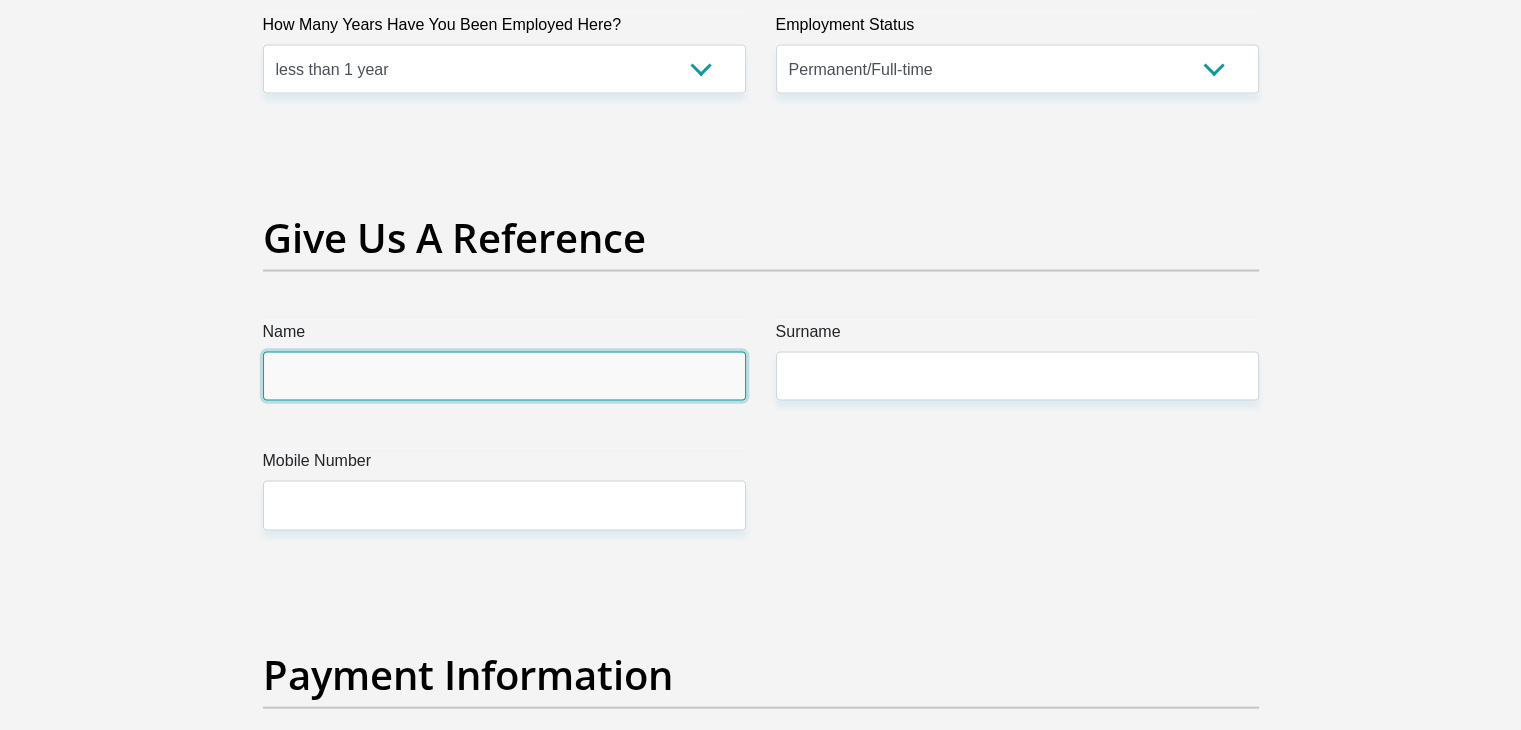 click on "Name" at bounding box center (504, 376) 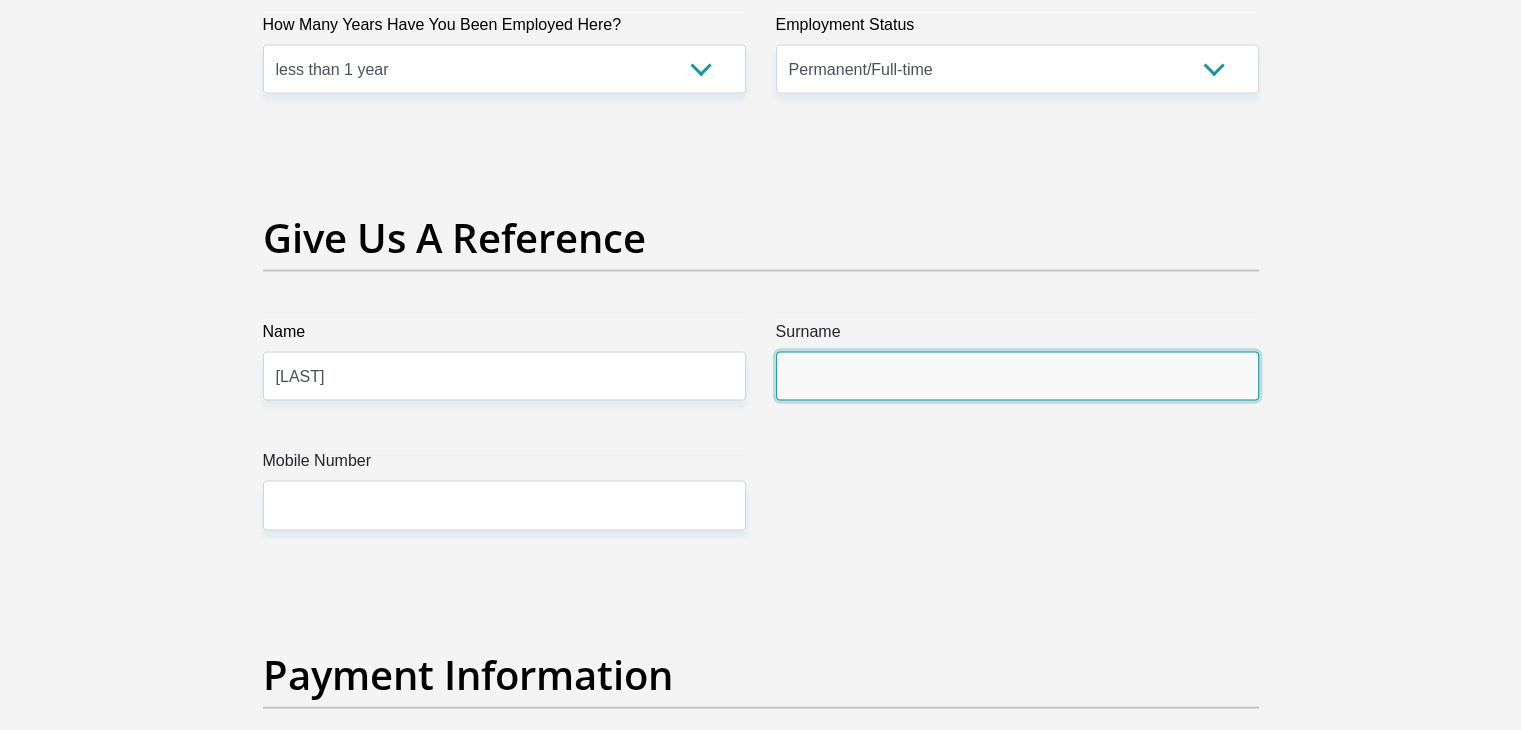 click on "Surname" at bounding box center [1017, 376] 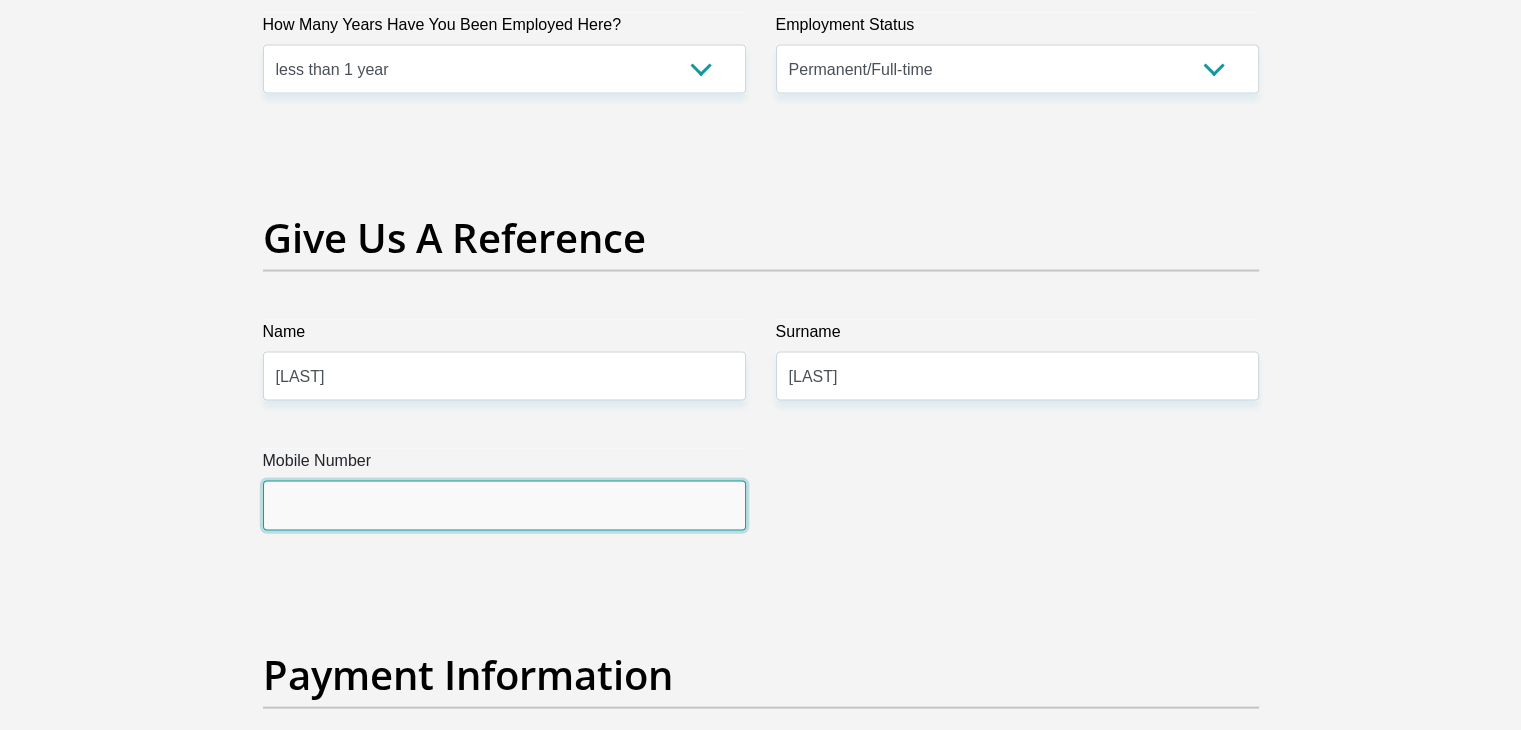click on "Mobile Number" at bounding box center [504, 505] 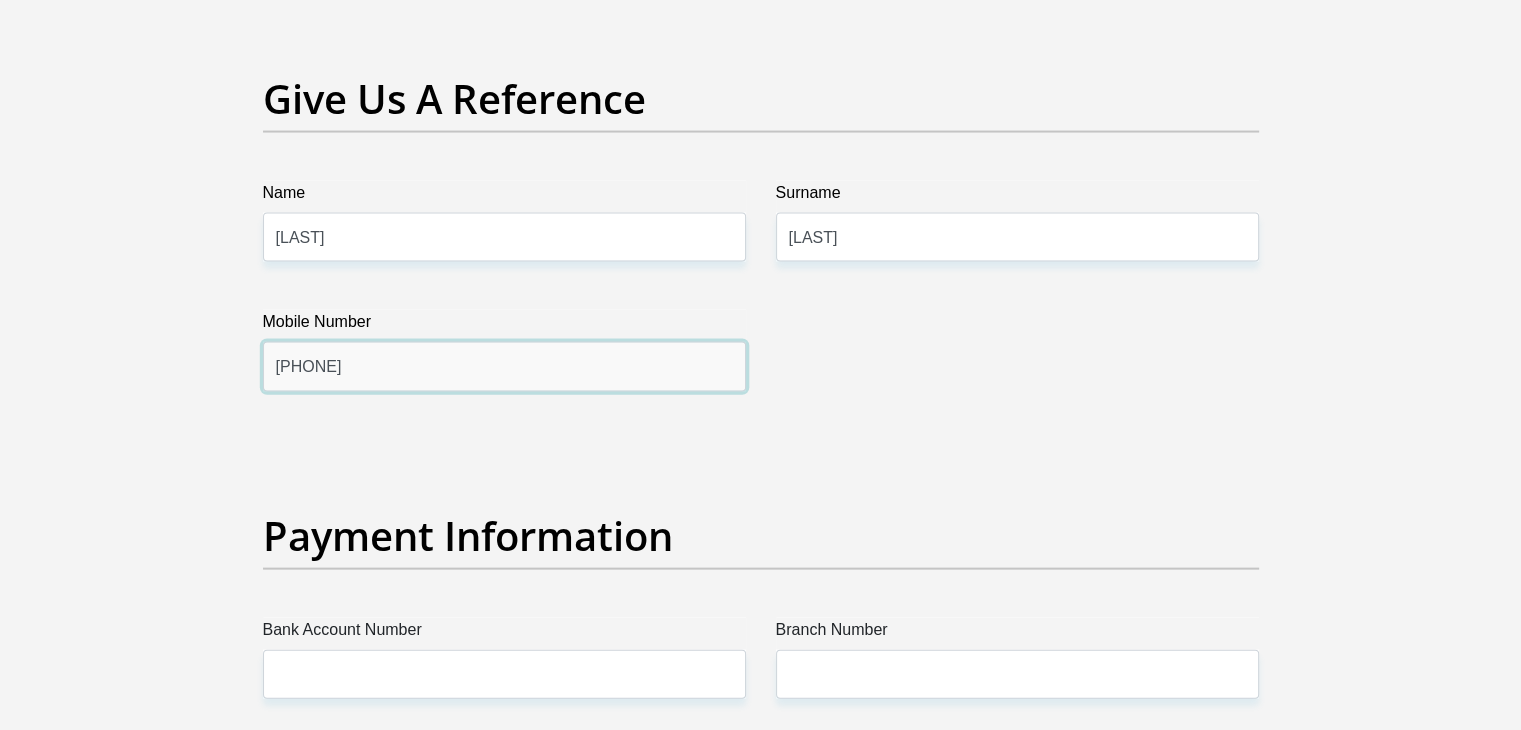 scroll, scrollTop: 4400, scrollLeft: 0, axis: vertical 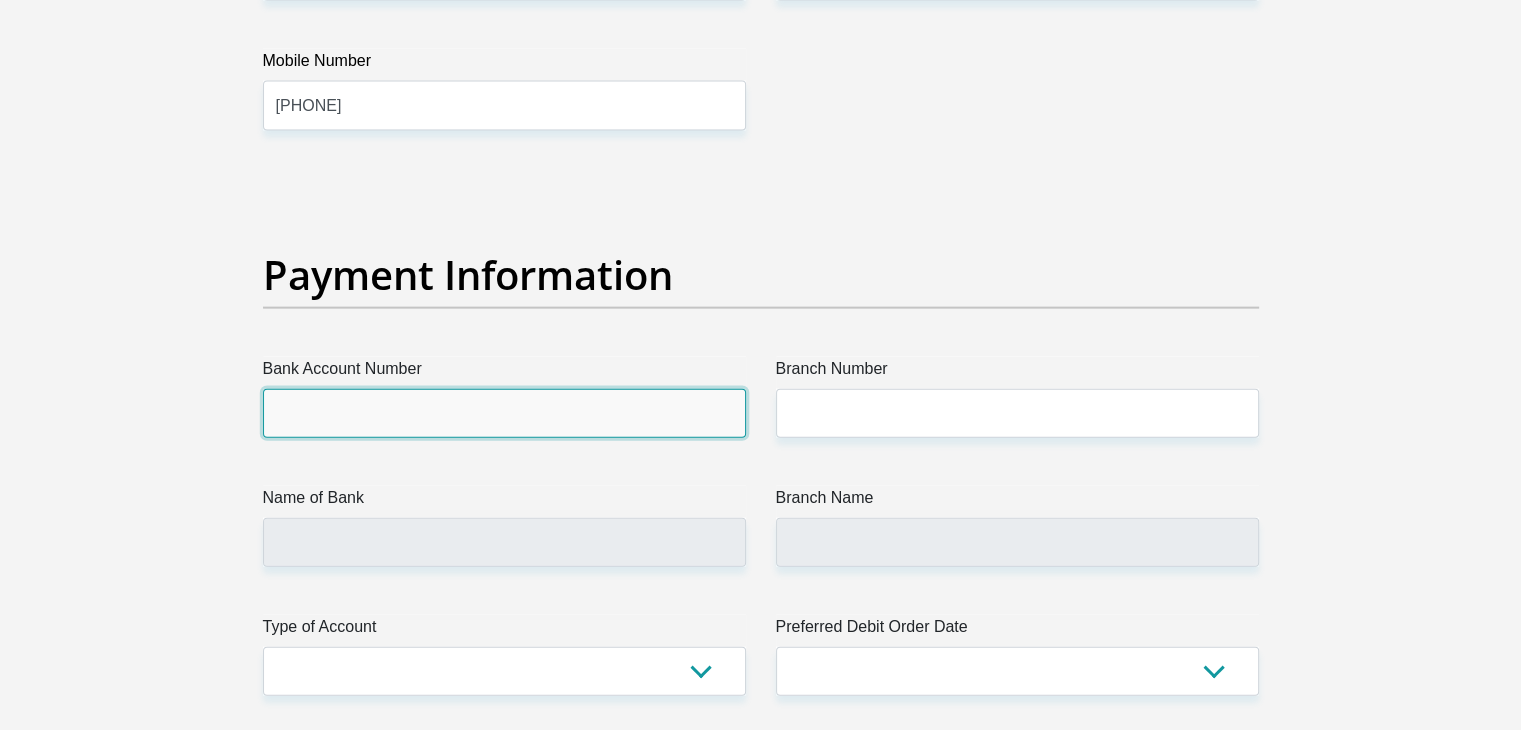 click on "Bank Account Number" at bounding box center (504, 413) 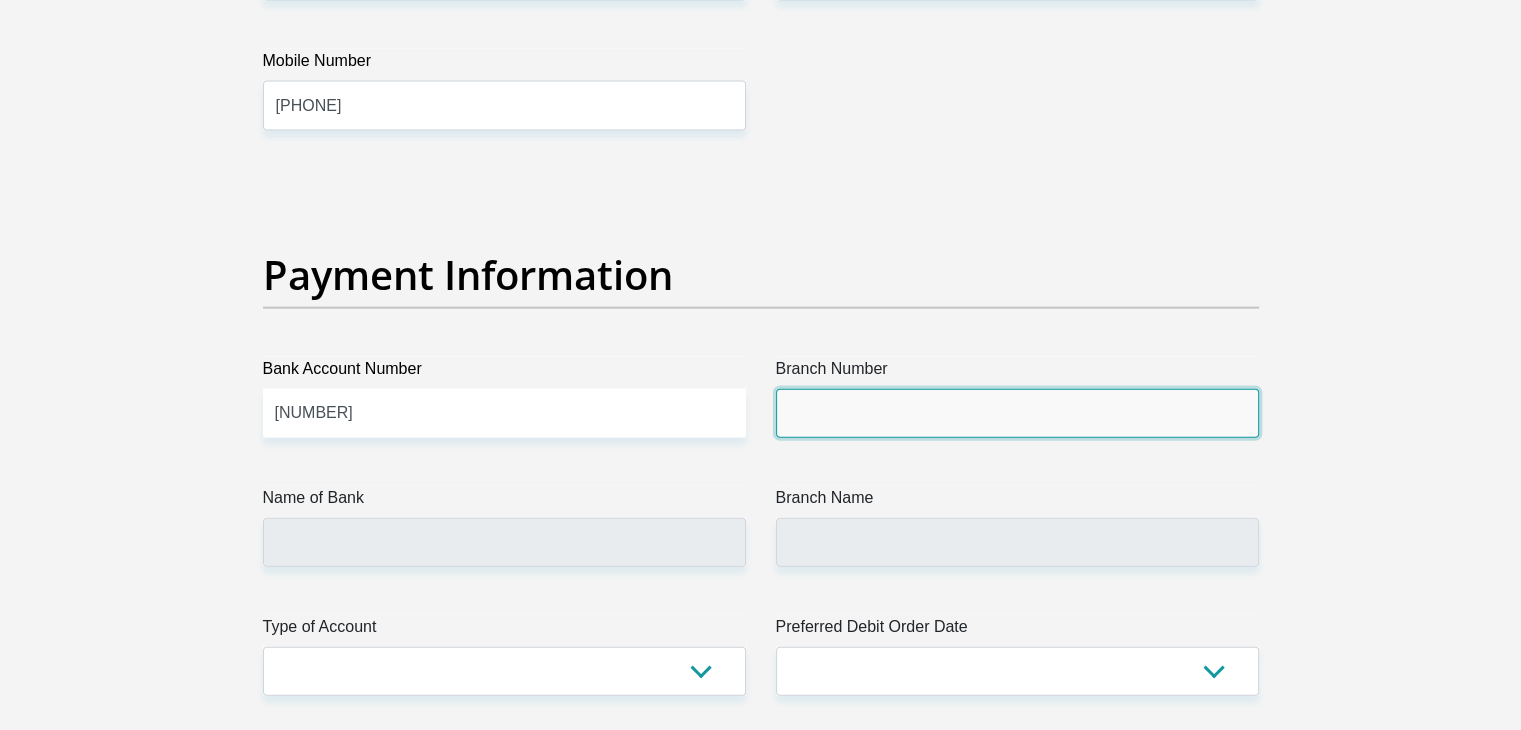 click on "Branch Number" at bounding box center [1017, 413] 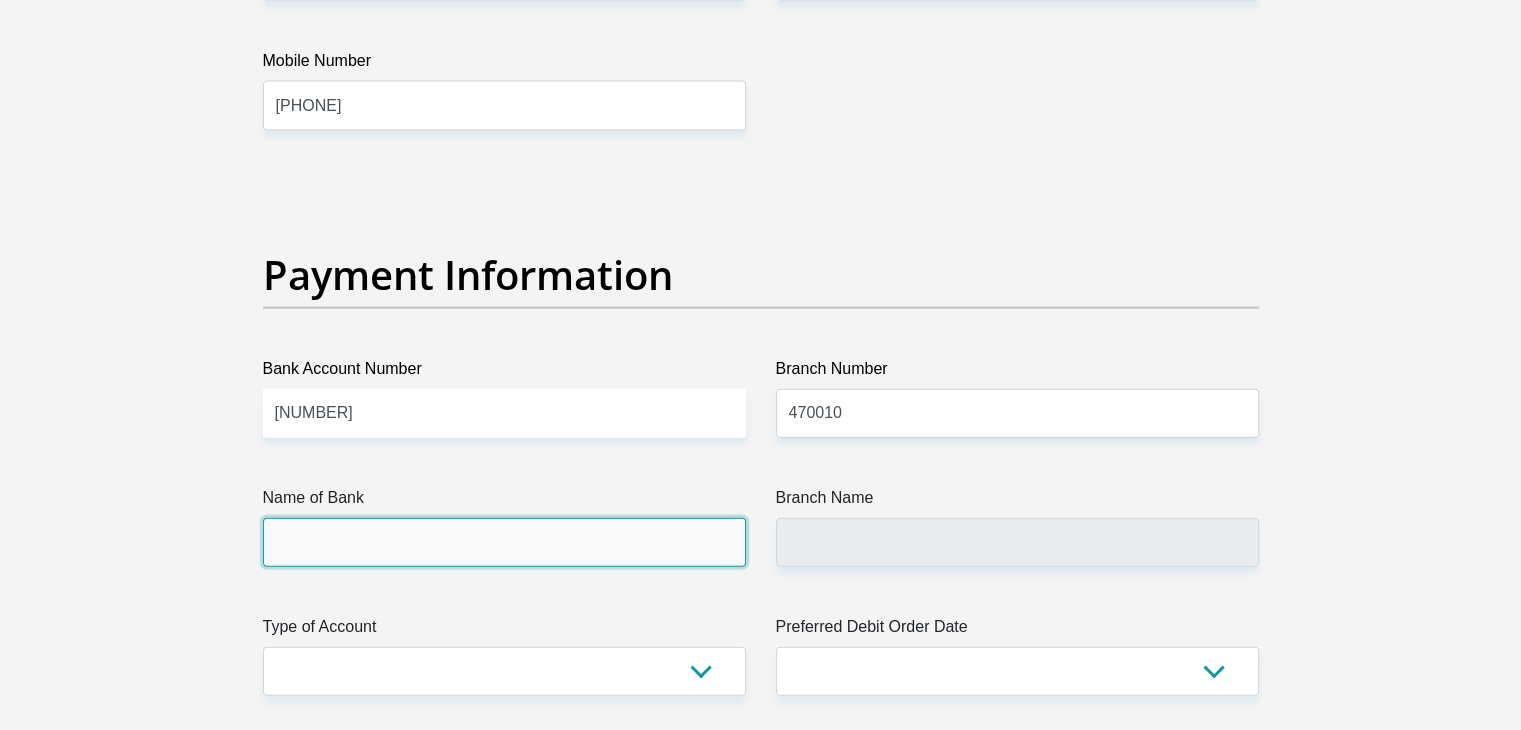 drag, startPoint x: 598, startPoint y: 563, endPoint x: 530, endPoint y: 568, distance: 68.18358 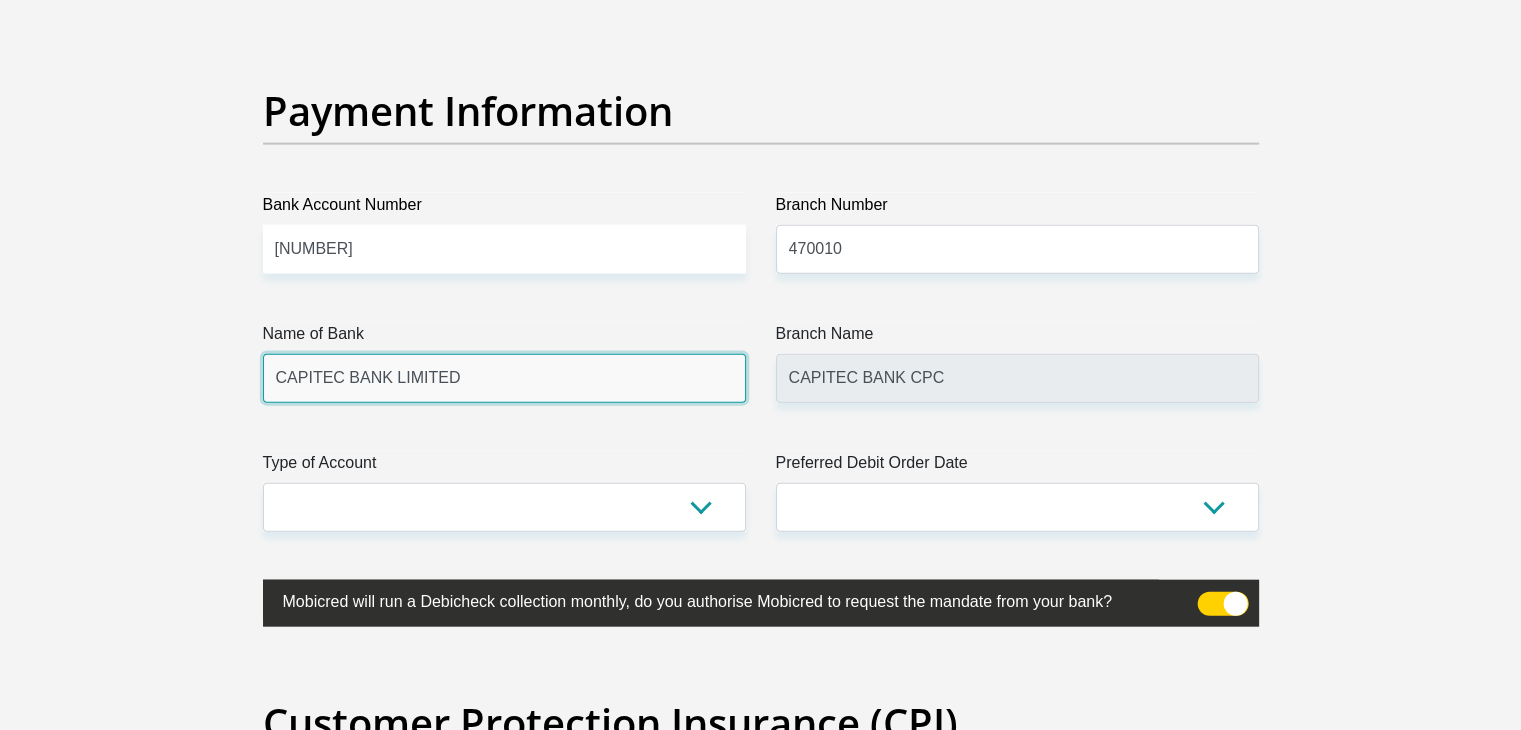 scroll, scrollTop: 4800, scrollLeft: 0, axis: vertical 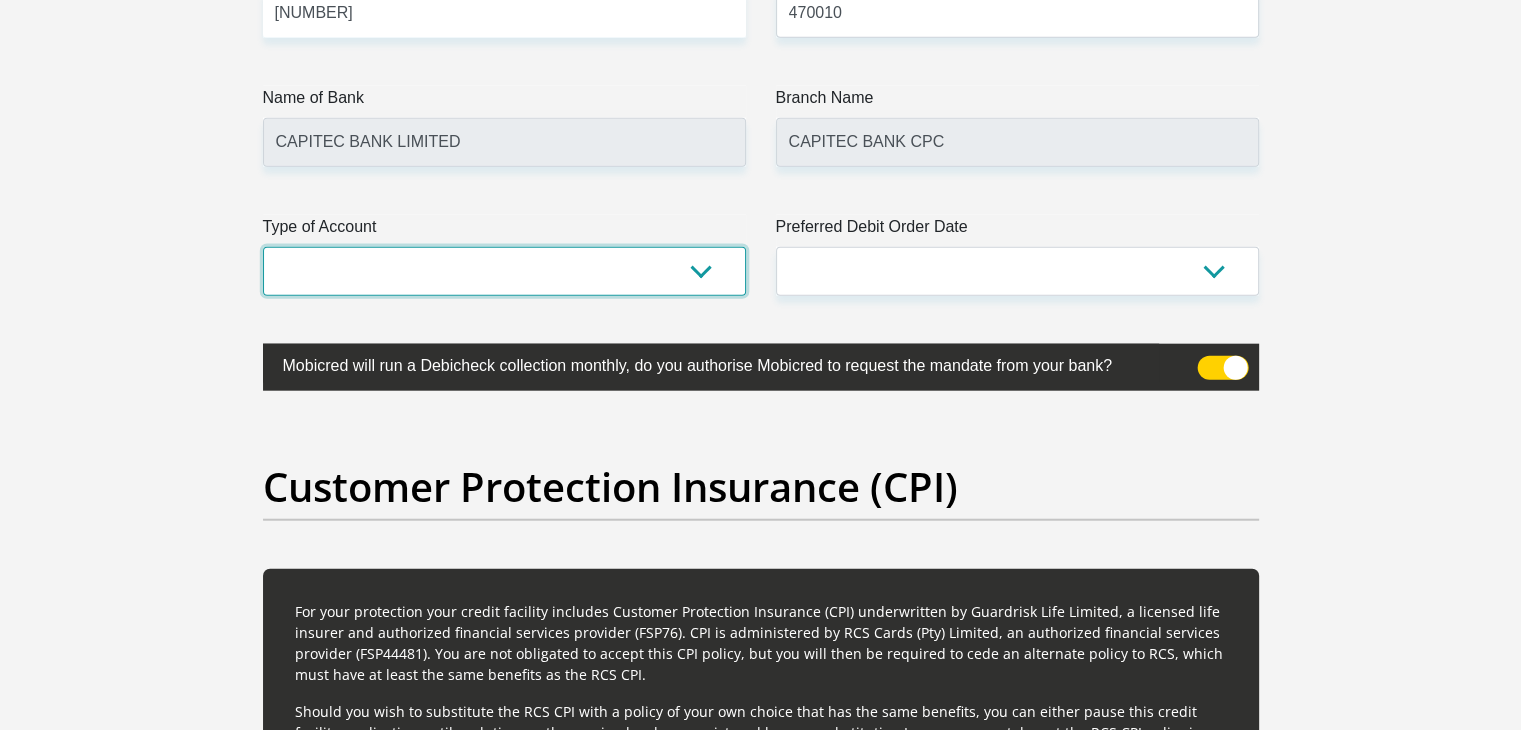 click on "Cheque
Savings" at bounding box center [504, 271] 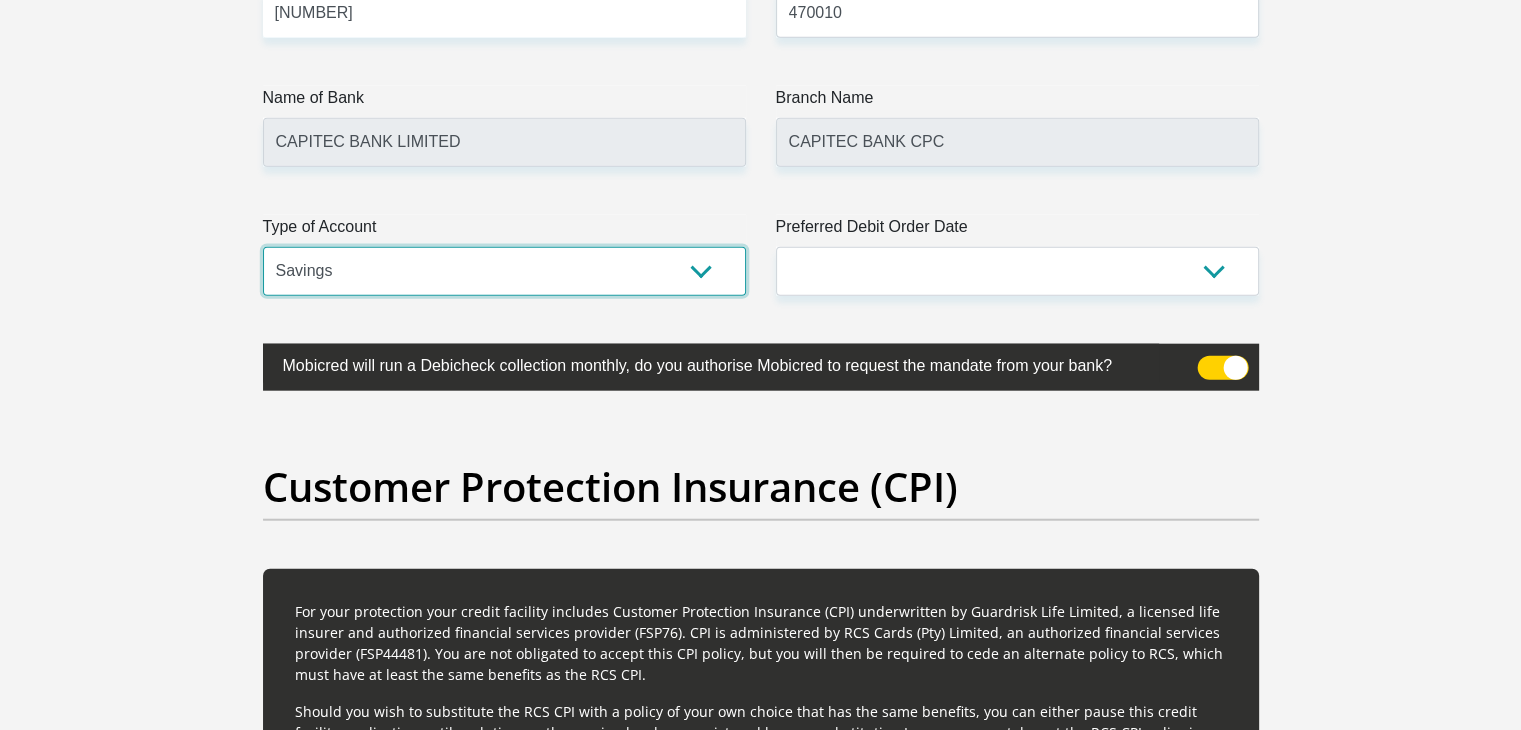 click on "Cheque
Savings" at bounding box center [504, 271] 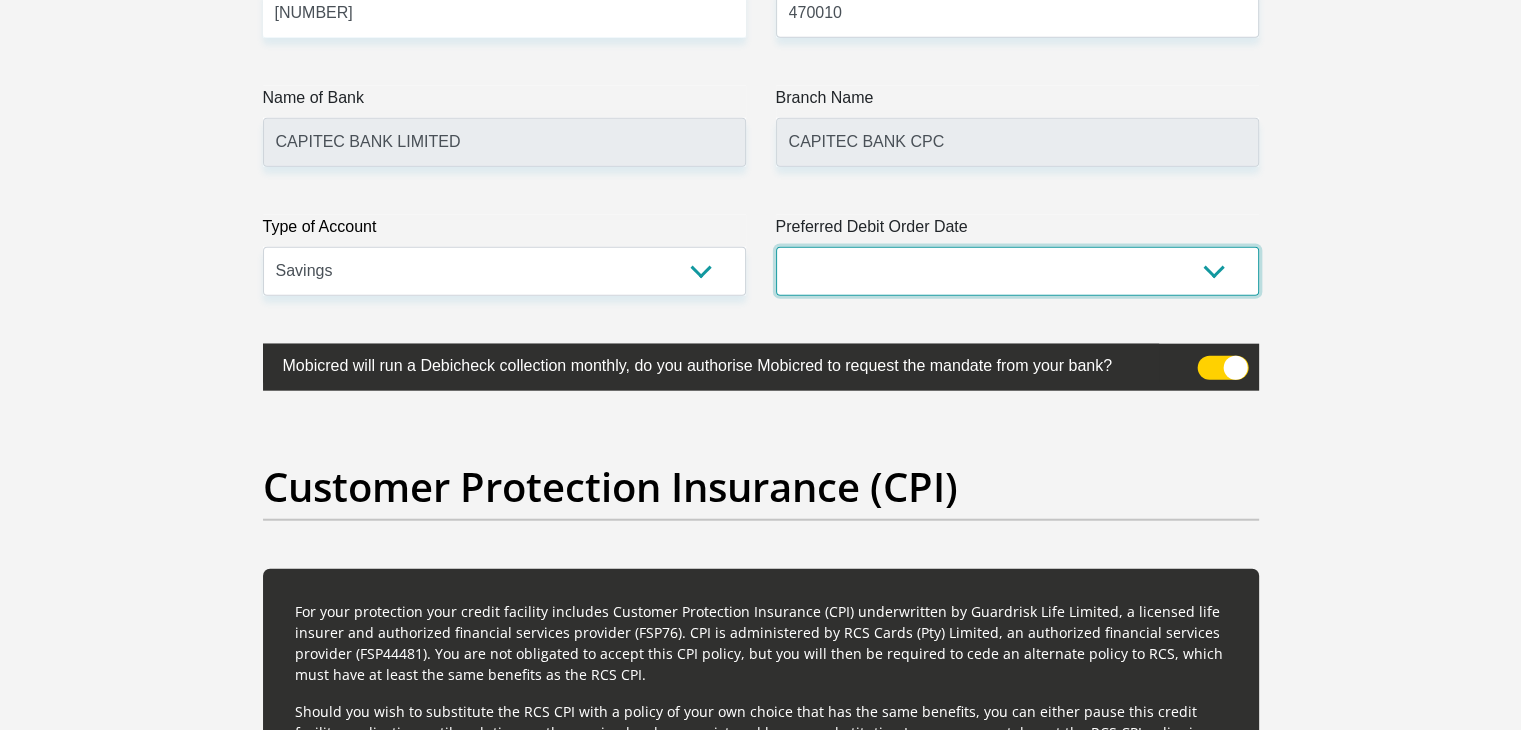 click on "1st
2nd
3rd
4th
5th
7th
18th
19th
20th
21st
22nd
23rd
24th
25th
26th
27th
28th
29th
30th" at bounding box center [1017, 271] 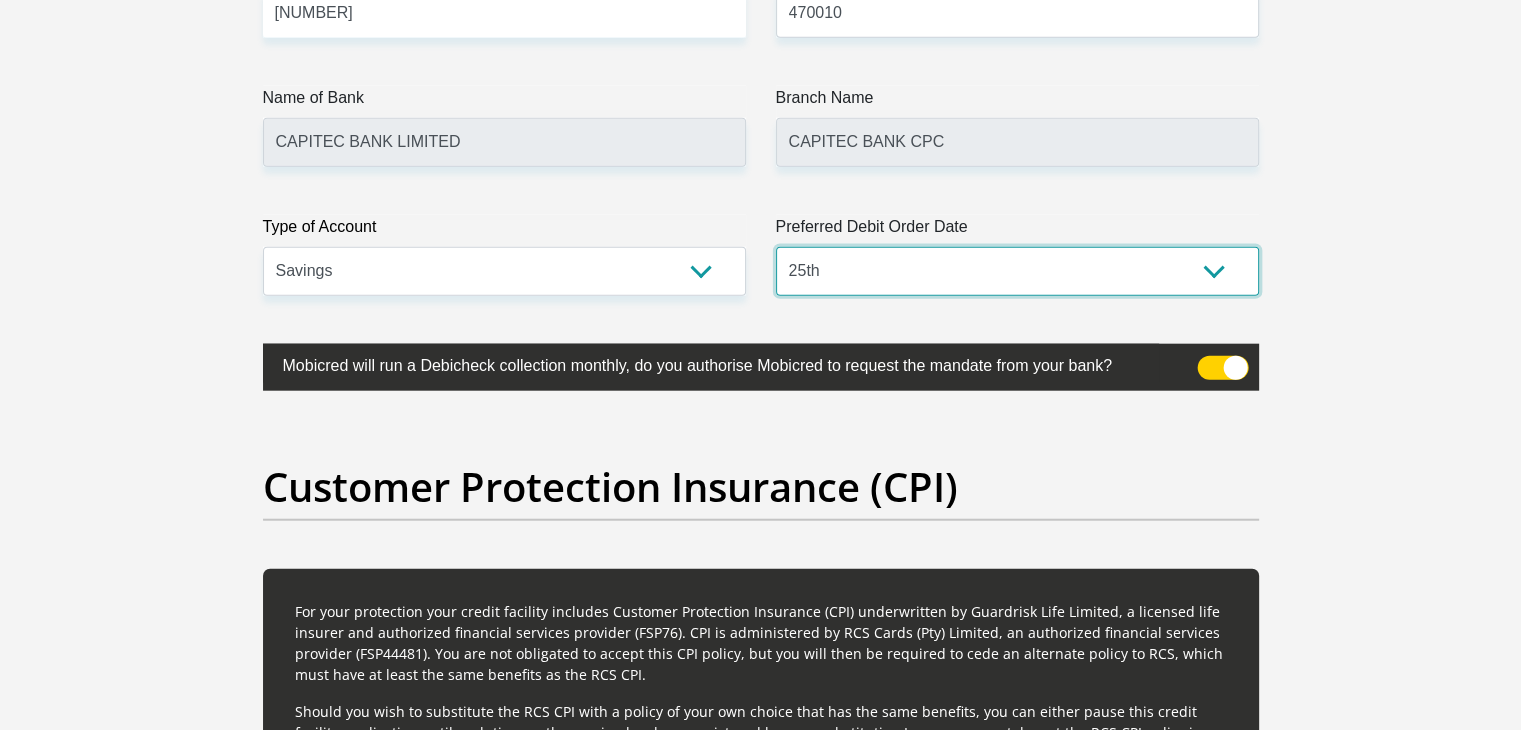 click on "1st
2nd
3rd
4th
5th
7th
18th
19th
20th
21st
22nd
23rd
24th
25th
26th
27th
28th
29th
30th" at bounding box center (1017, 271) 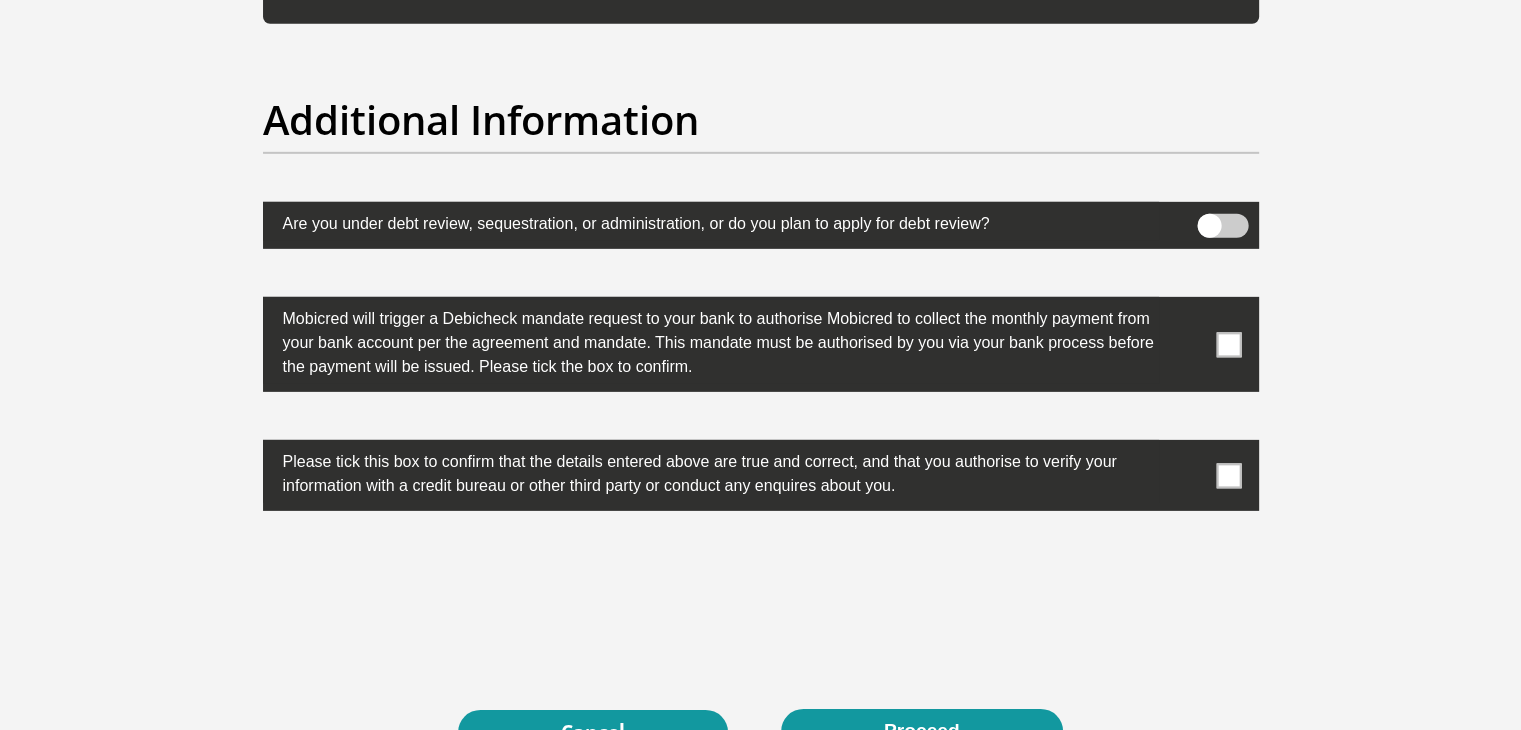 scroll, scrollTop: 6200, scrollLeft: 0, axis: vertical 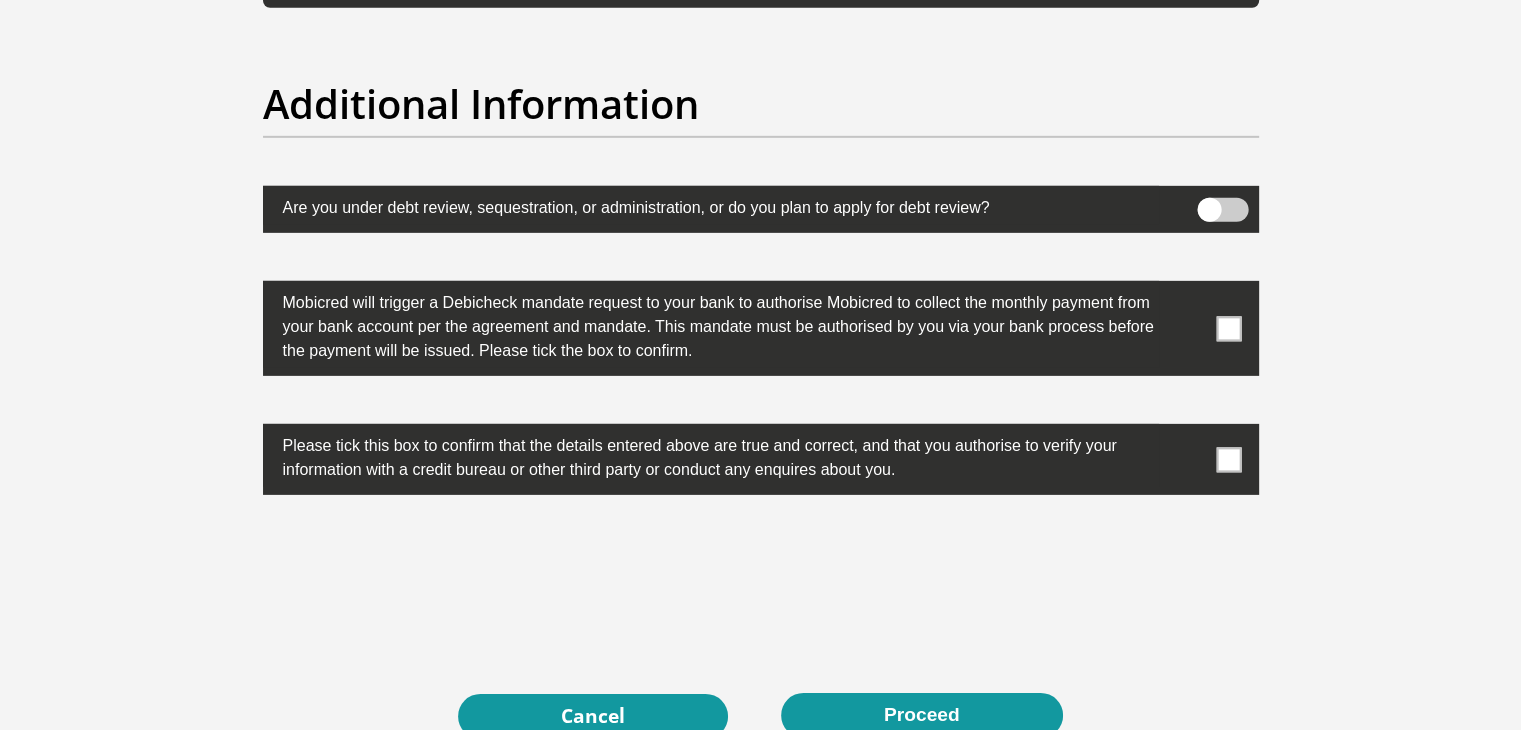 drag, startPoint x: 1236, startPoint y: 317, endPoint x: 1207, endPoint y: 380, distance: 69.354164 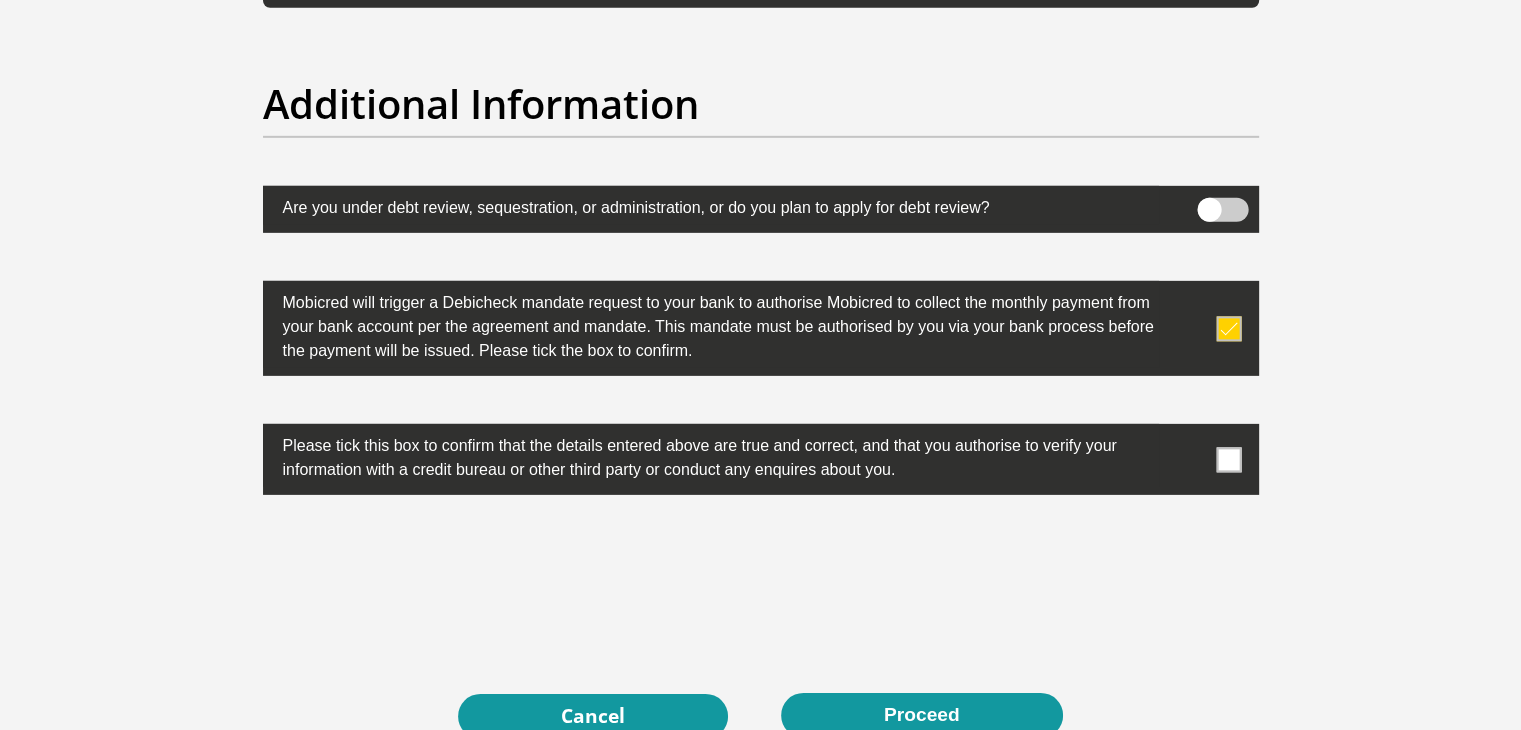 click at bounding box center (1228, 459) 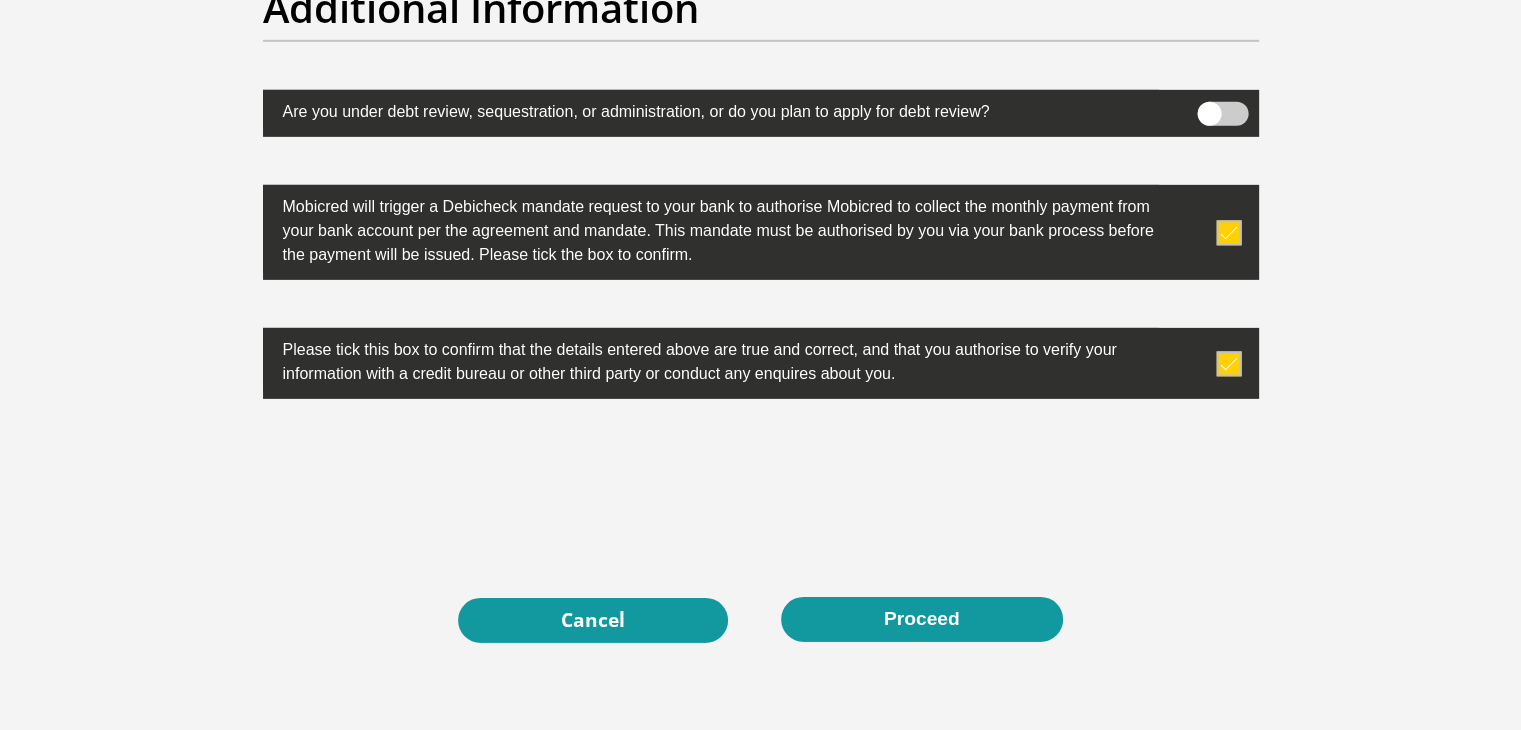 scroll, scrollTop: 6441, scrollLeft: 0, axis: vertical 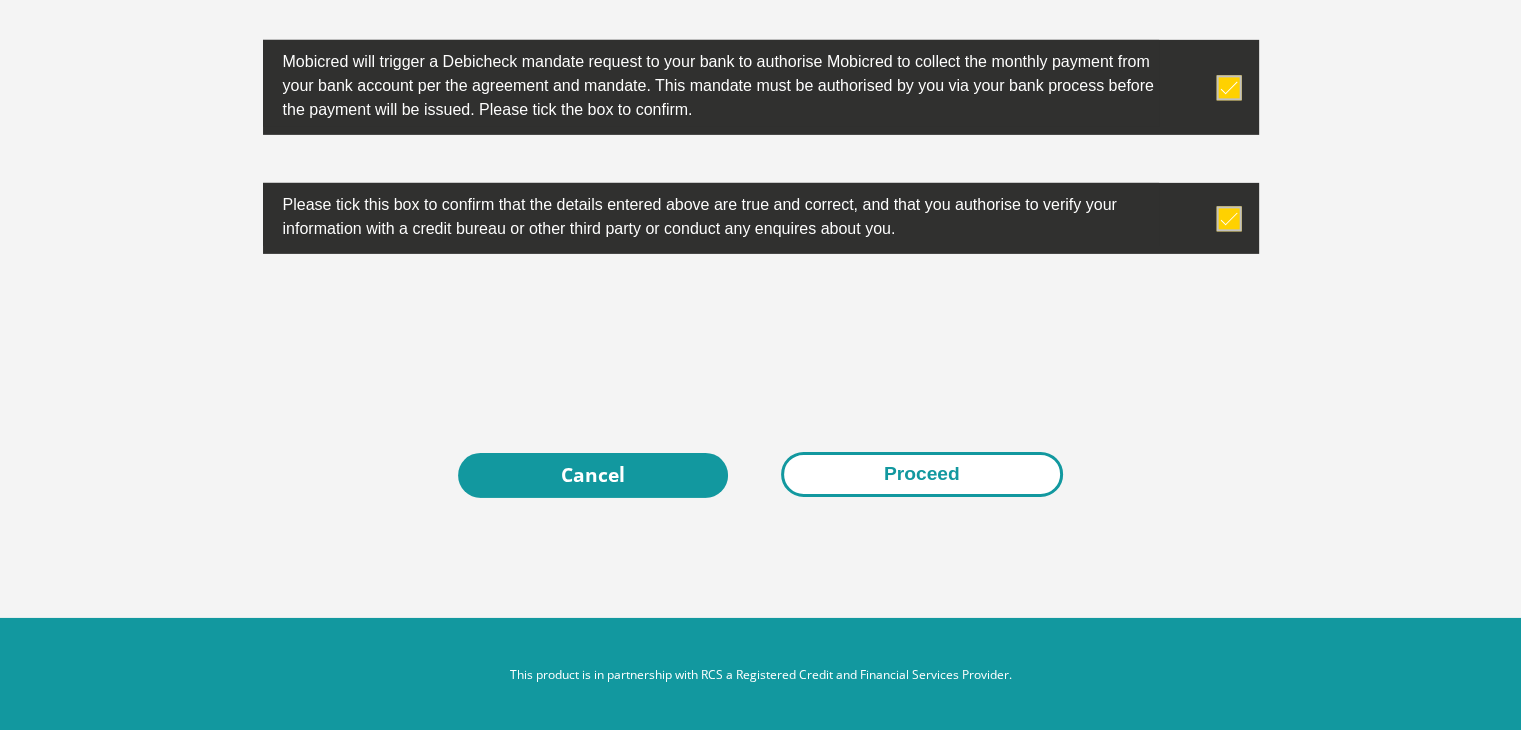 click on "Proceed" at bounding box center (922, 474) 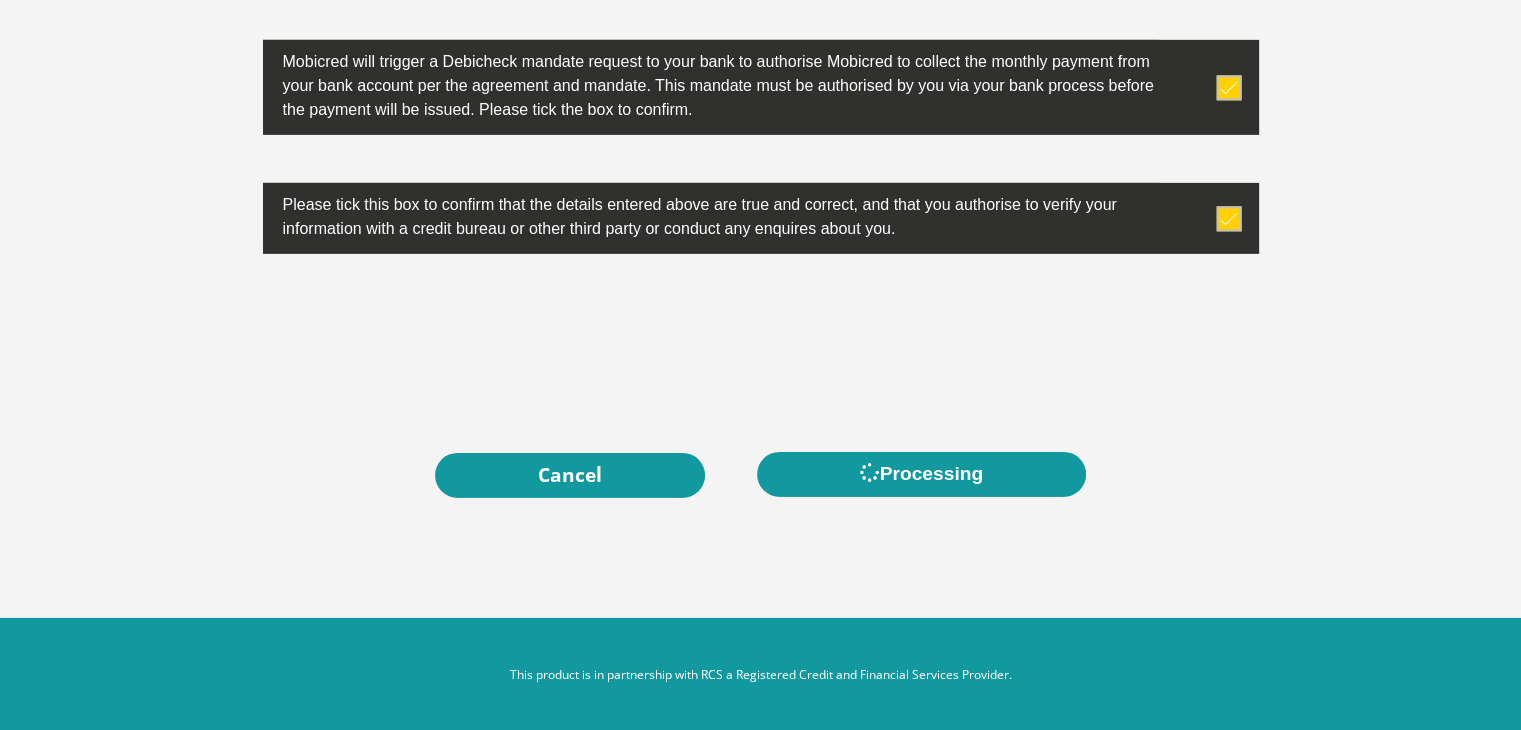 scroll, scrollTop: 0, scrollLeft: 0, axis: both 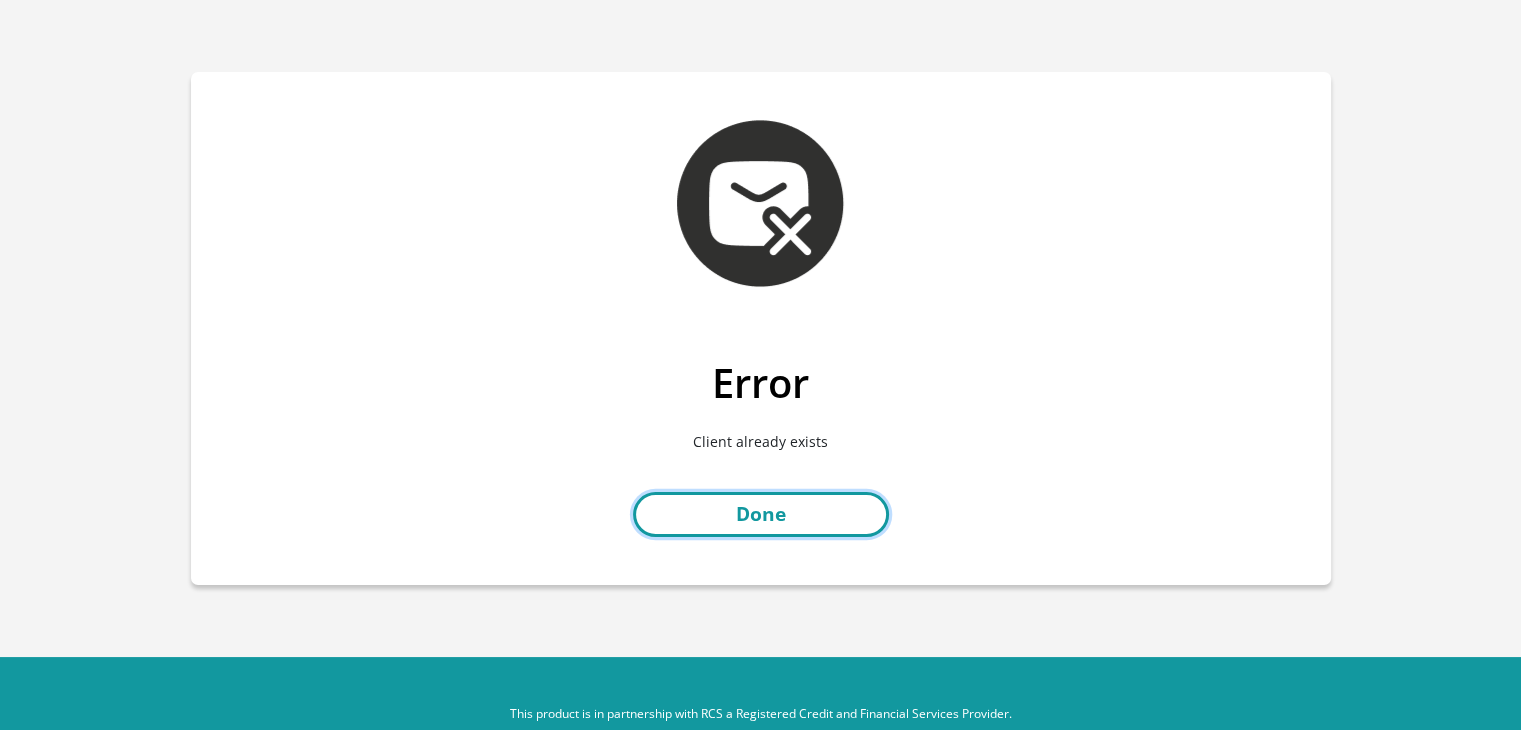 click on "Done" at bounding box center [761, 514] 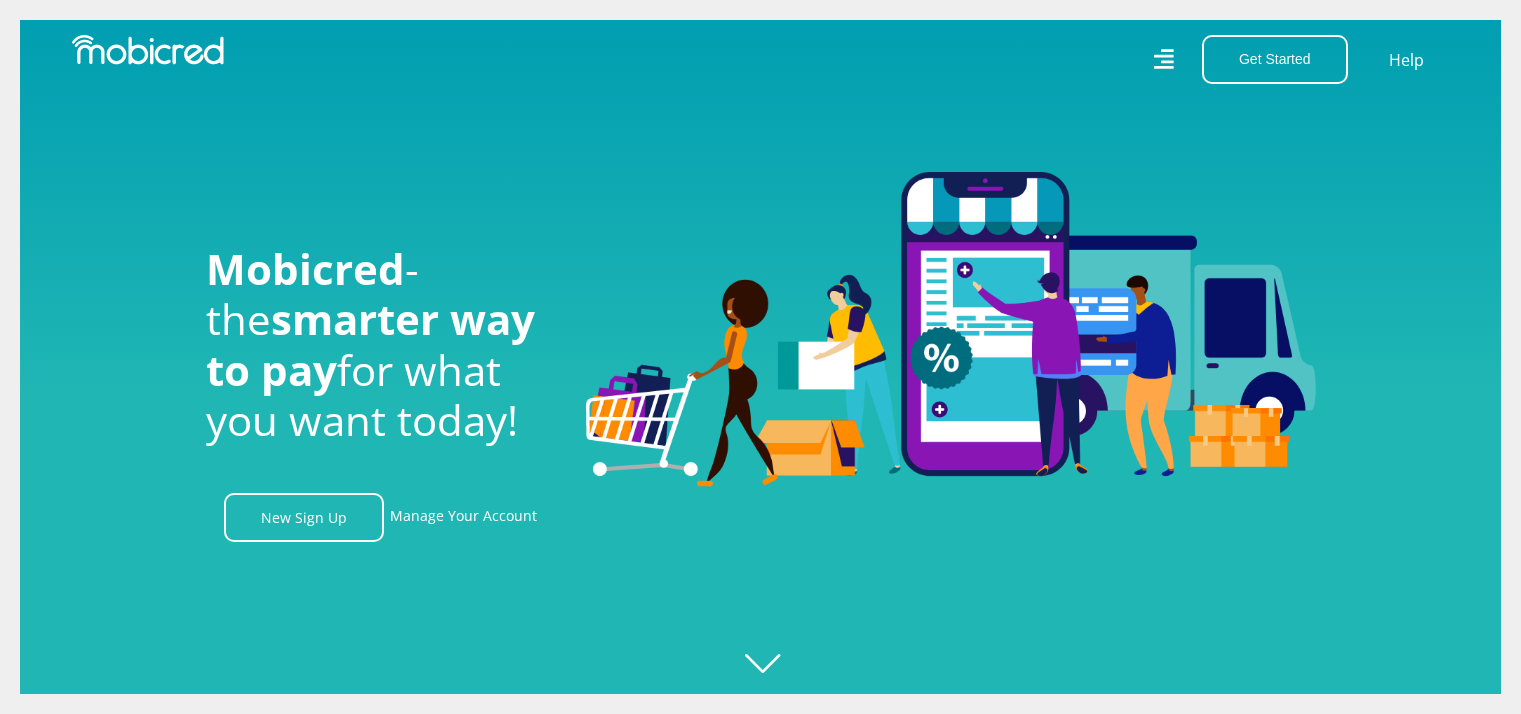scroll, scrollTop: 0, scrollLeft: 0, axis: both 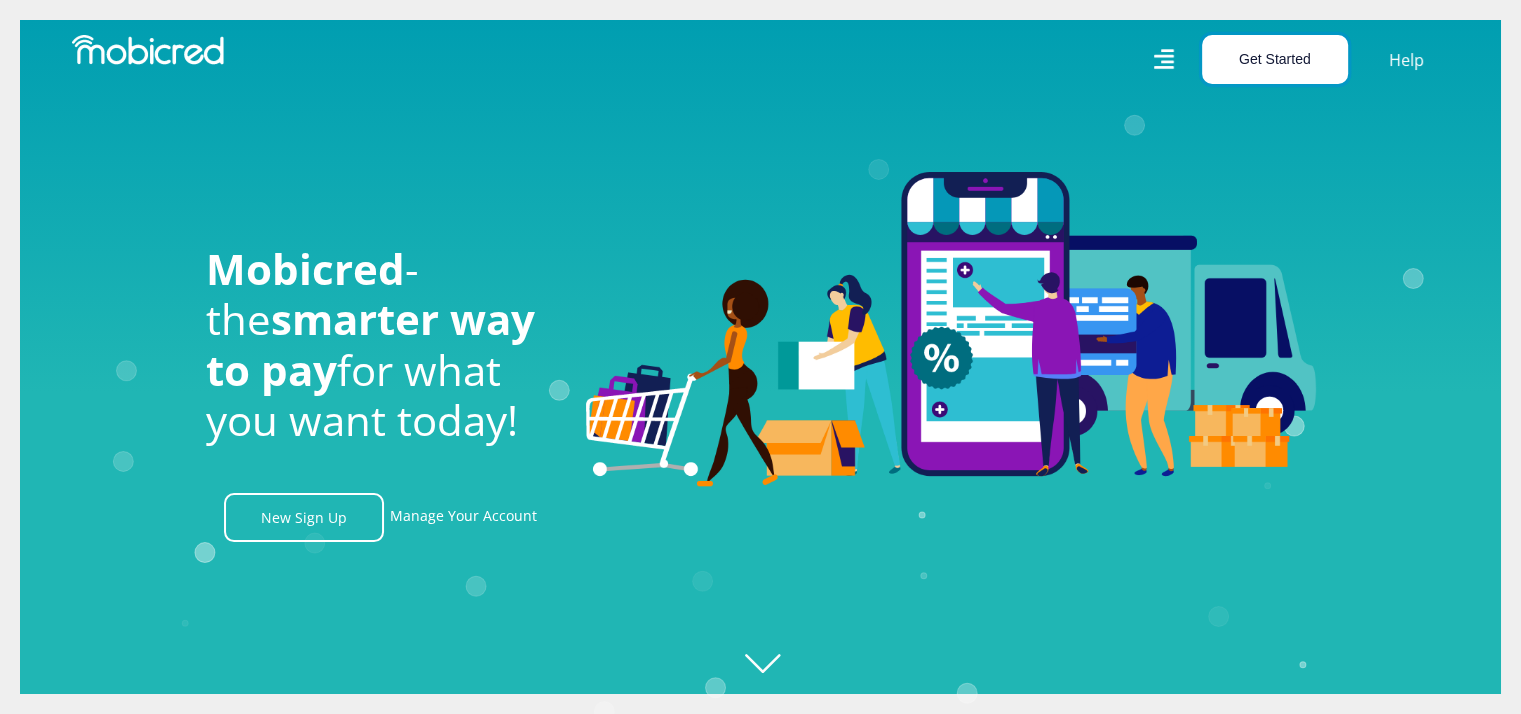 click on "Get Started" at bounding box center (1275, 59) 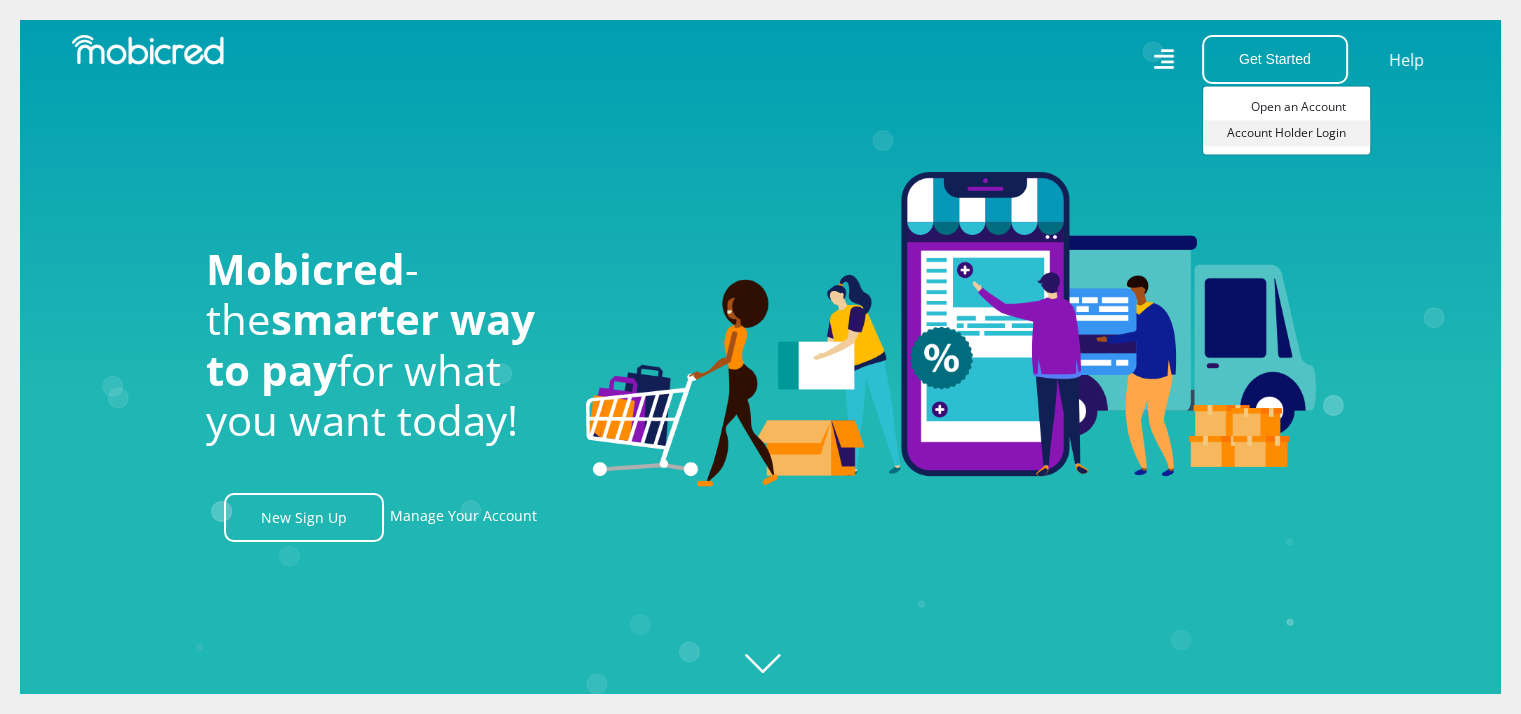 click on "Account Holder Login" at bounding box center [1286, 133] 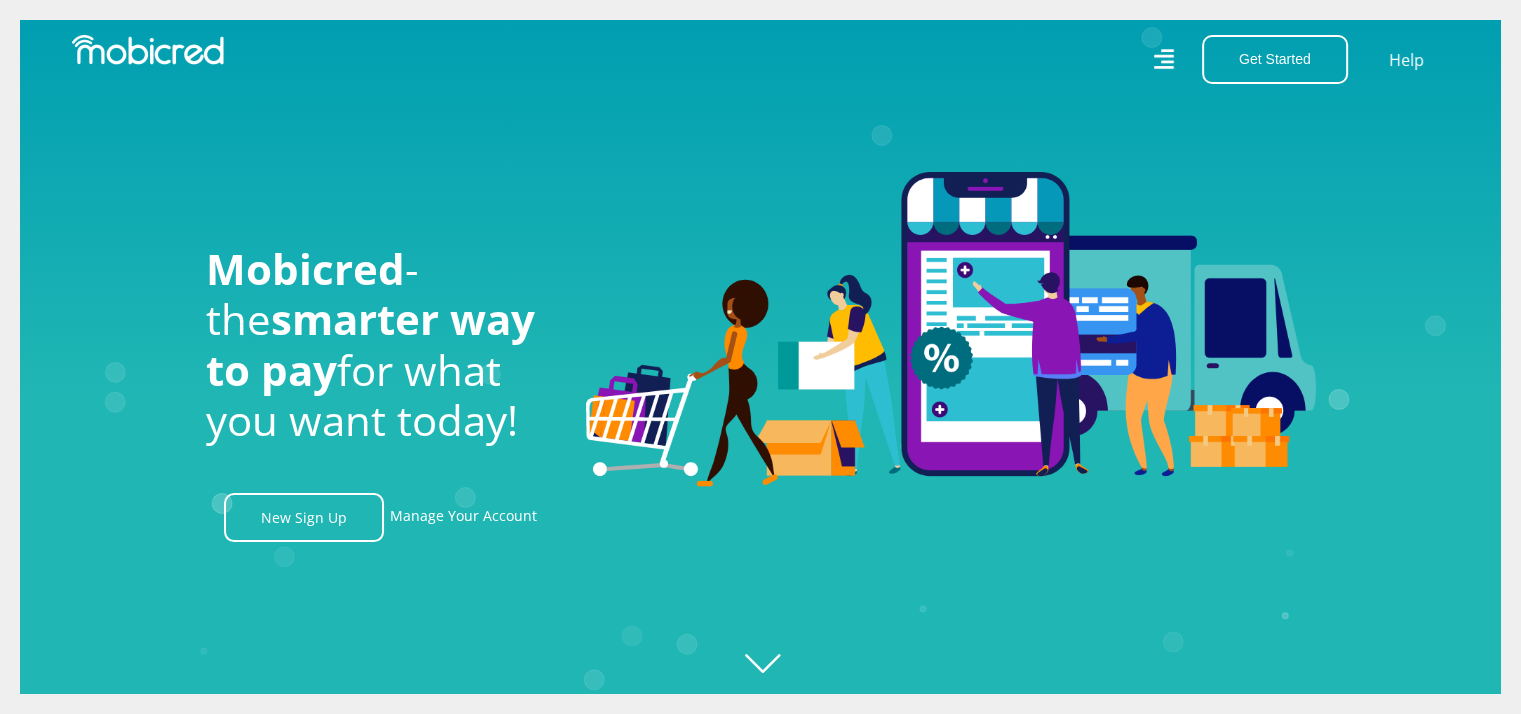 scroll, scrollTop: 0, scrollLeft: 1293, axis: horizontal 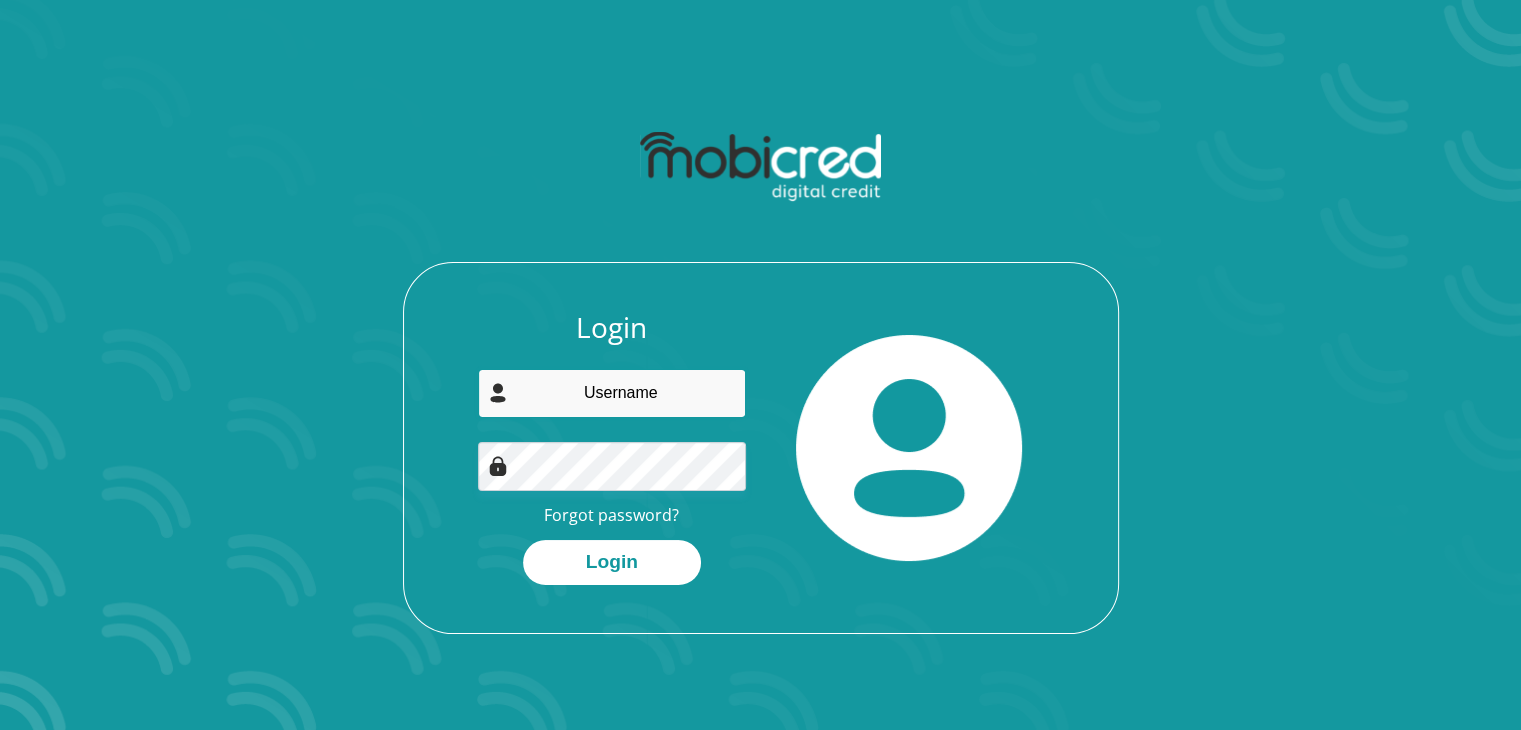 click at bounding box center [612, 393] 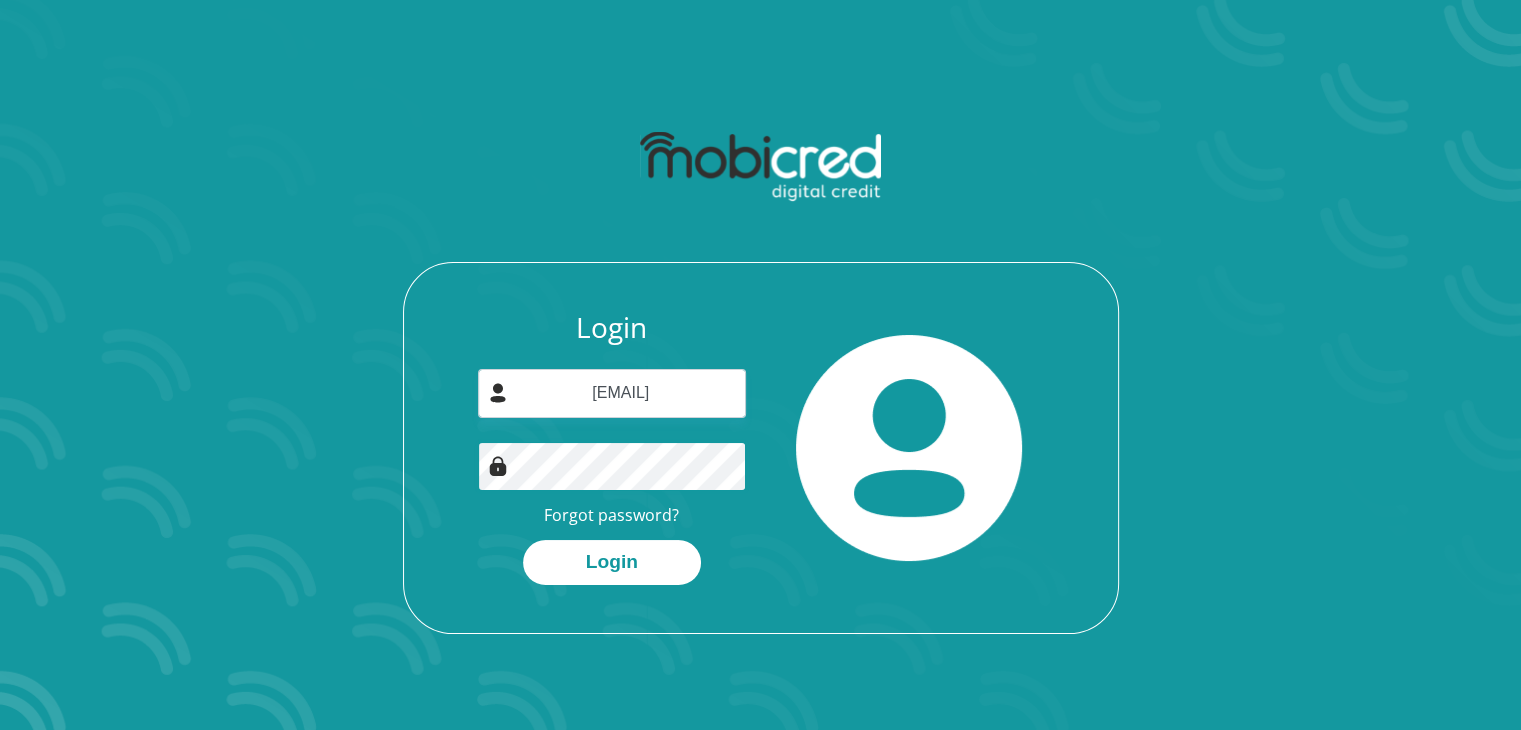 click on "Login" at bounding box center [612, 562] 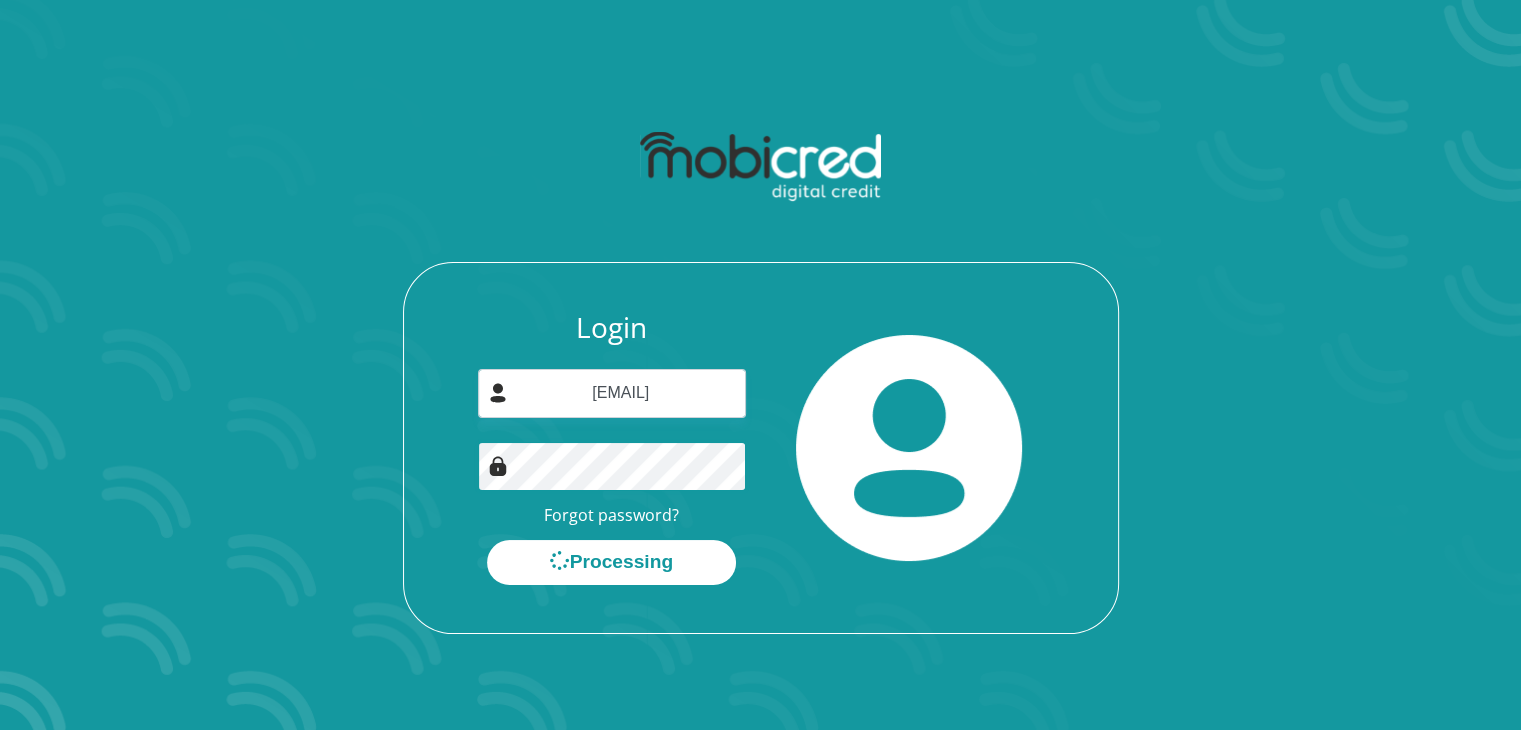 scroll, scrollTop: 0, scrollLeft: 0, axis: both 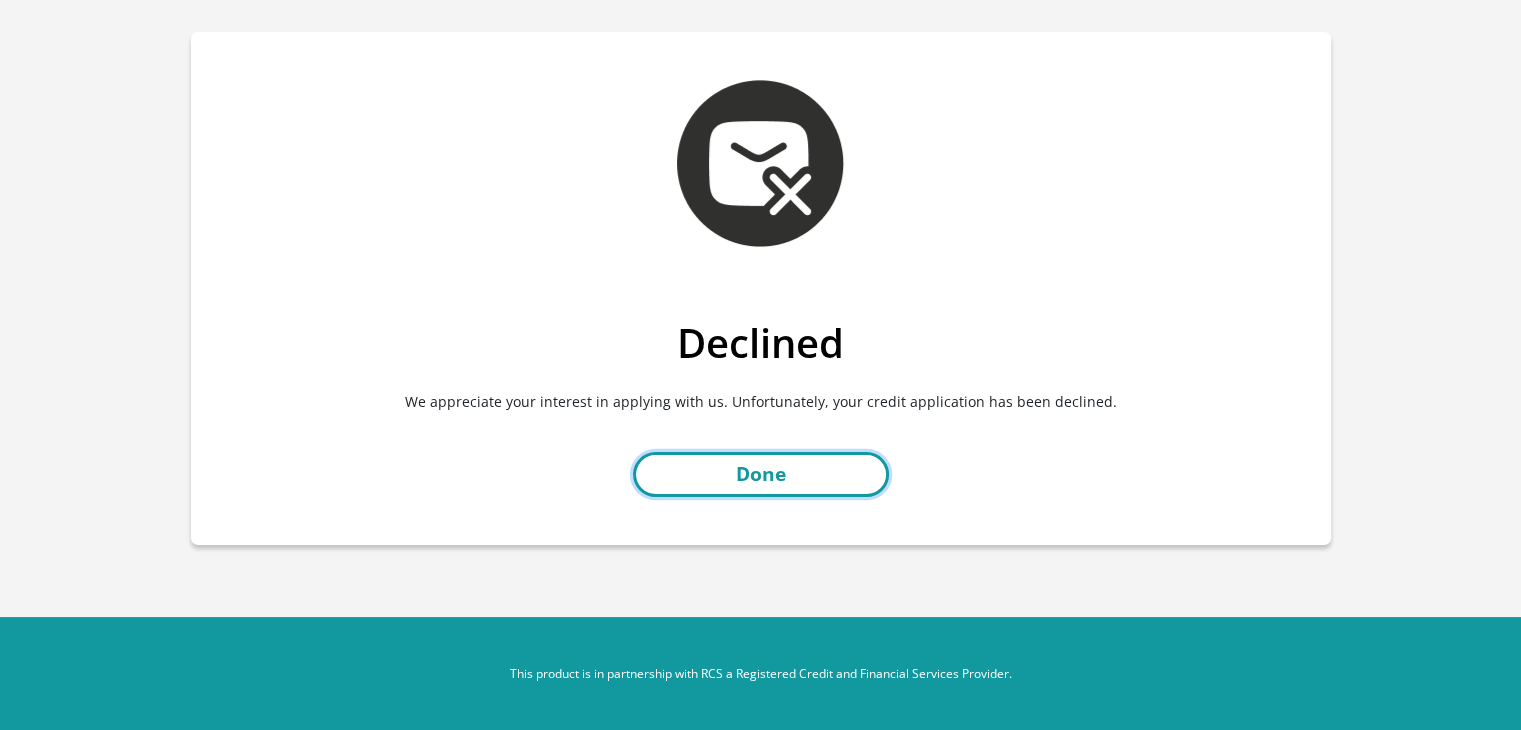 click on "Done" at bounding box center (761, 474) 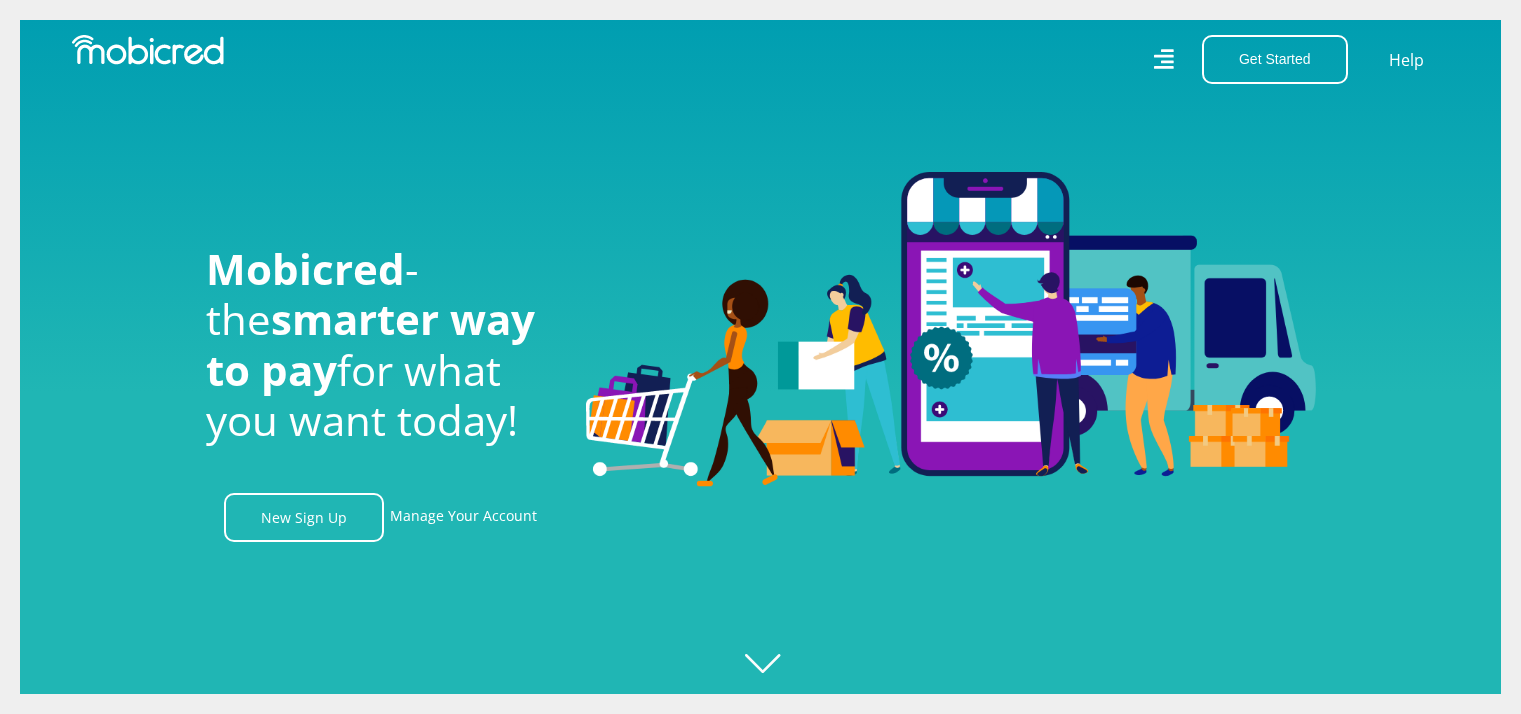 scroll, scrollTop: 0, scrollLeft: 0, axis: both 